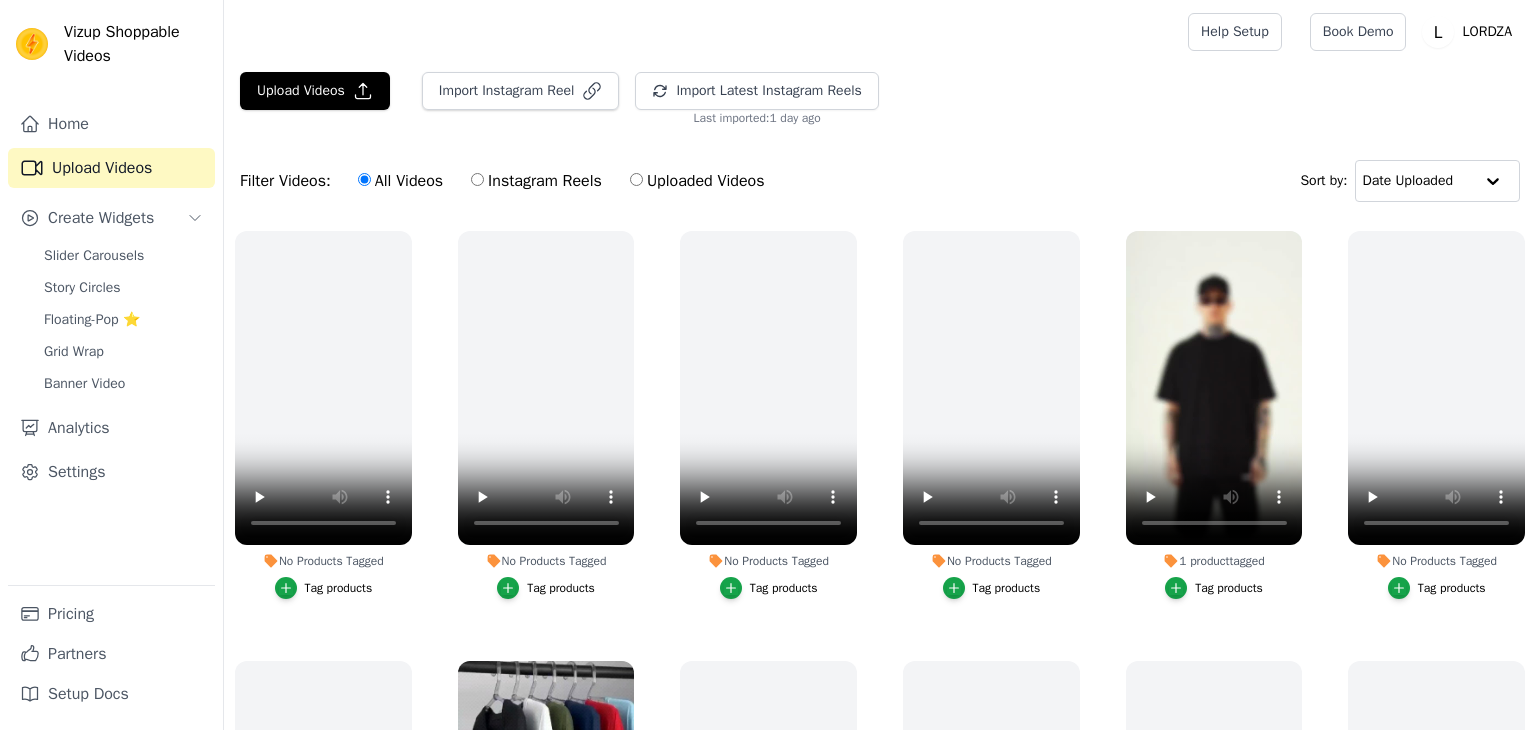 scroll, scrollTop: 0, scrollLeft: 0, axis: both 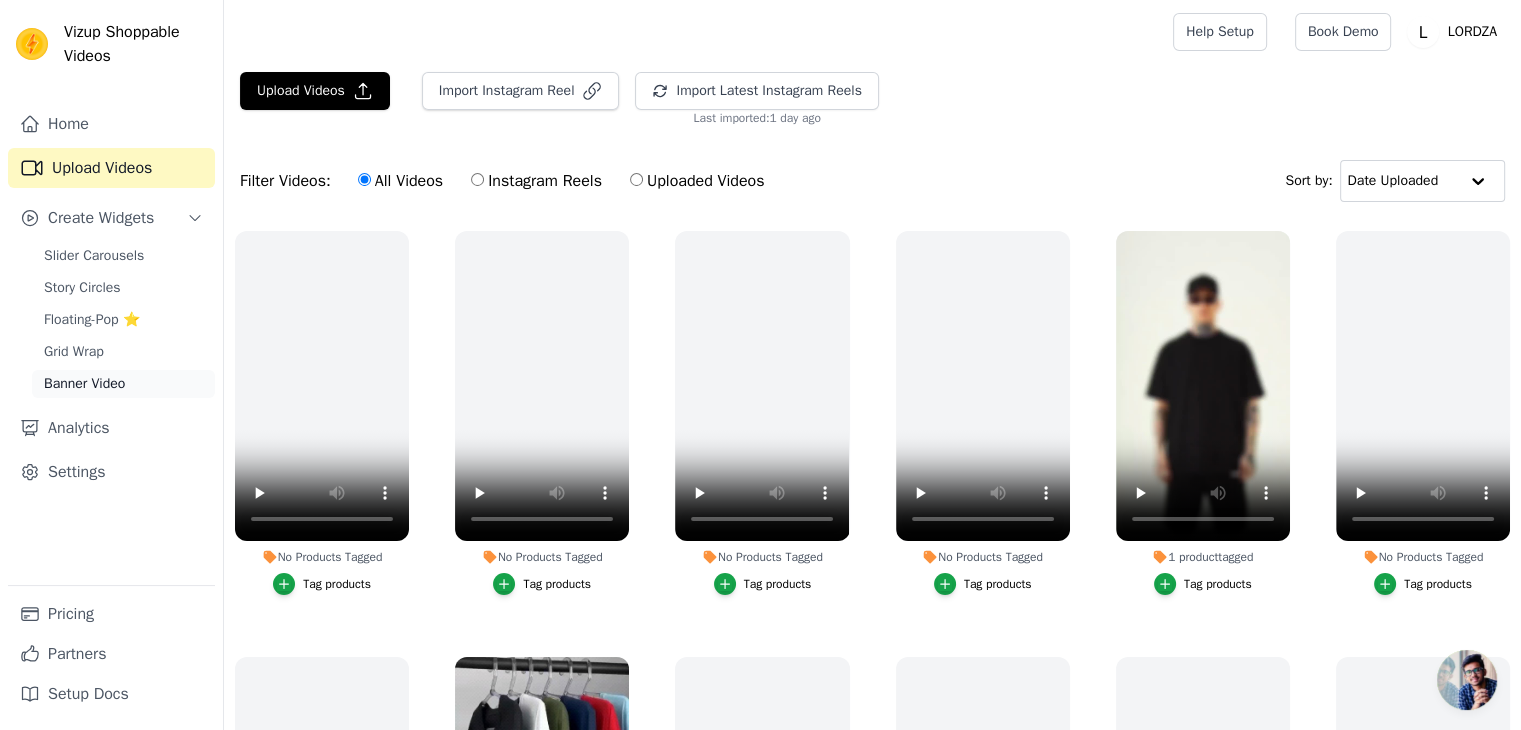 click on "Banner Video" at bounding box center [84, 384] 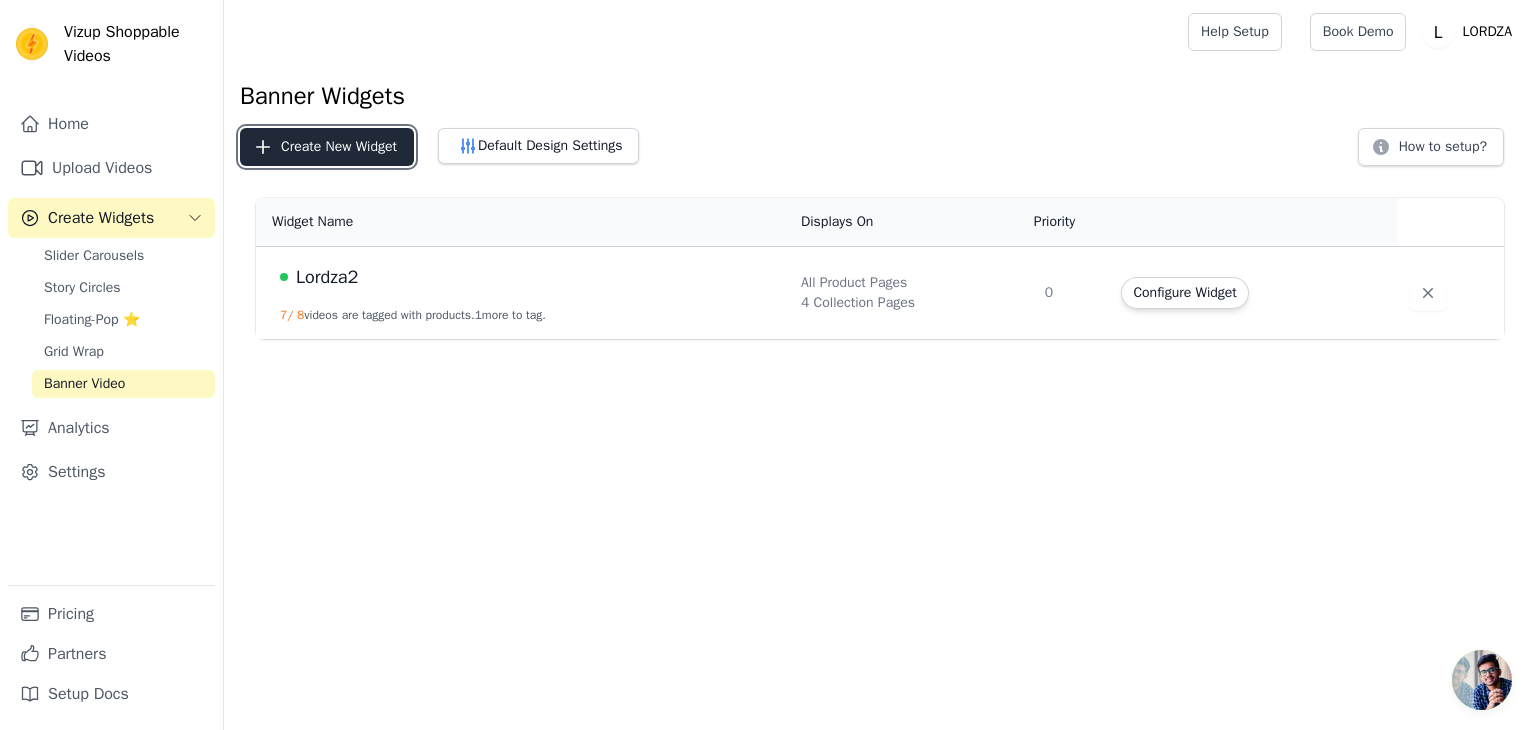 click on "Create New Widget" at bounding box center (327, 147) 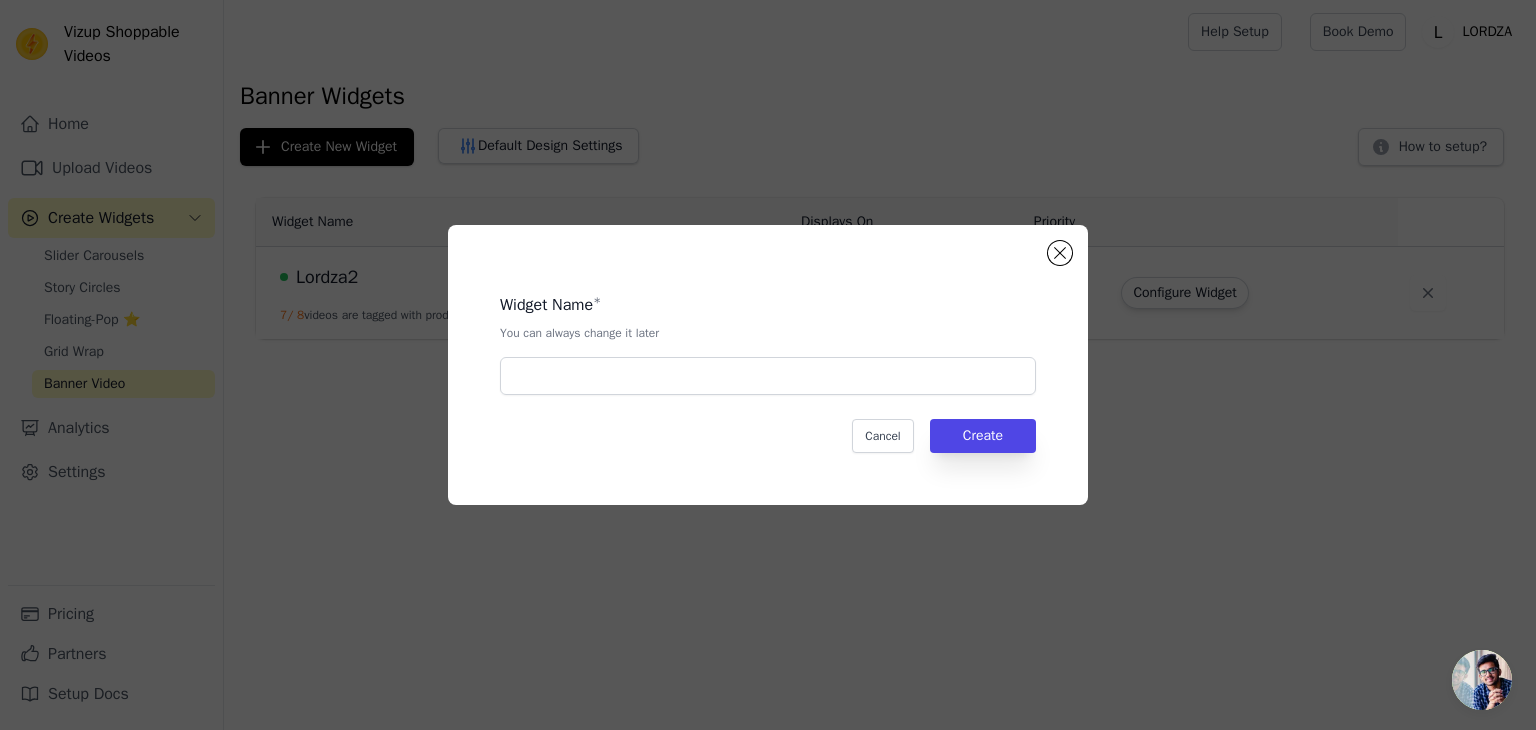click on "Widget Name   *   You can always change it later       Cancel   Create" 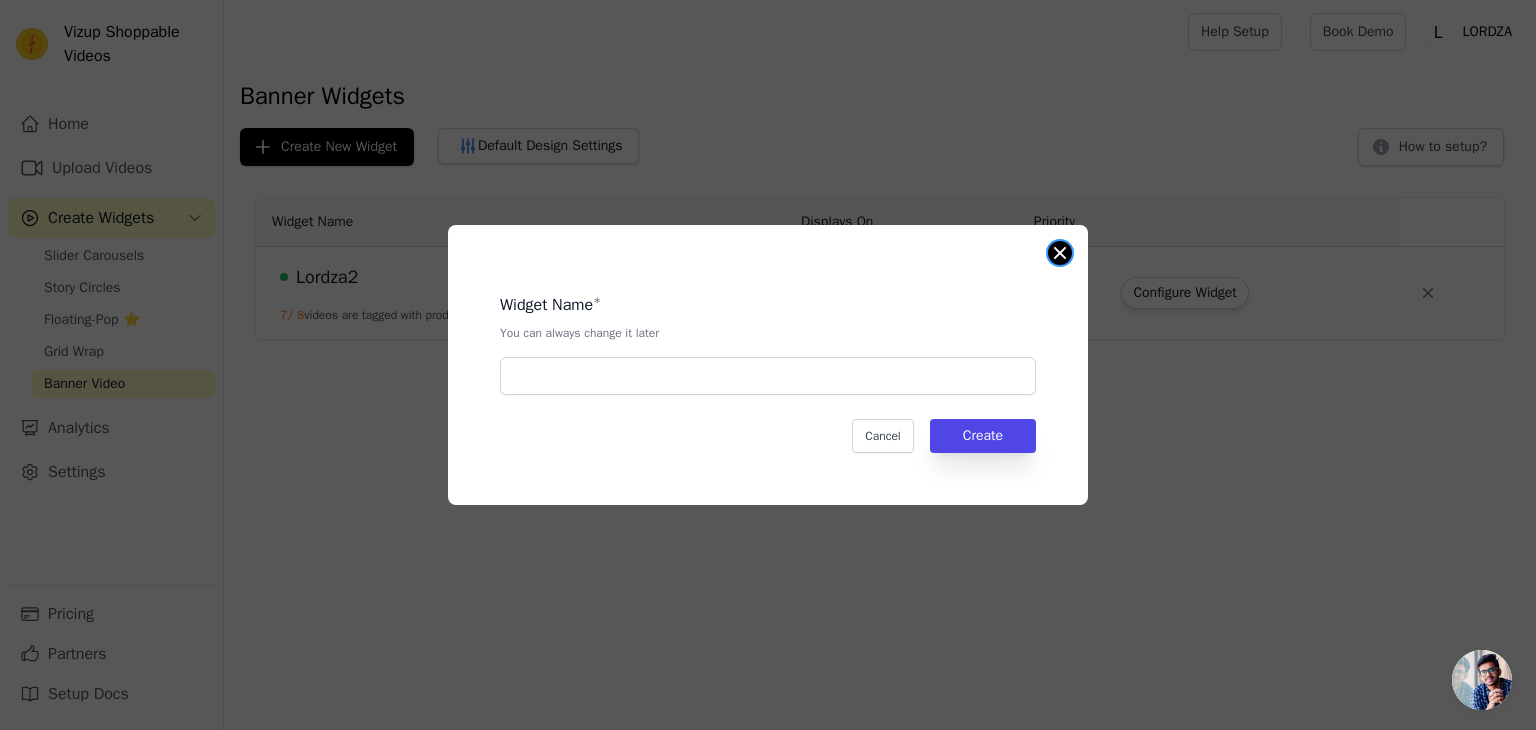 click at bounding box center [1060, 253] 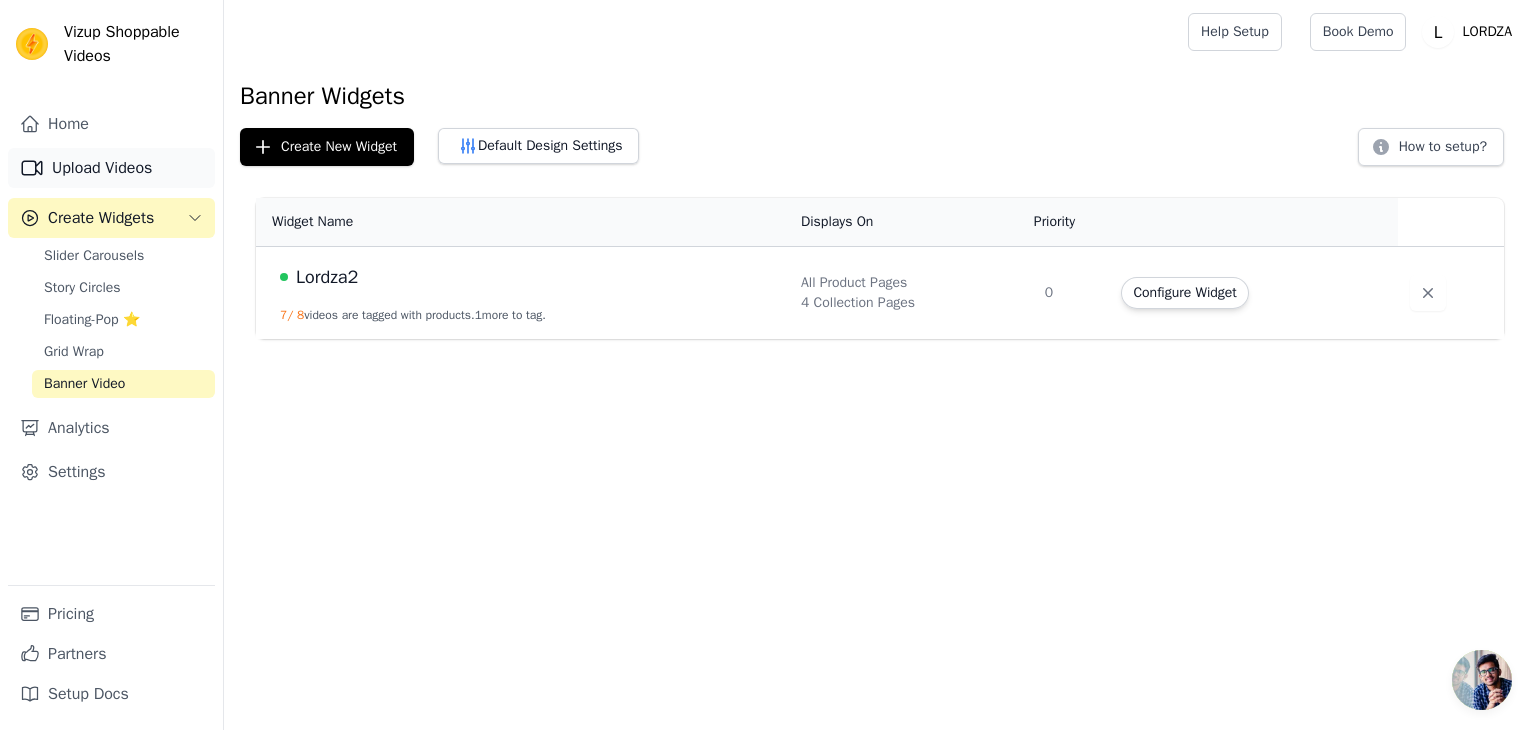 click on "Upload Videos" at bounding box center [111, 168] 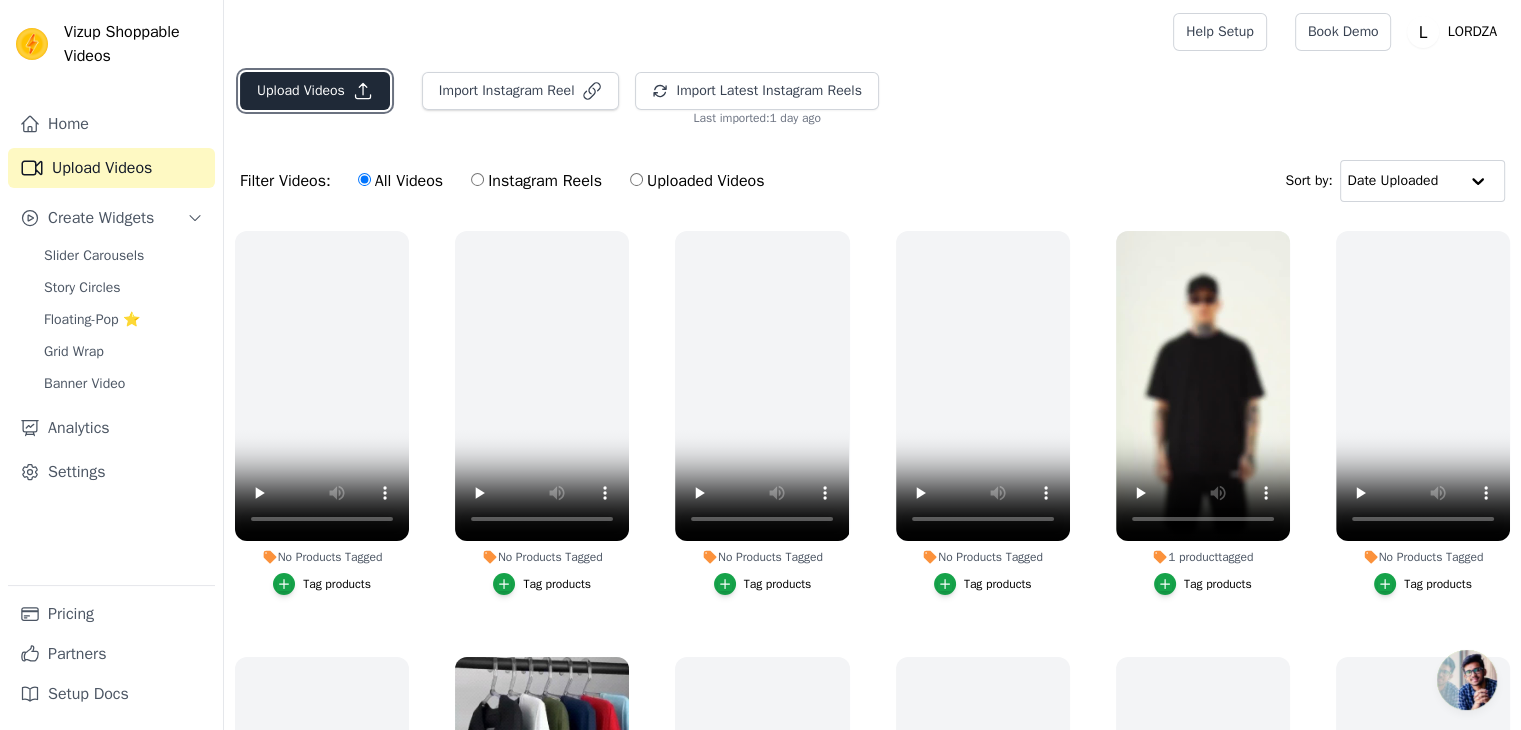 click on "Upload Videos" at bounding box center (315, 91) 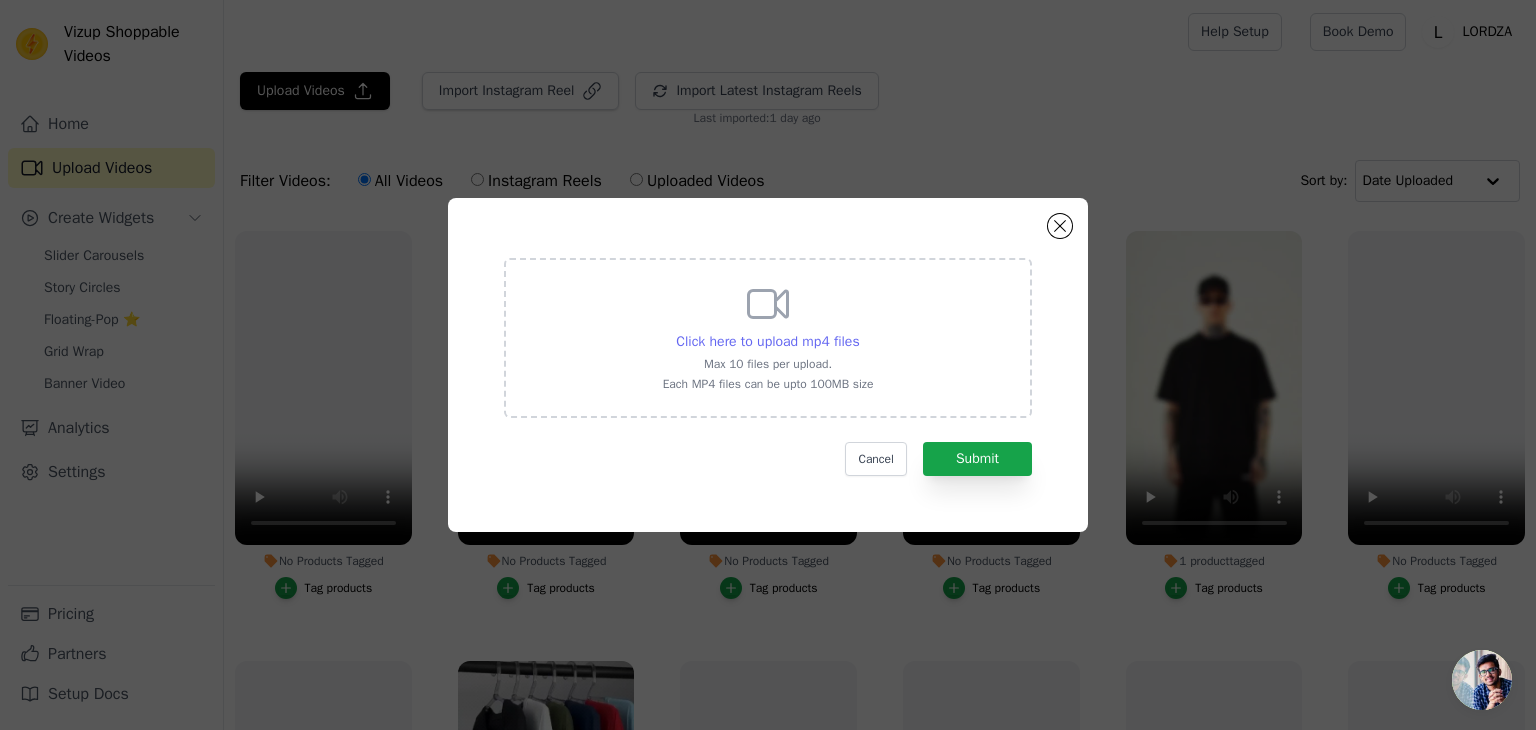 click on "Click here to upload mp4 files" at bounding box center (767, 341) 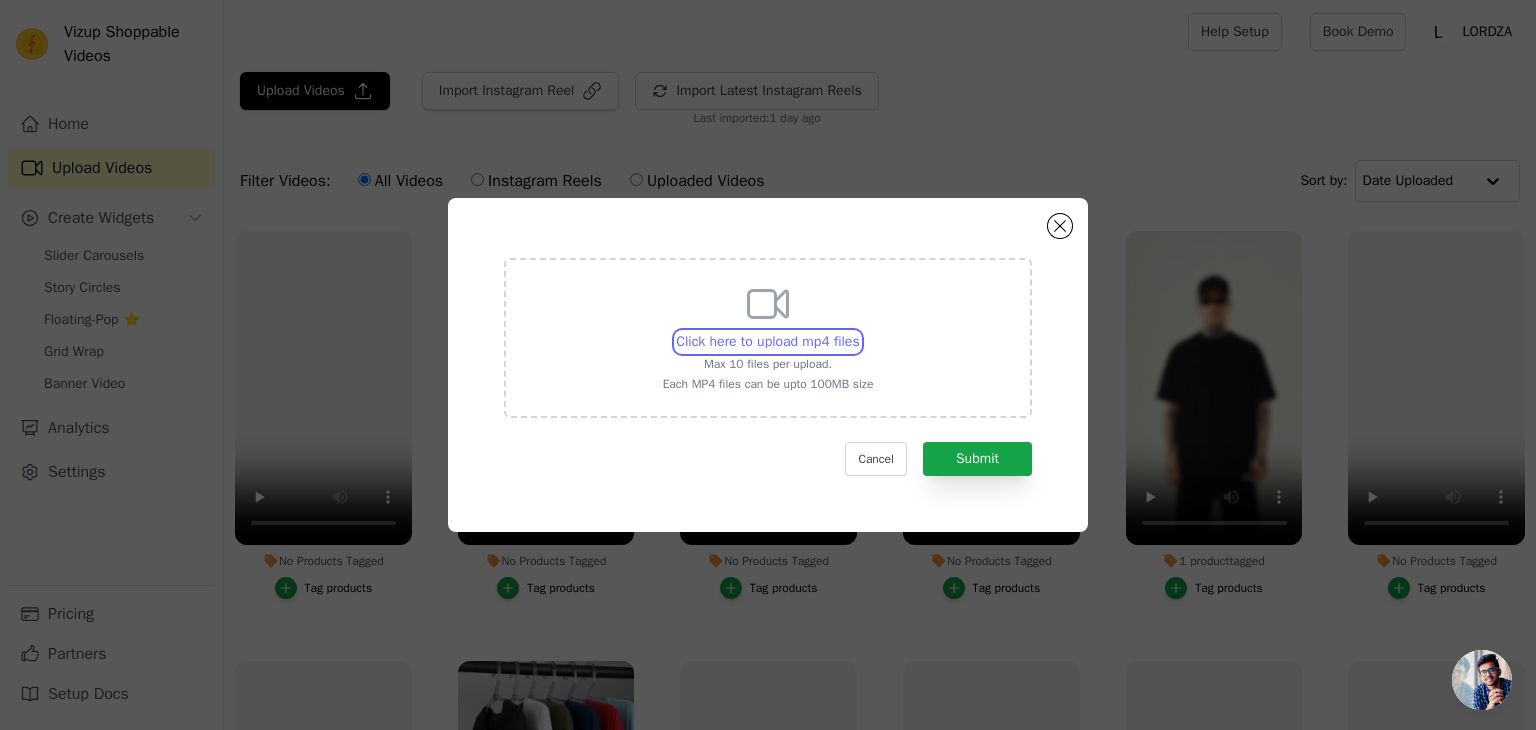 click on "Click here to upload mp4 files     Max 10 files per upload.   Each MP4 files can be upto 100MB size" at bounding box center [859, 331] 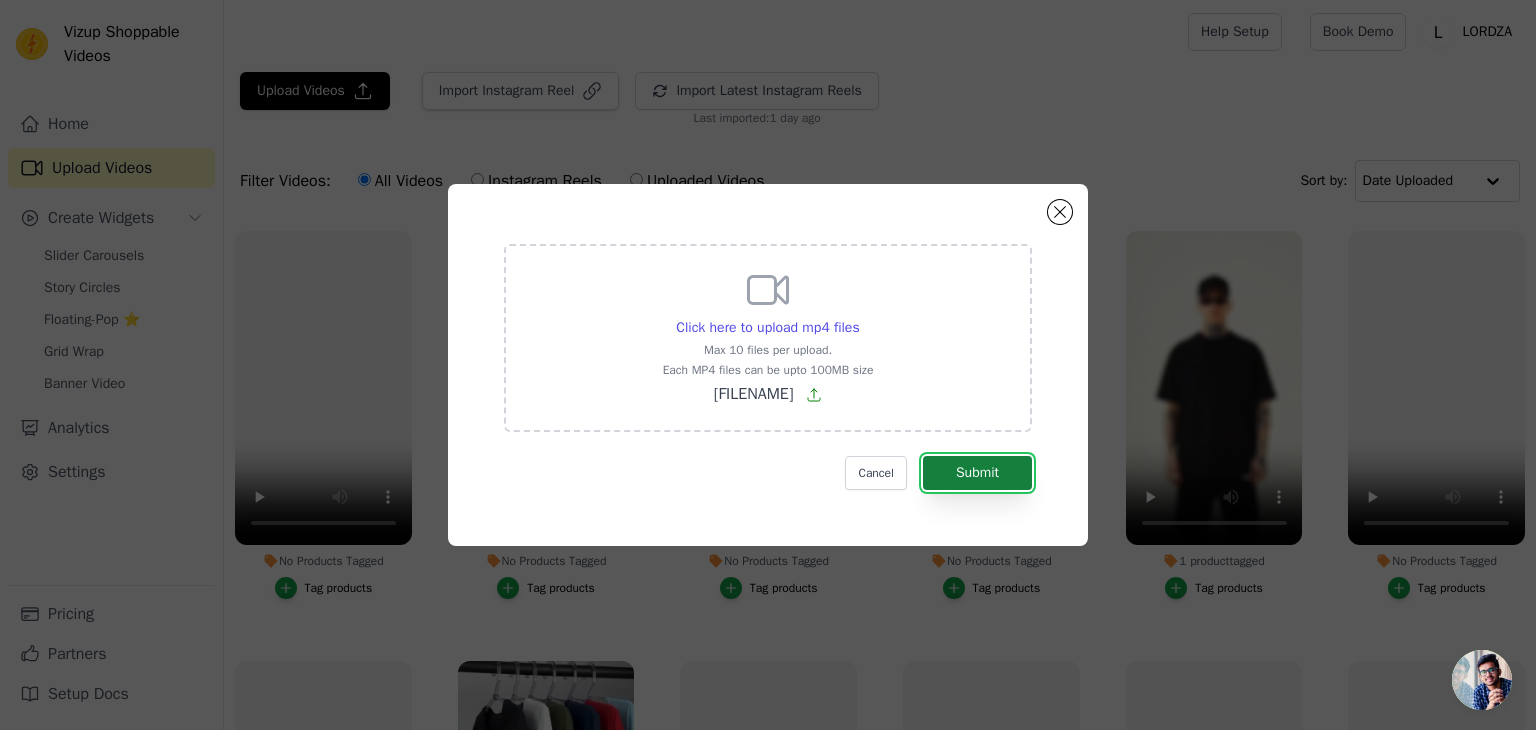 click on "Submit" at bounding box center (977, 473) 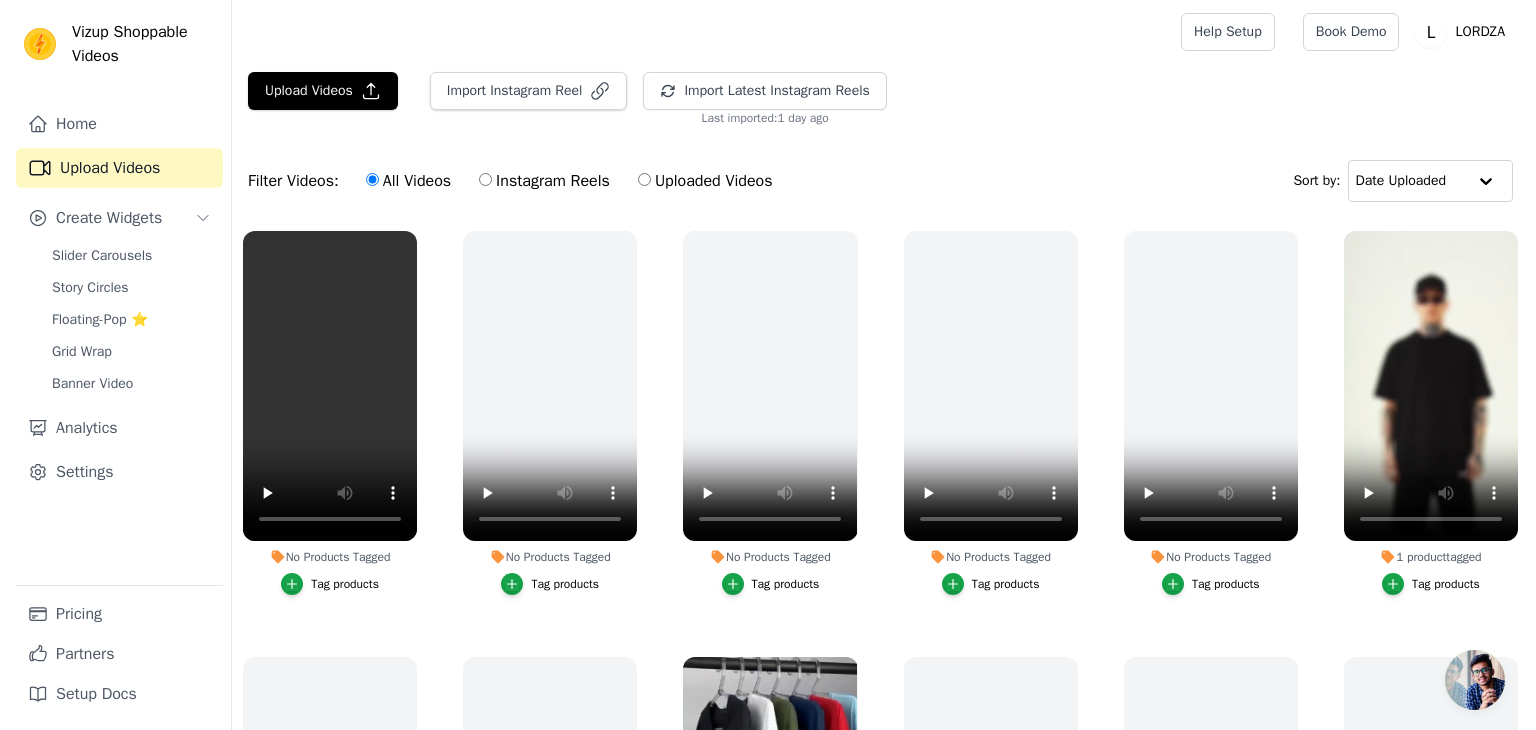 scroll, scrollTop: 0, scrollLeft: 0, axis: both 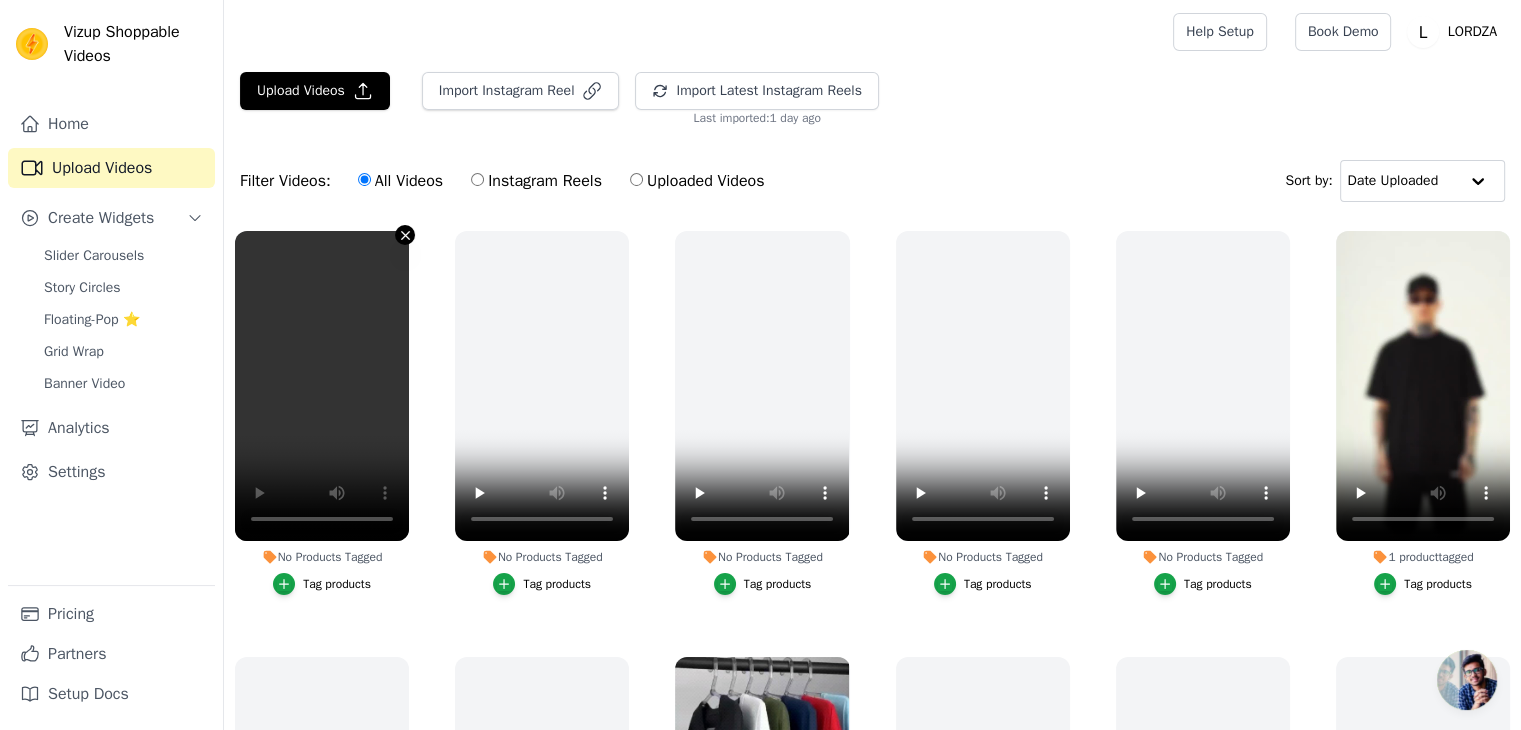 click on "No Products Tagged       Tag products" at bounding box center (405, 235) 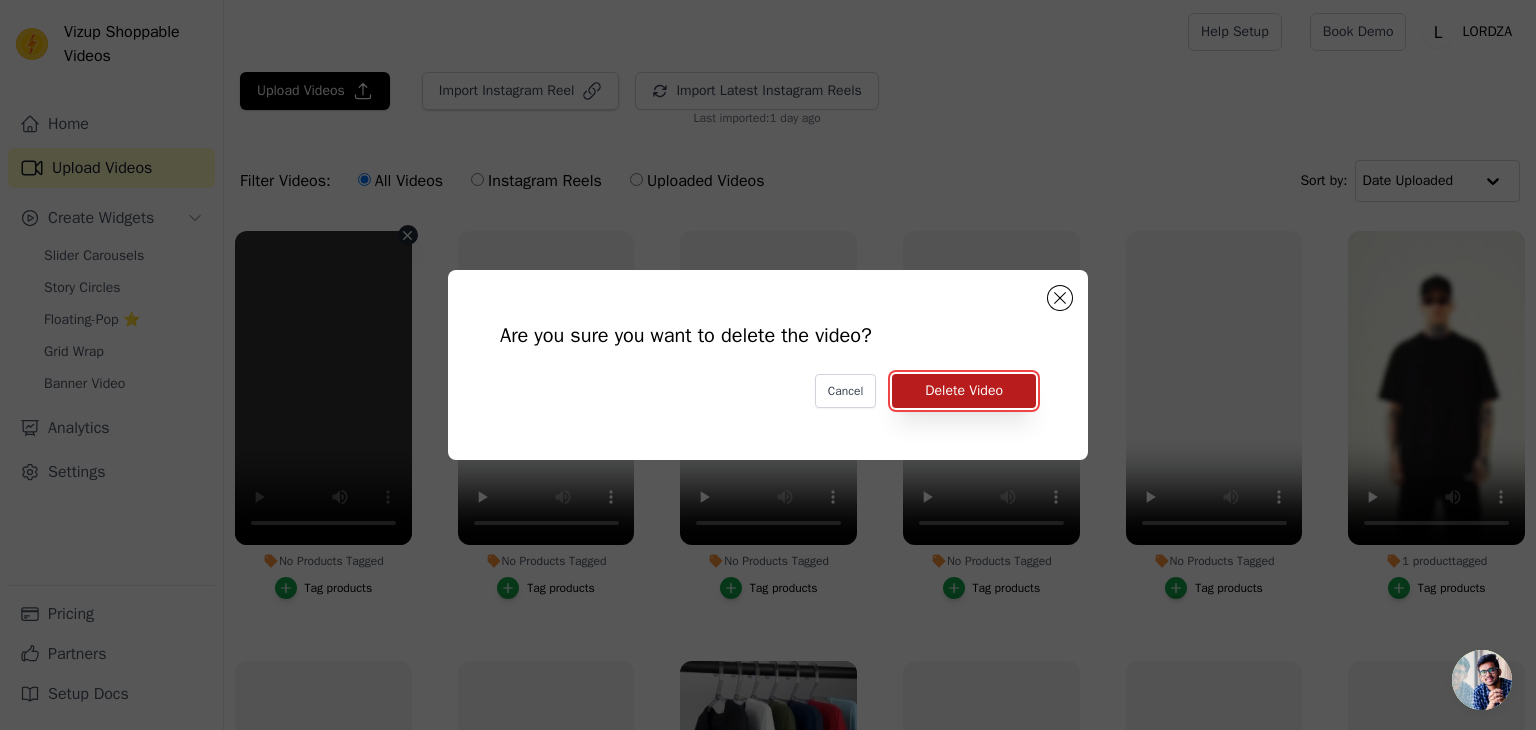 click on "Delete Video" at bounding box center [964, 391] 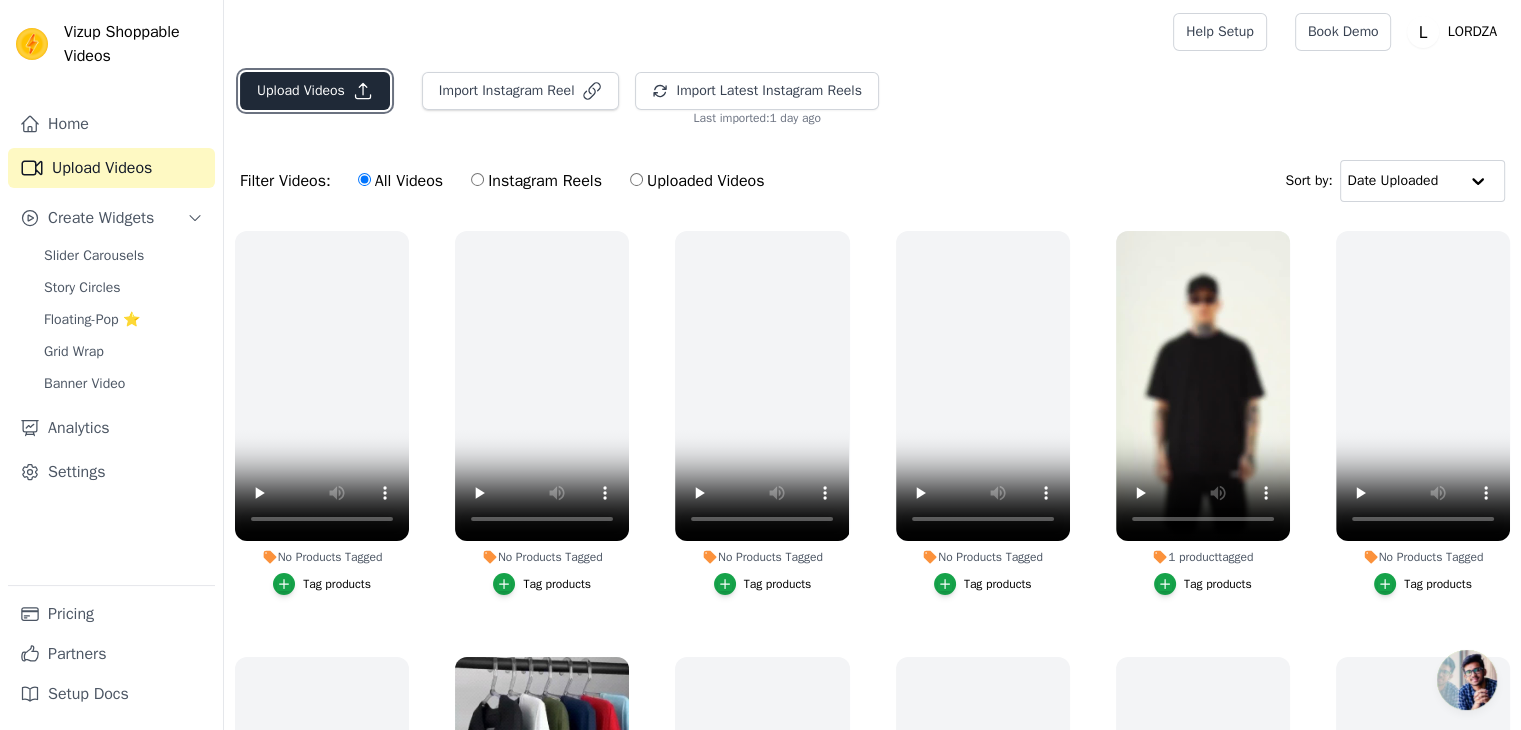 click on "Upload Videos" at bounding box center (315, 91) 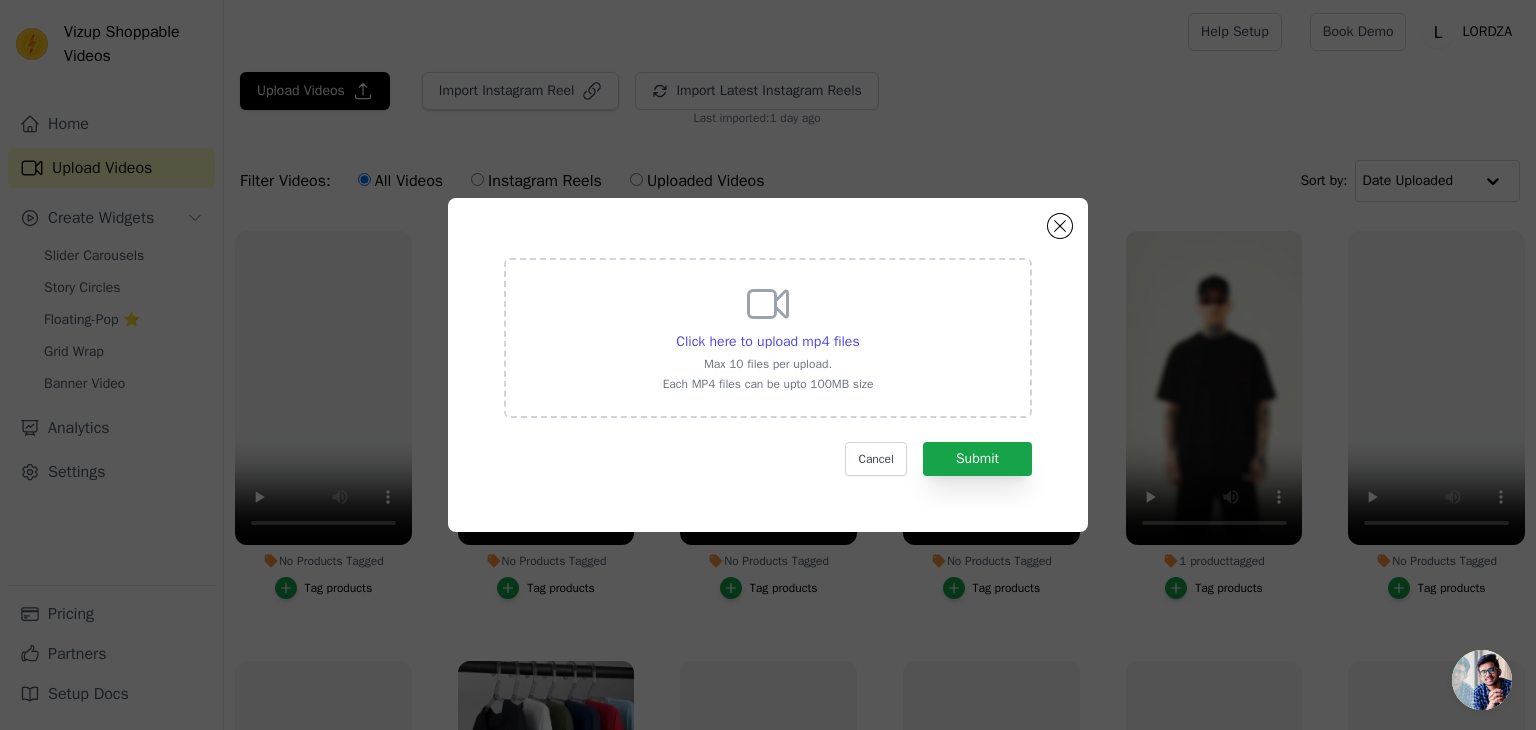 click on "Click here to upload mp4 files     Max 10 files per upload.   Each MP4 files can be upto 100MB size" at bounding box center (768, 336) 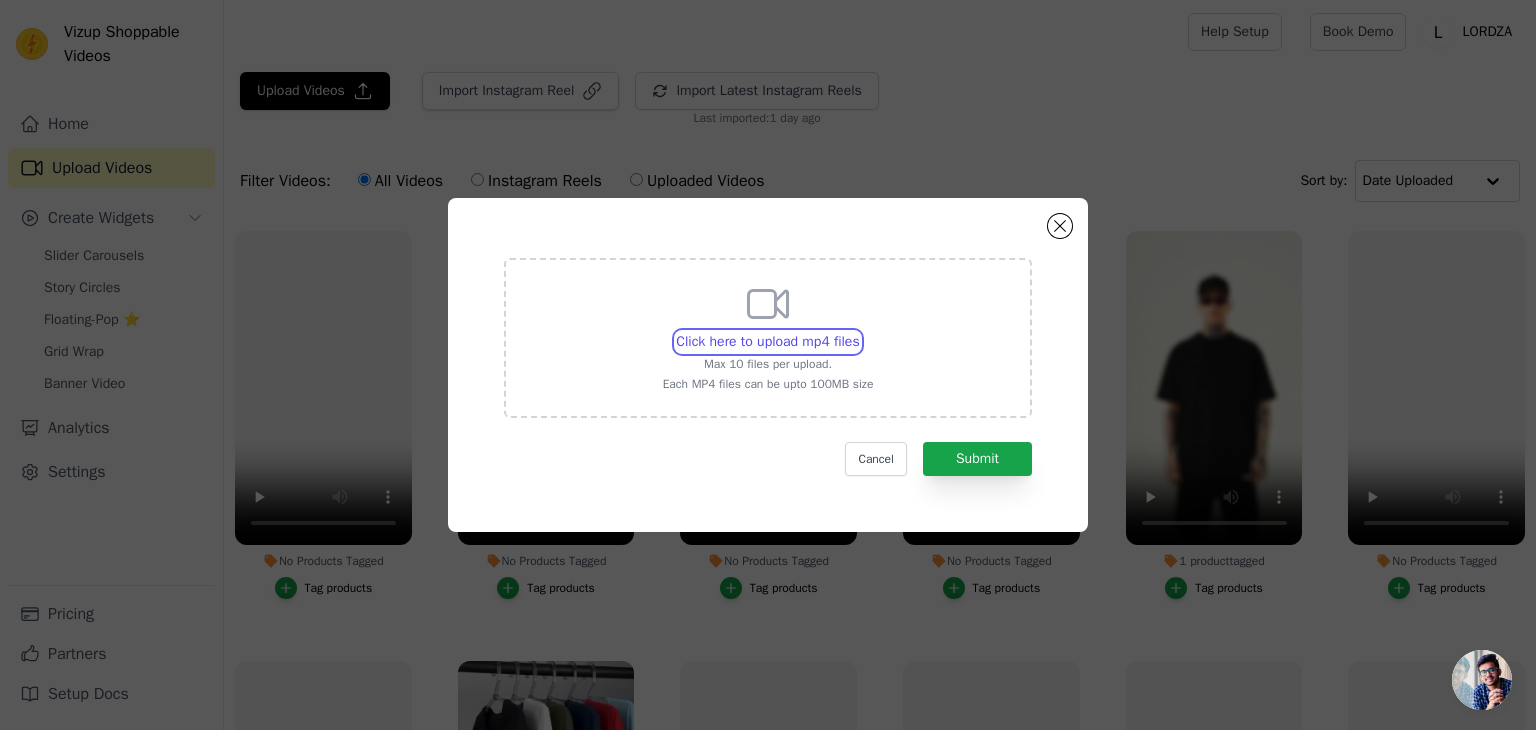 click on "Click here to upload mp4 files     Max 10 files per upload.   Each MP4 files can be upto 100MB size" at bounding box center (859, 331) 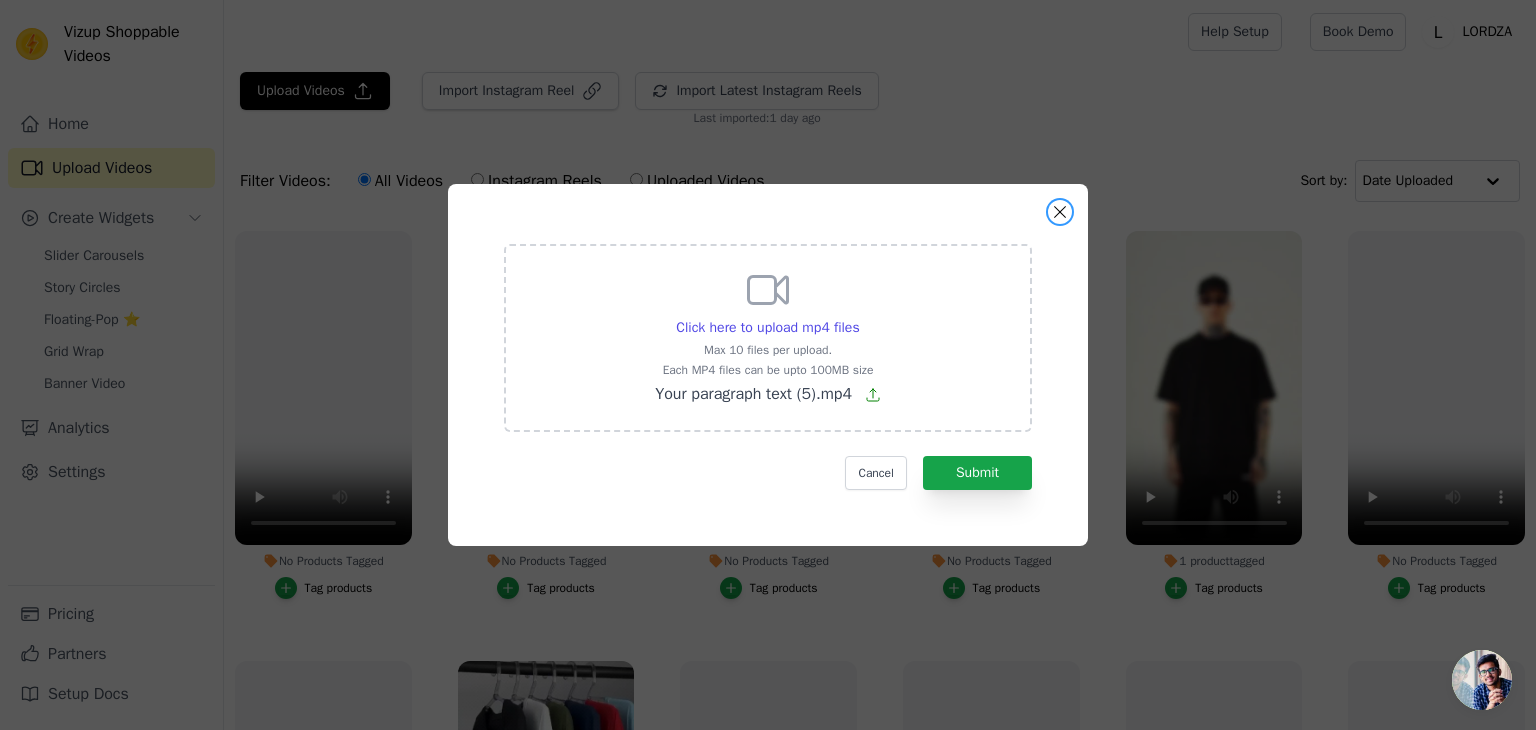drag, startPoint x: 1052, startPoint y: 209, endPoint x: 1033, endPoint y: 225, distance: 24.839485 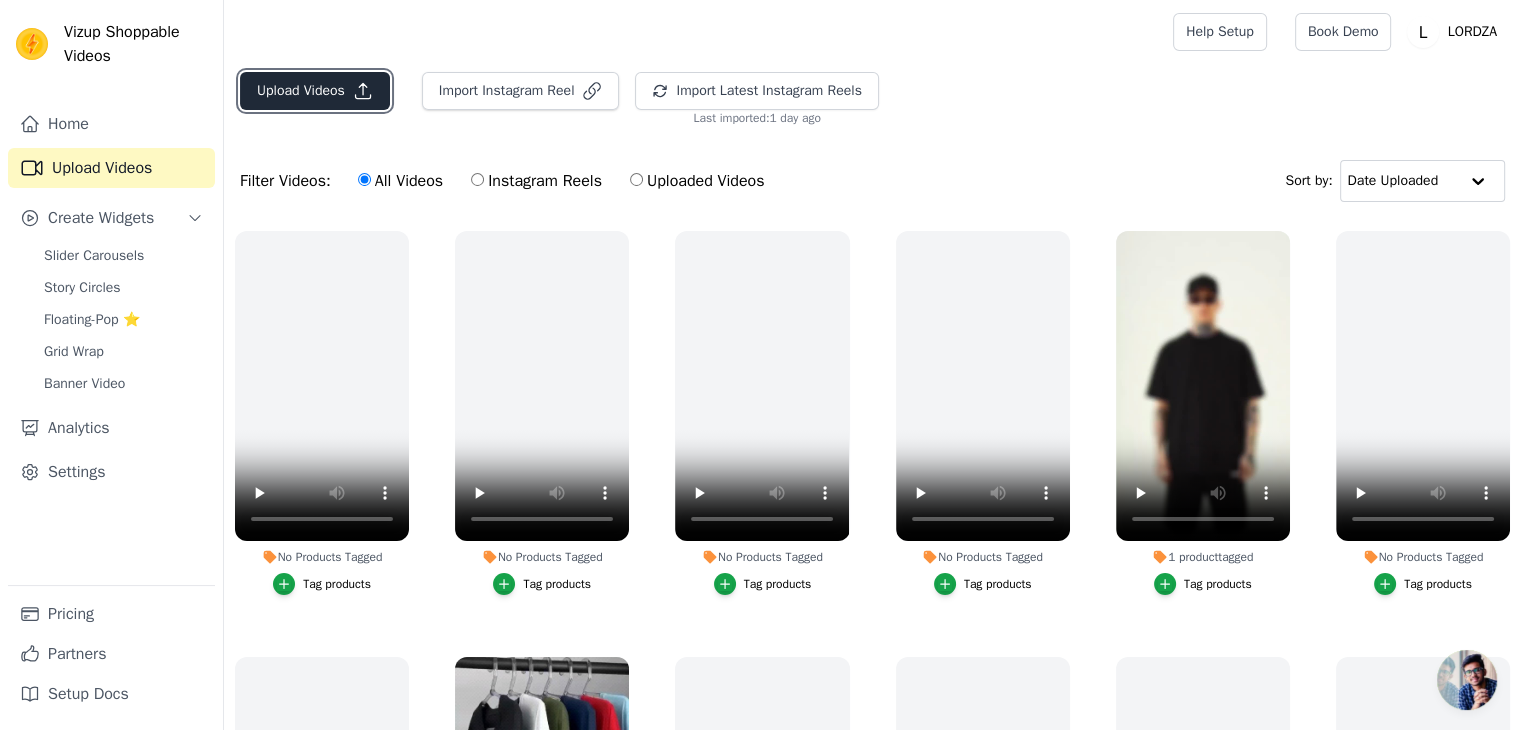click on "Upload Videos" at bounding box center [315, 91] 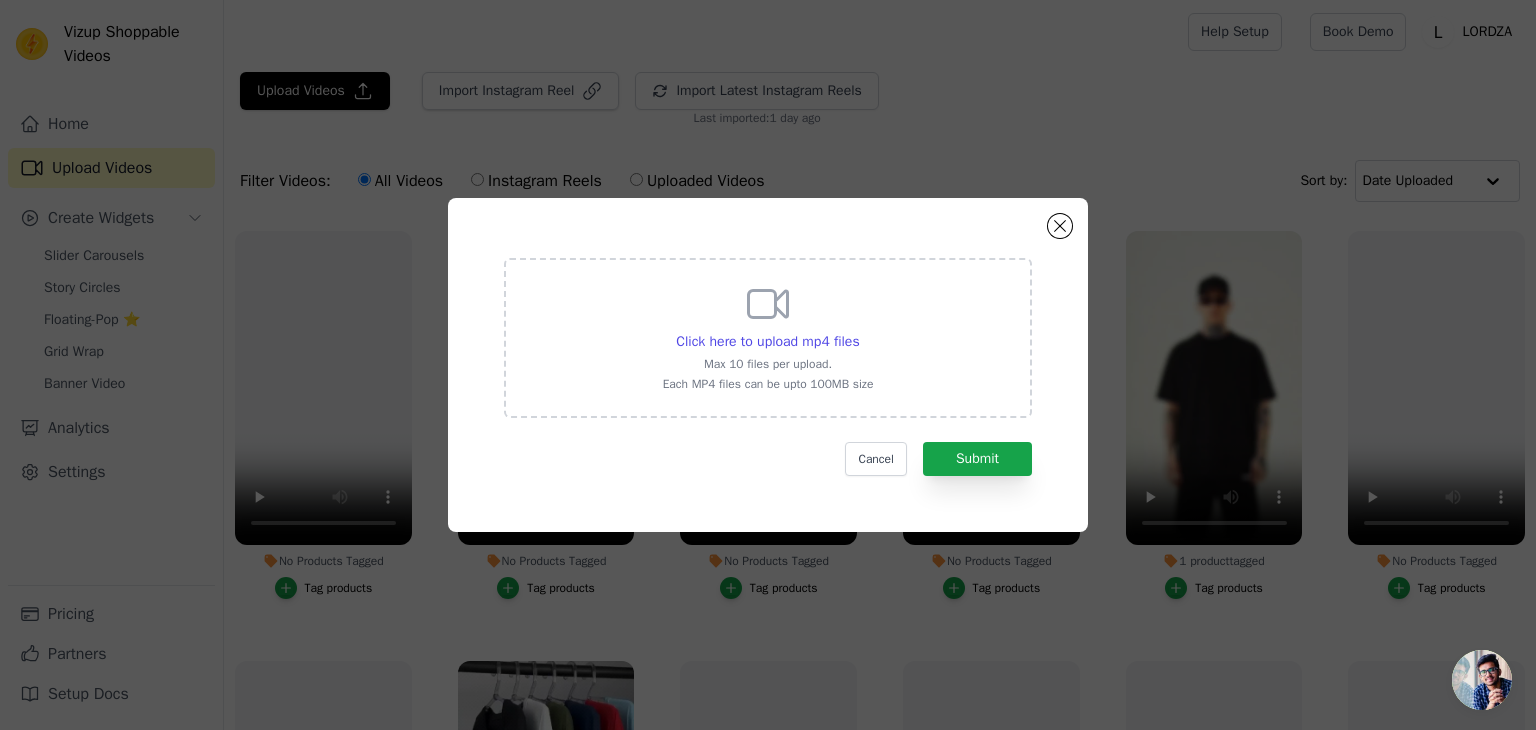 click on "Click here to upload mp4 files     Max 10 files per upload.   Each MP4 files can be upto 100MB size" at bounding box center [768, 338] 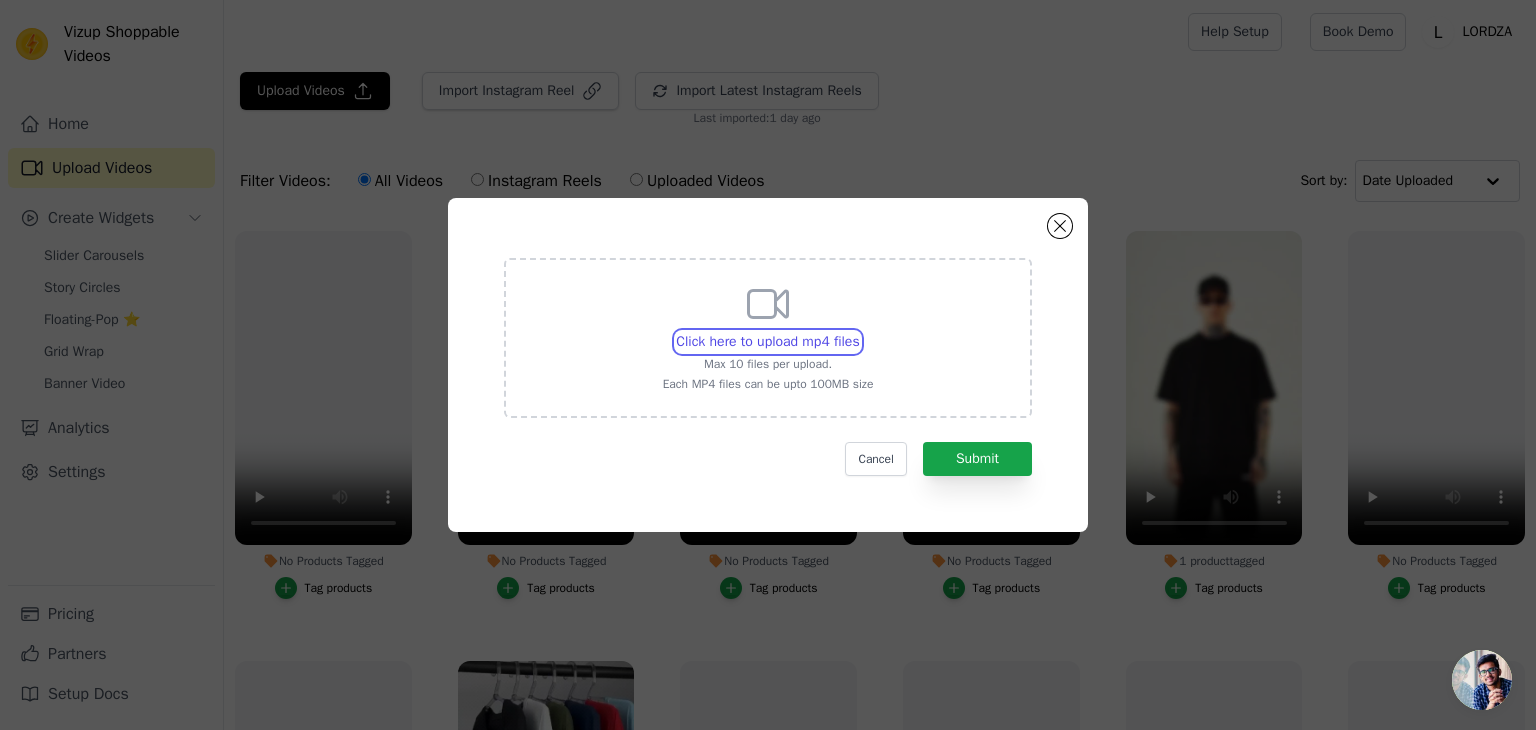 type on "C:\fakepath\Your paragraph text (7).mp4" 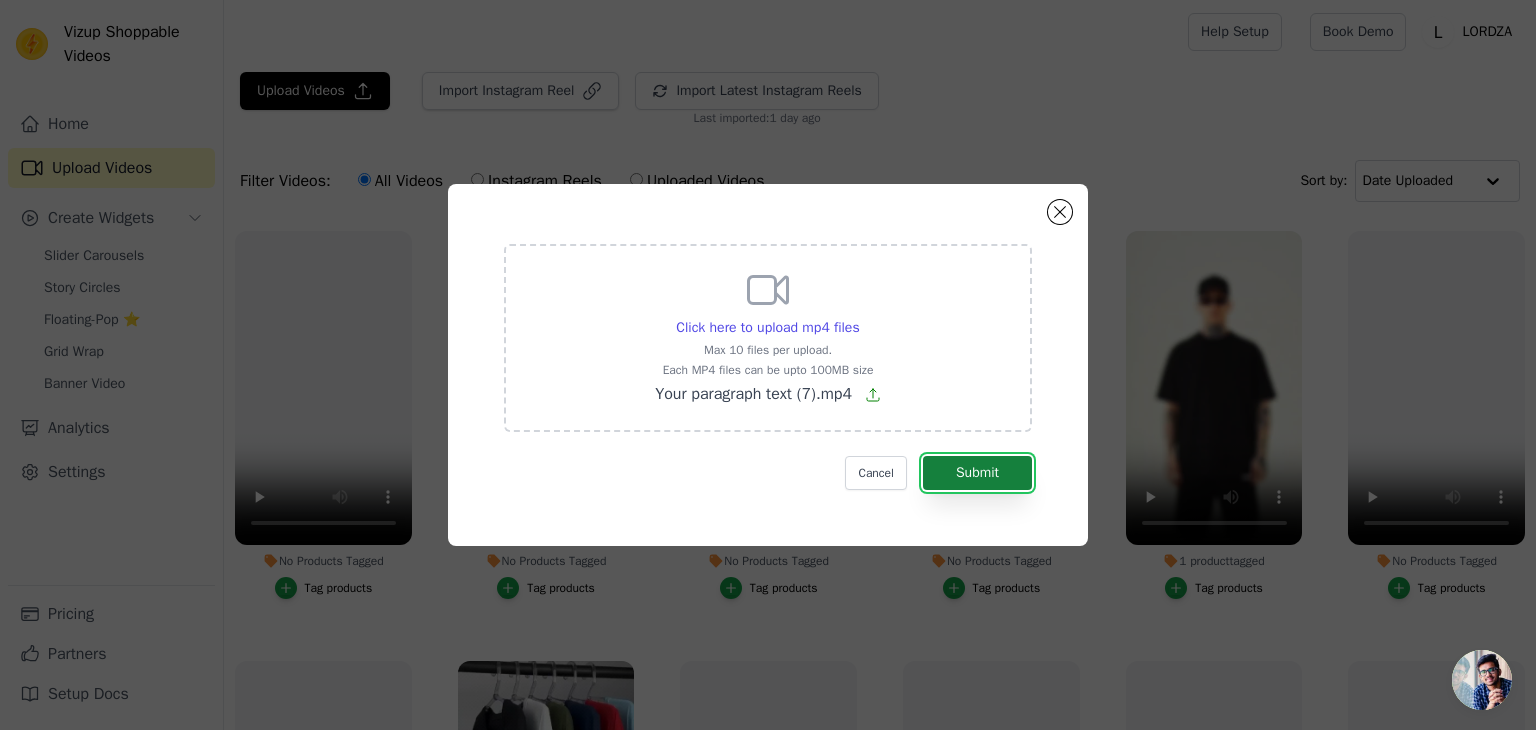 click on "Submit" at bounding box center (977, 473) 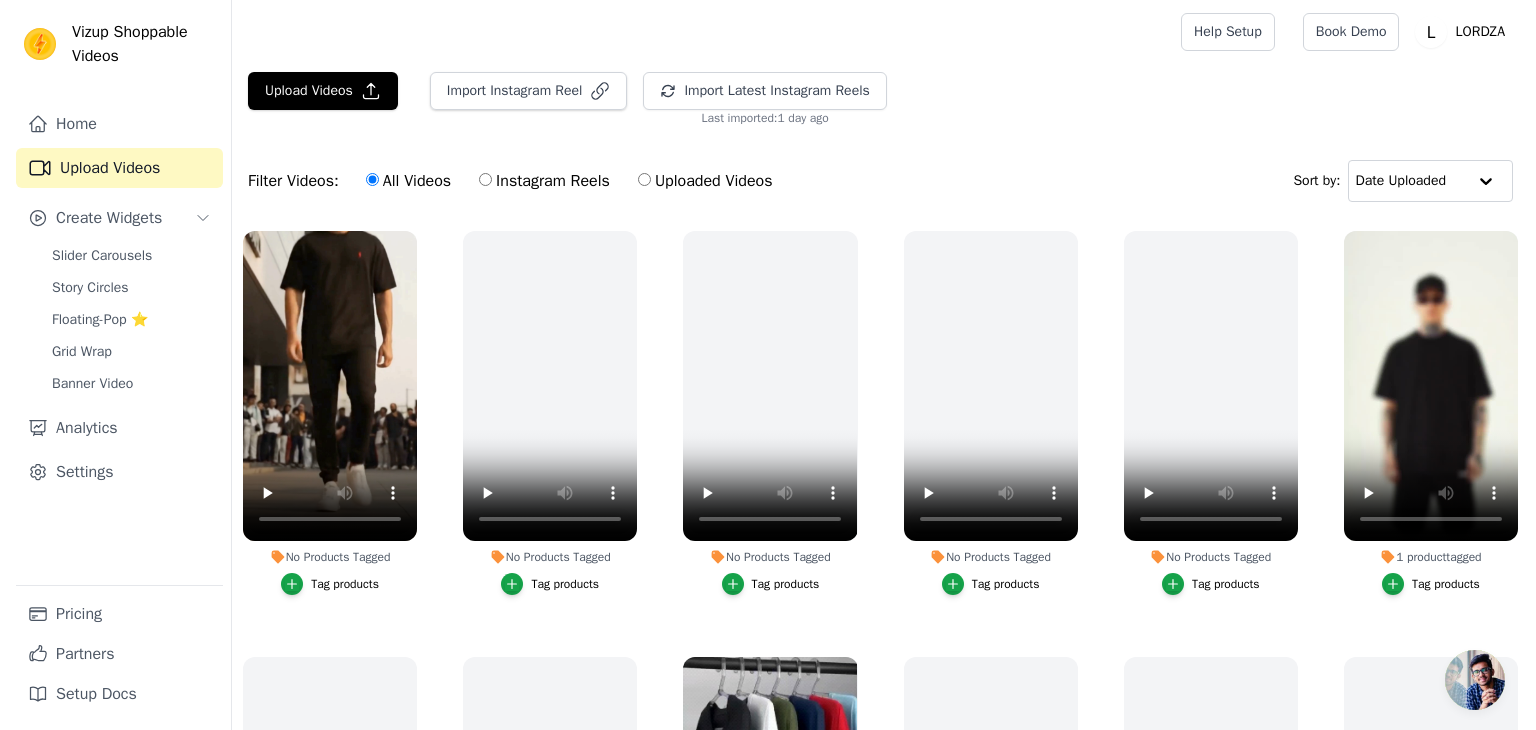 scroll, scrollTop: 0, scrollLeft: 0, axis: both 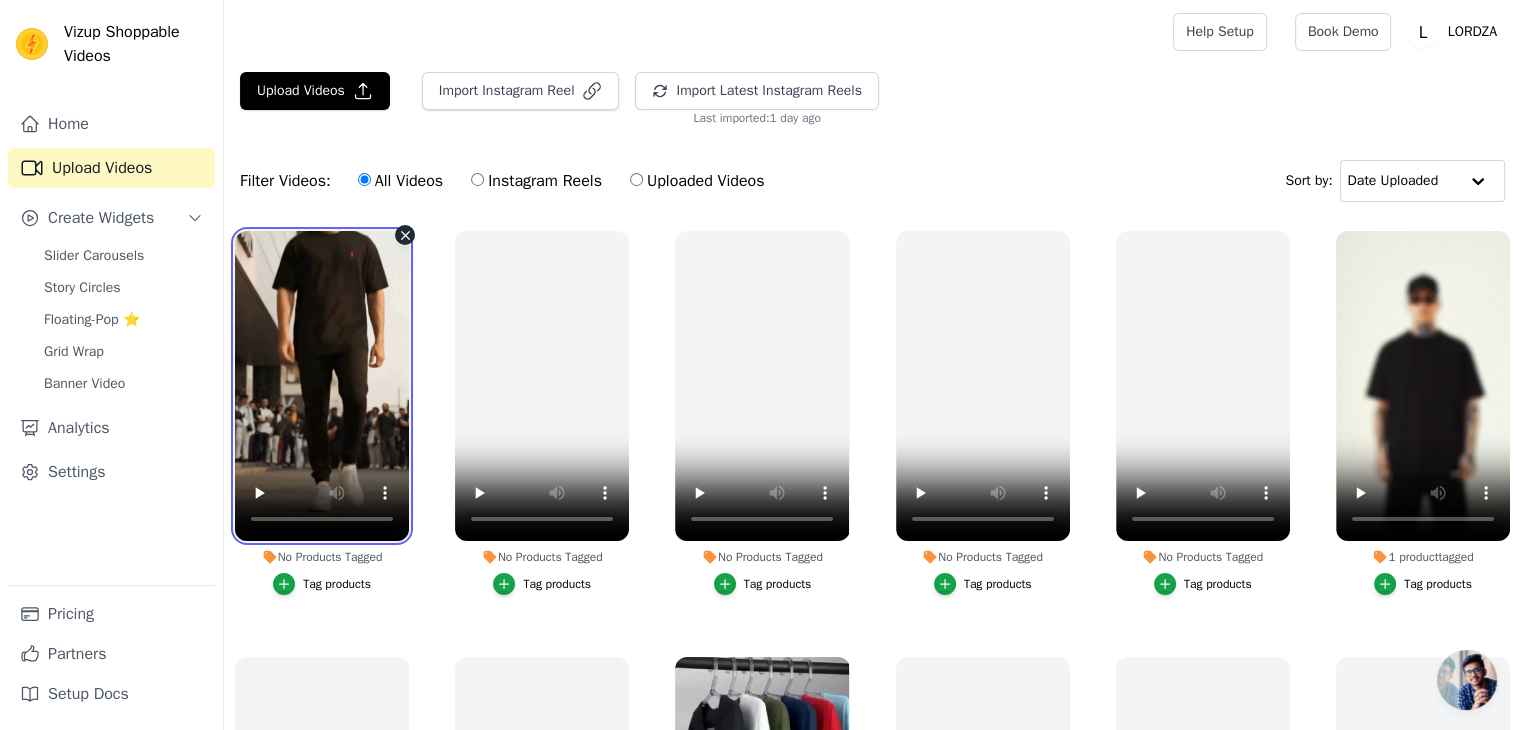 click at bounding box center (322, 386) 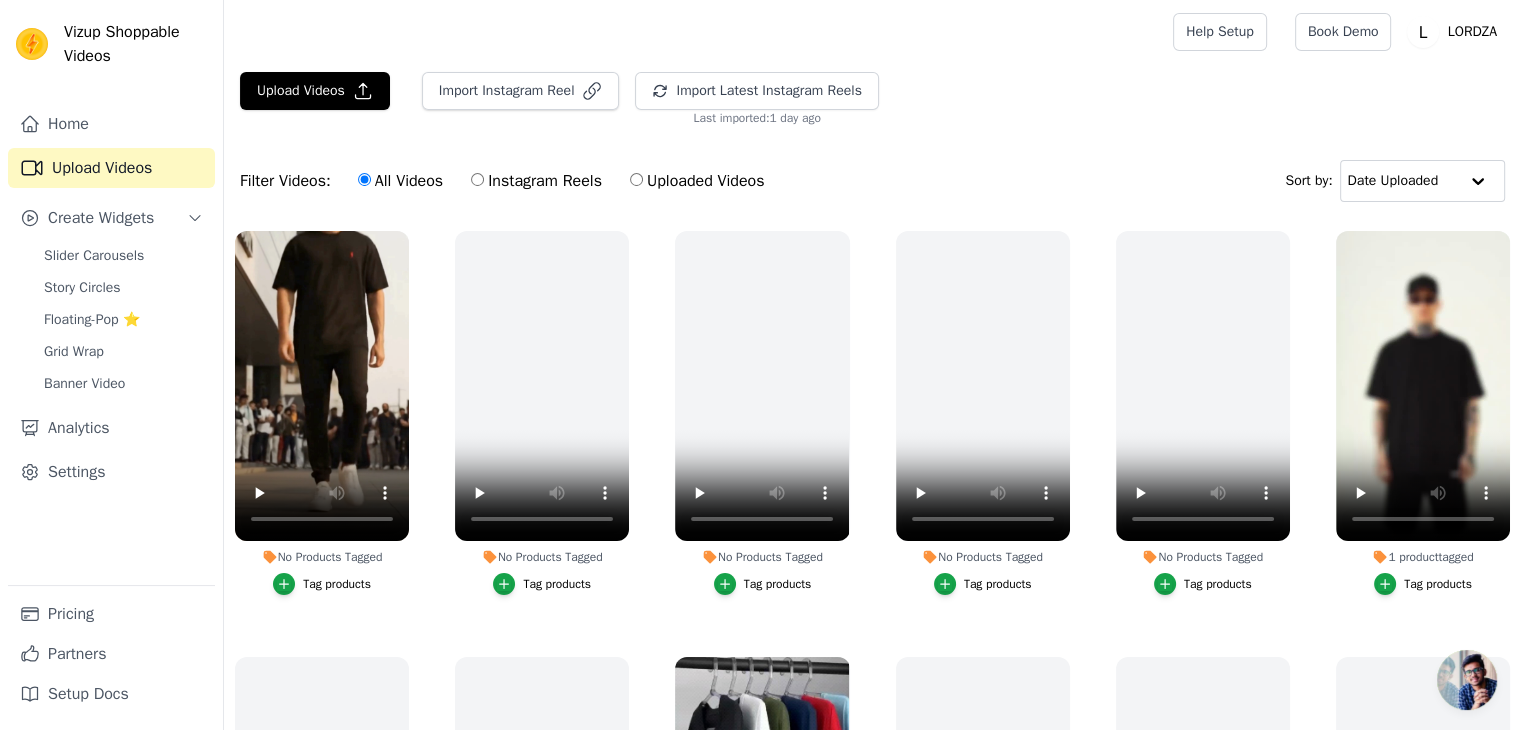click on "Tag products" at bounding box center [337, 584] 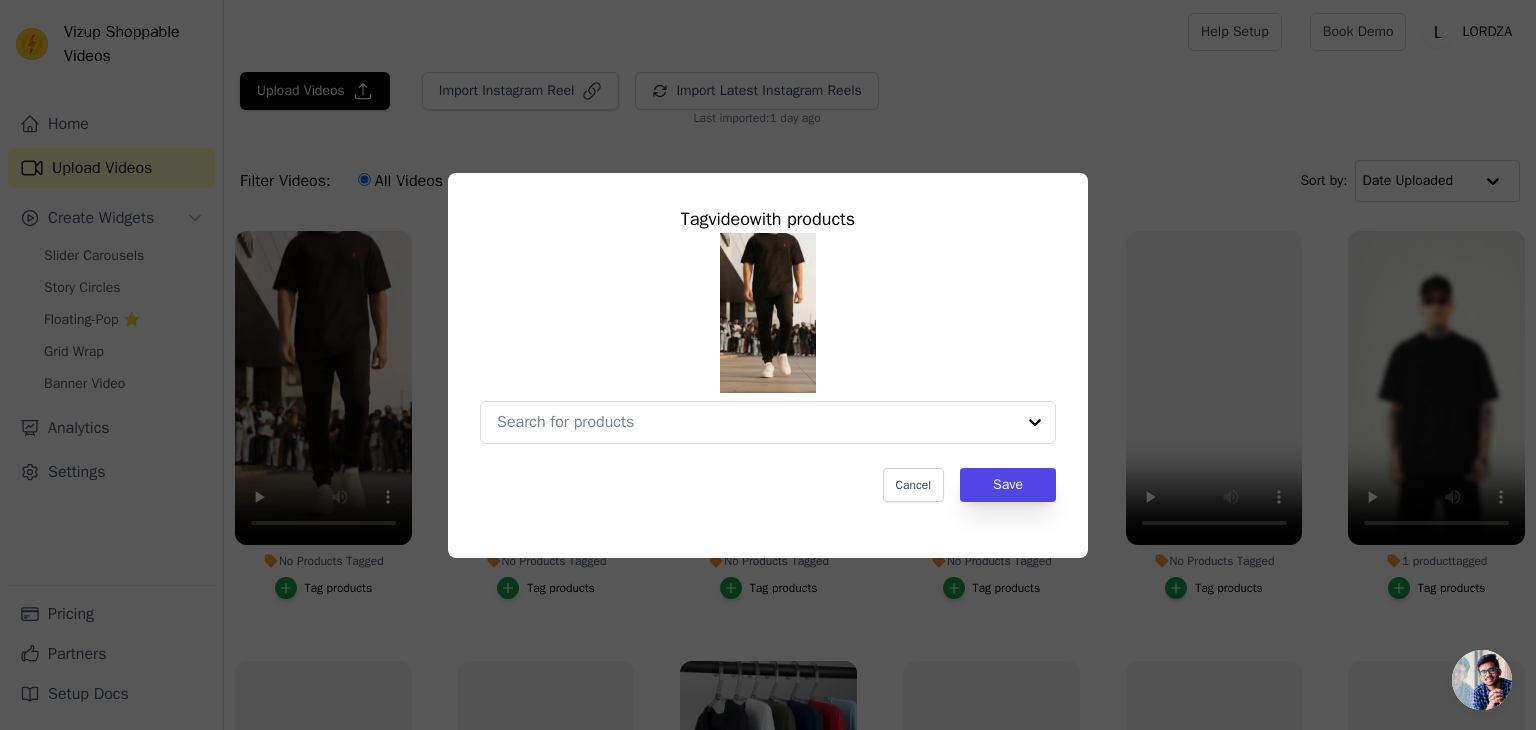 click on "Tag  video  with products                         Cancel   Save" at bounding box center [768, 353] 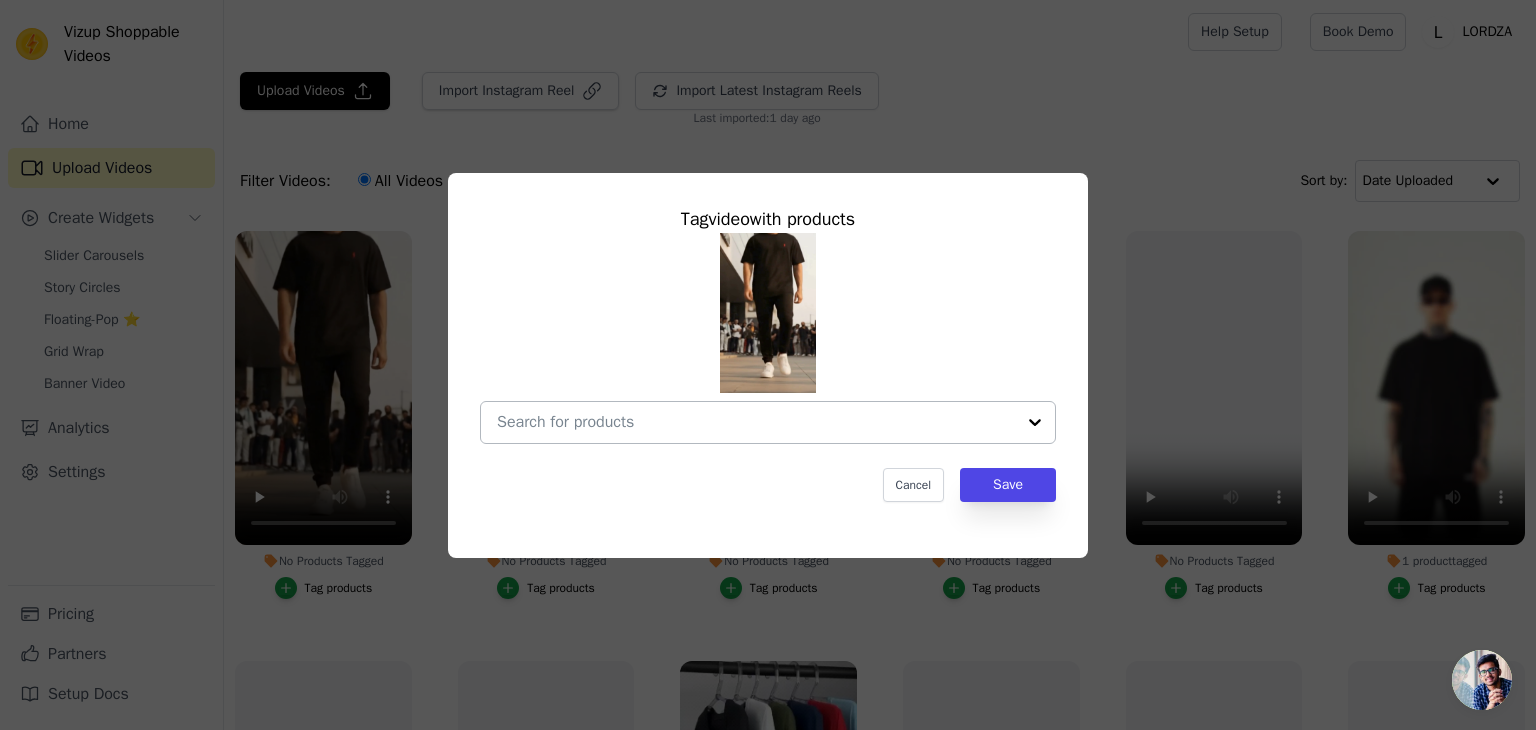 click on "No Products Tagged     Tag  video  with products                         Cancel   Save     Tag products" at bounding box center [756, 422] 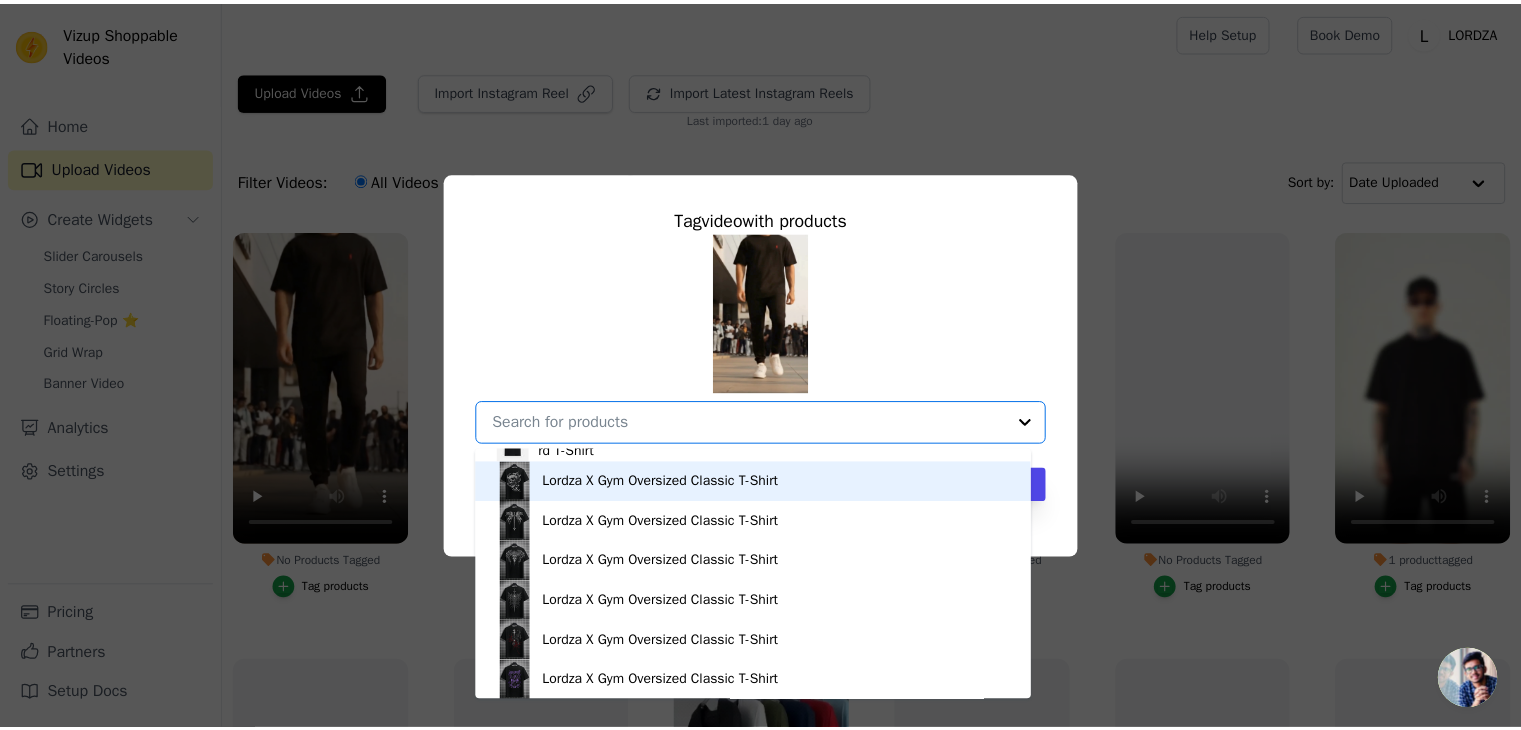 scroll, scrollTop: 1587, scrollLeft: 0, axis: vertical 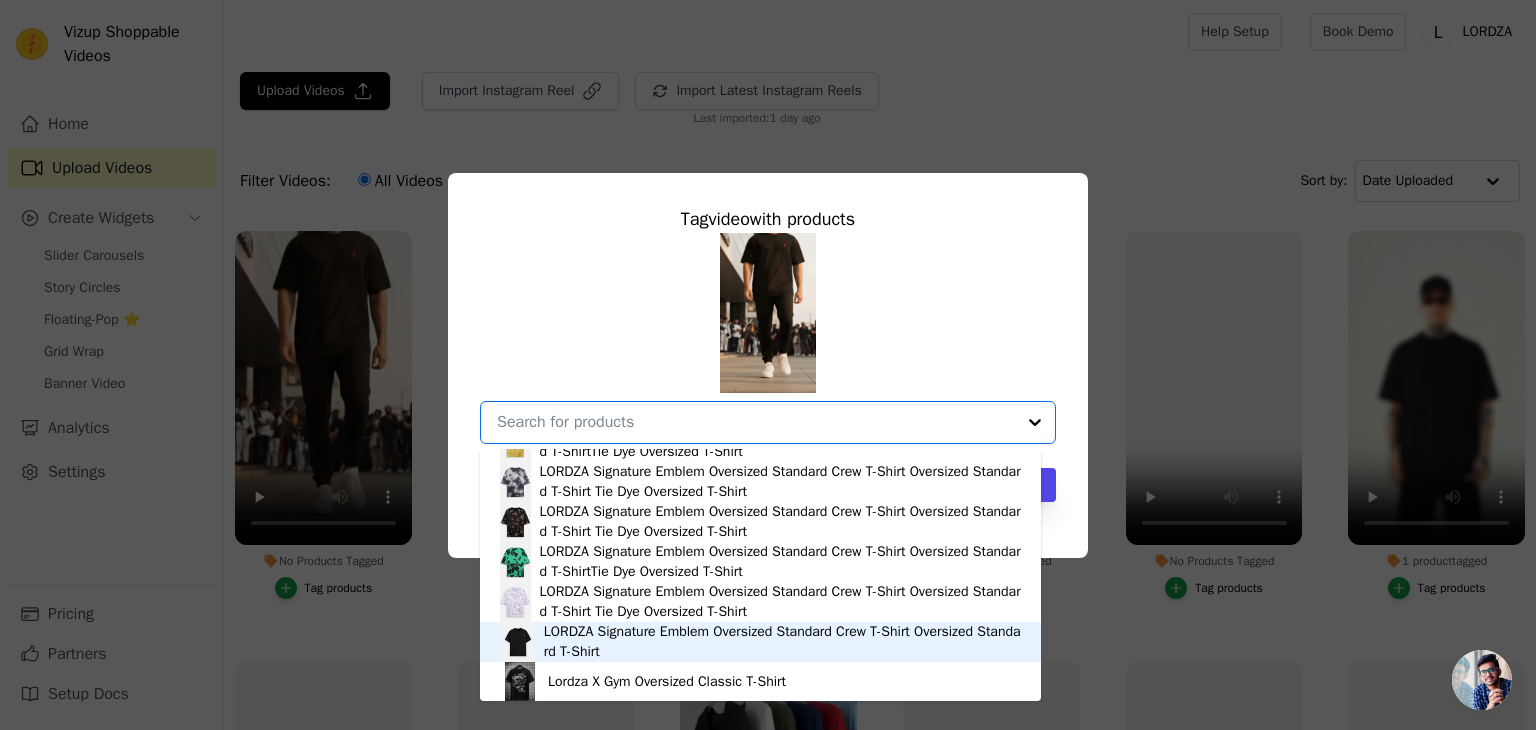 click on "LORDZA Signature Emblem Oversized Standard Crew T-Shirt Oversized Standard T-Shirt" at bounding box center [782, 642] 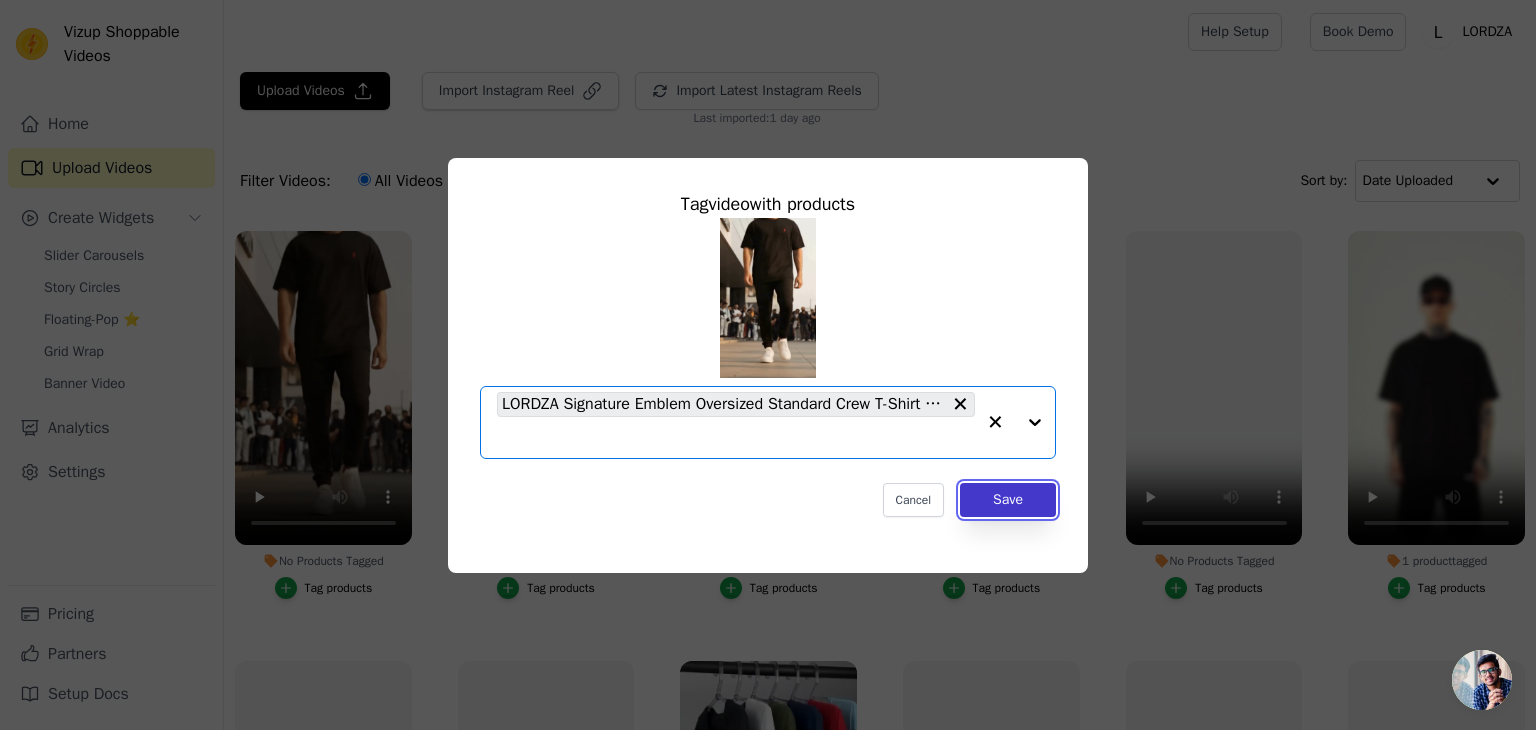 click on "Save" at bounding box center [1008, 500] 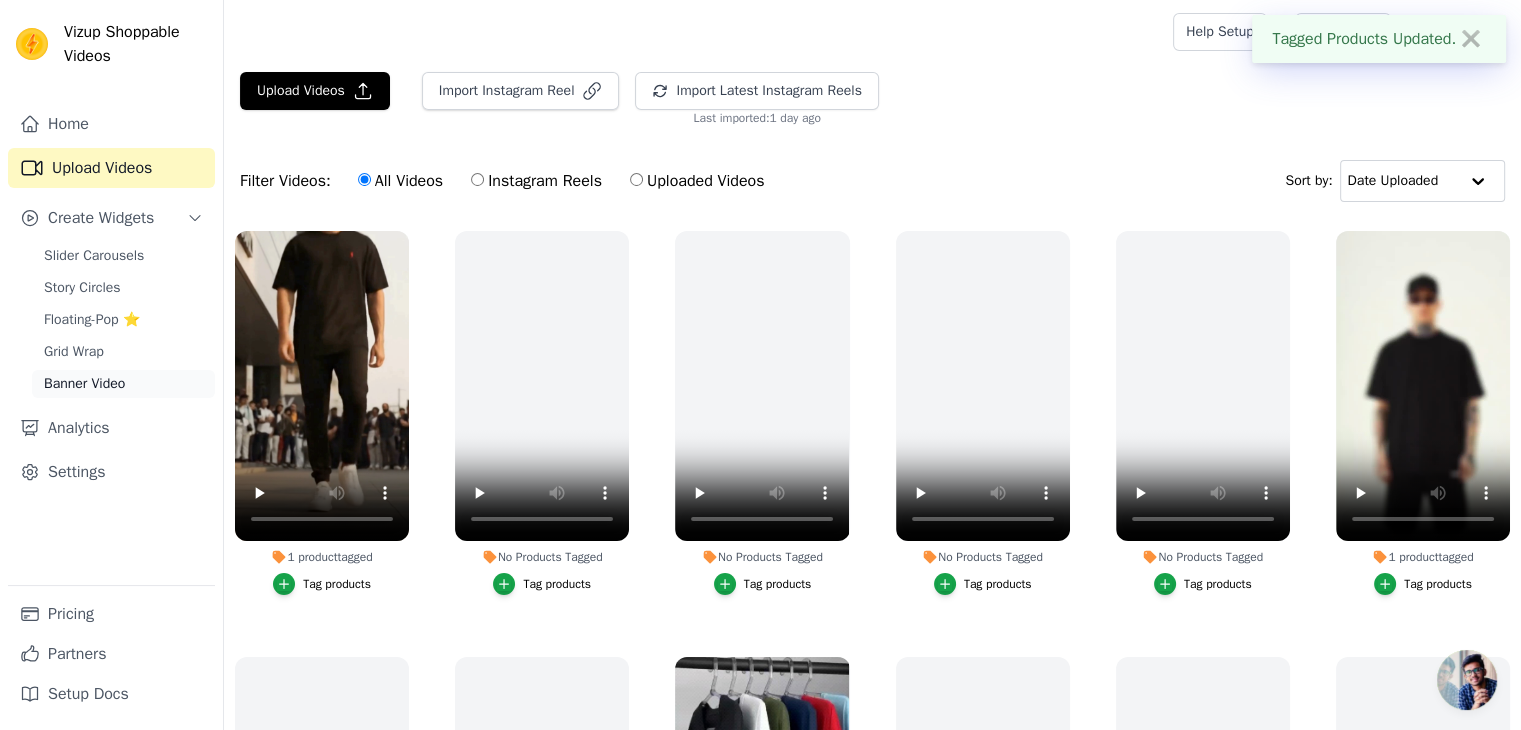 click on "Banner Video" at bounding box center (84, 384) 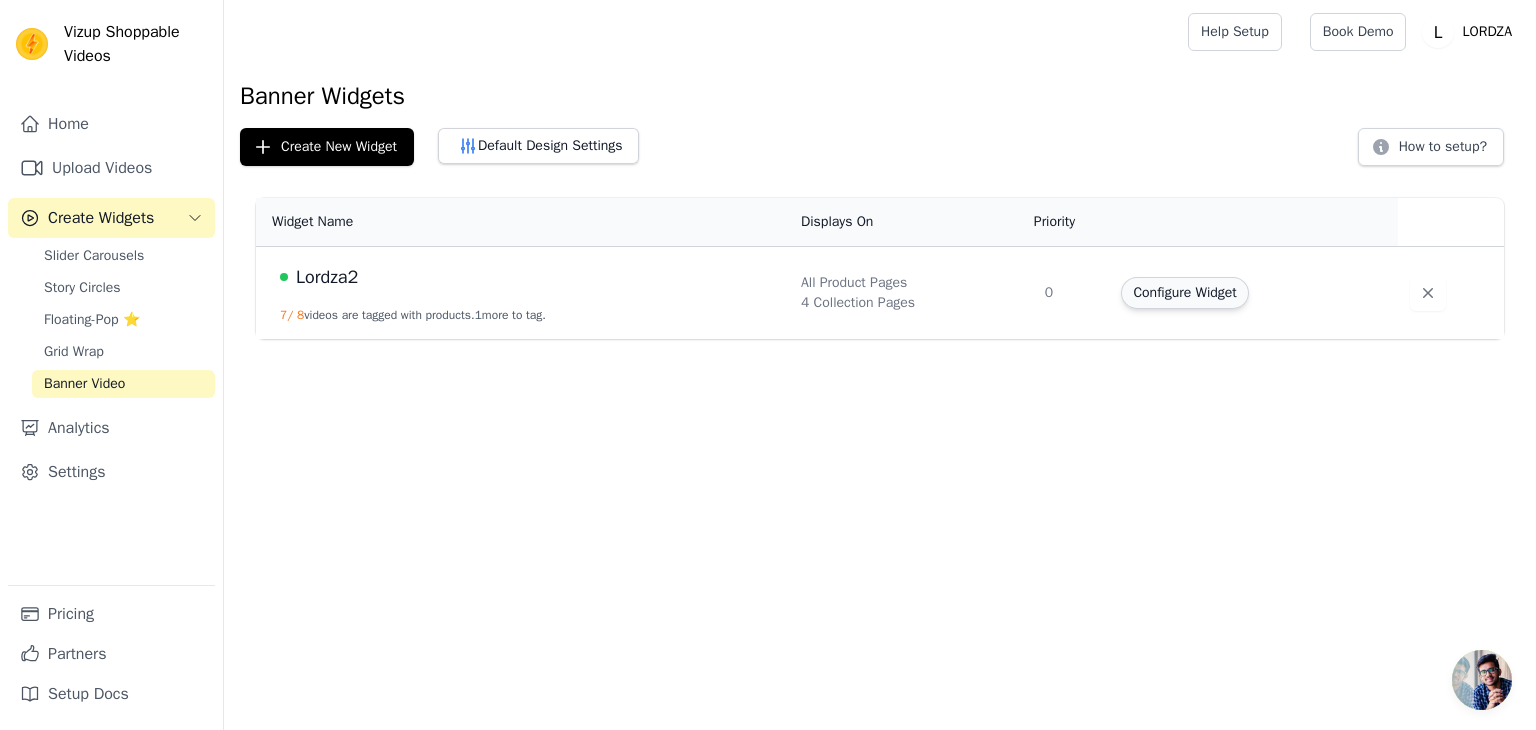 click on "Configure Widget" at bounding box center (1184, 293) 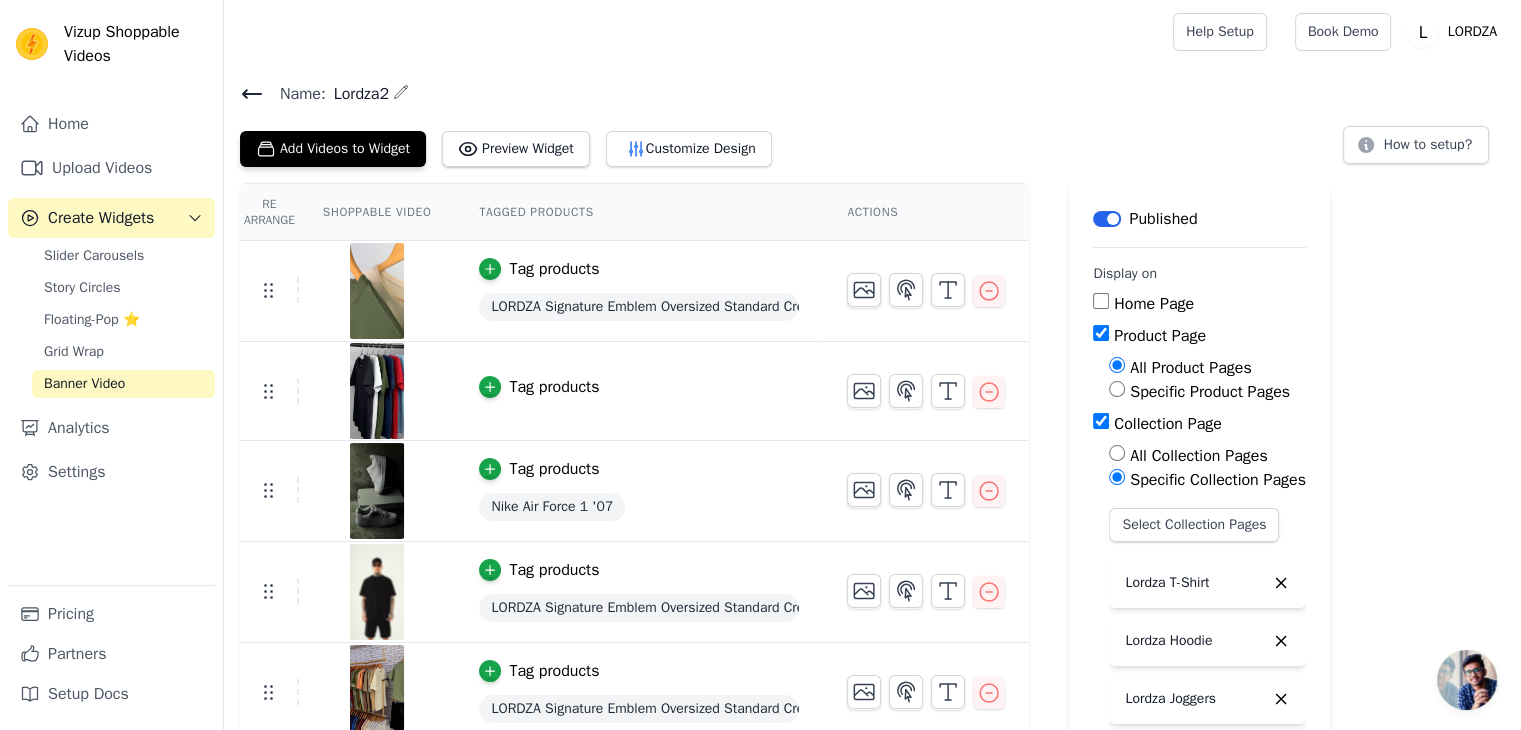 scroll, scrollTop: 100, scrollLeft: 0, axis: vertical 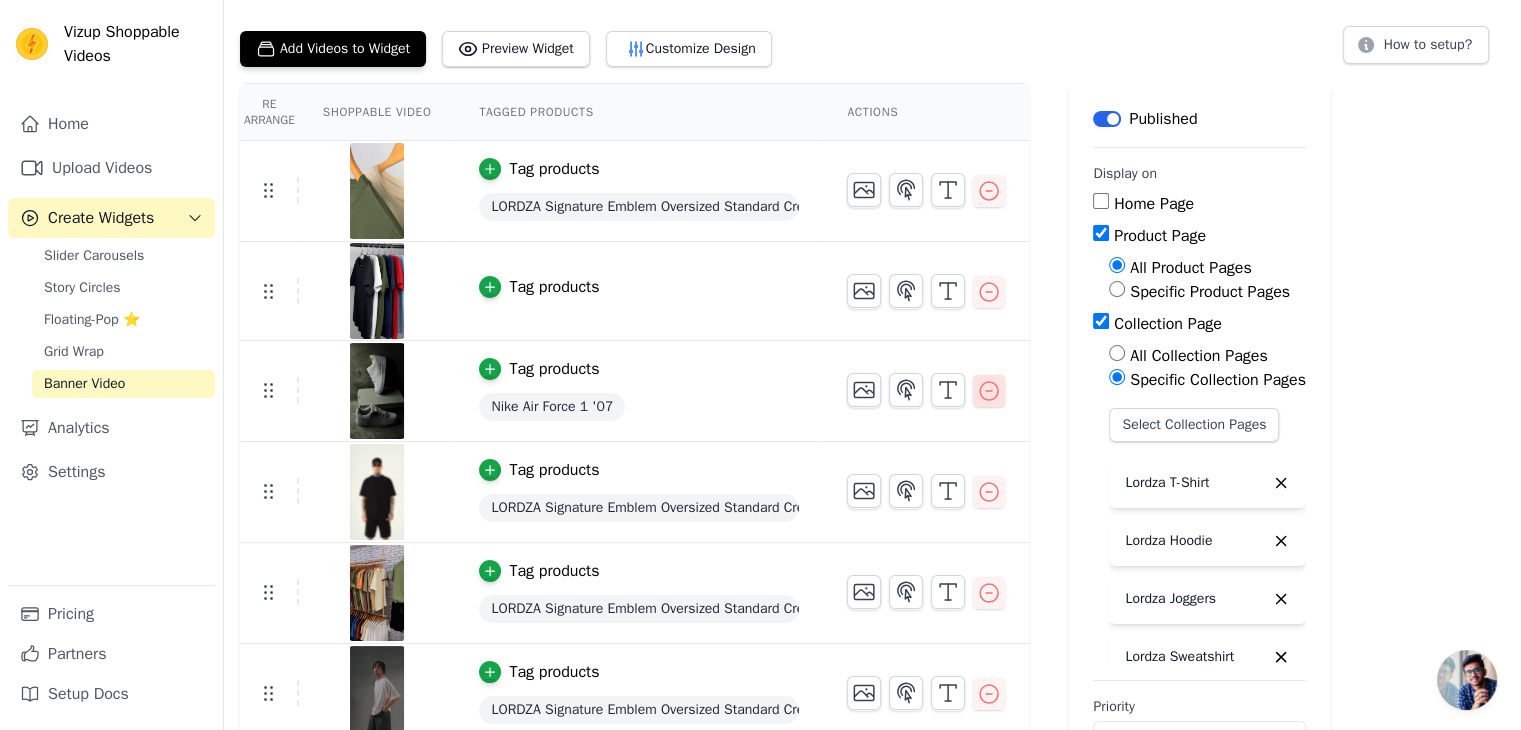 click 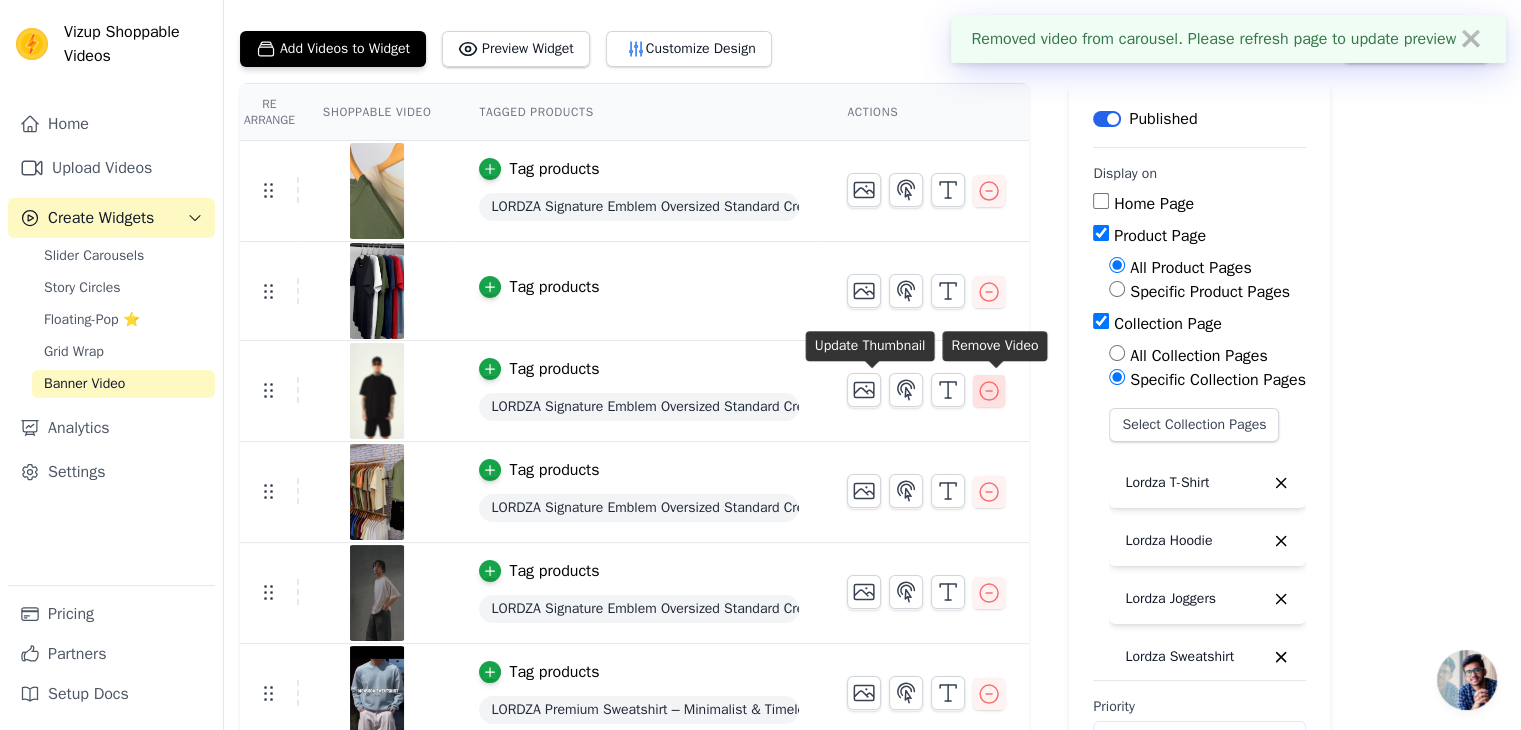 click 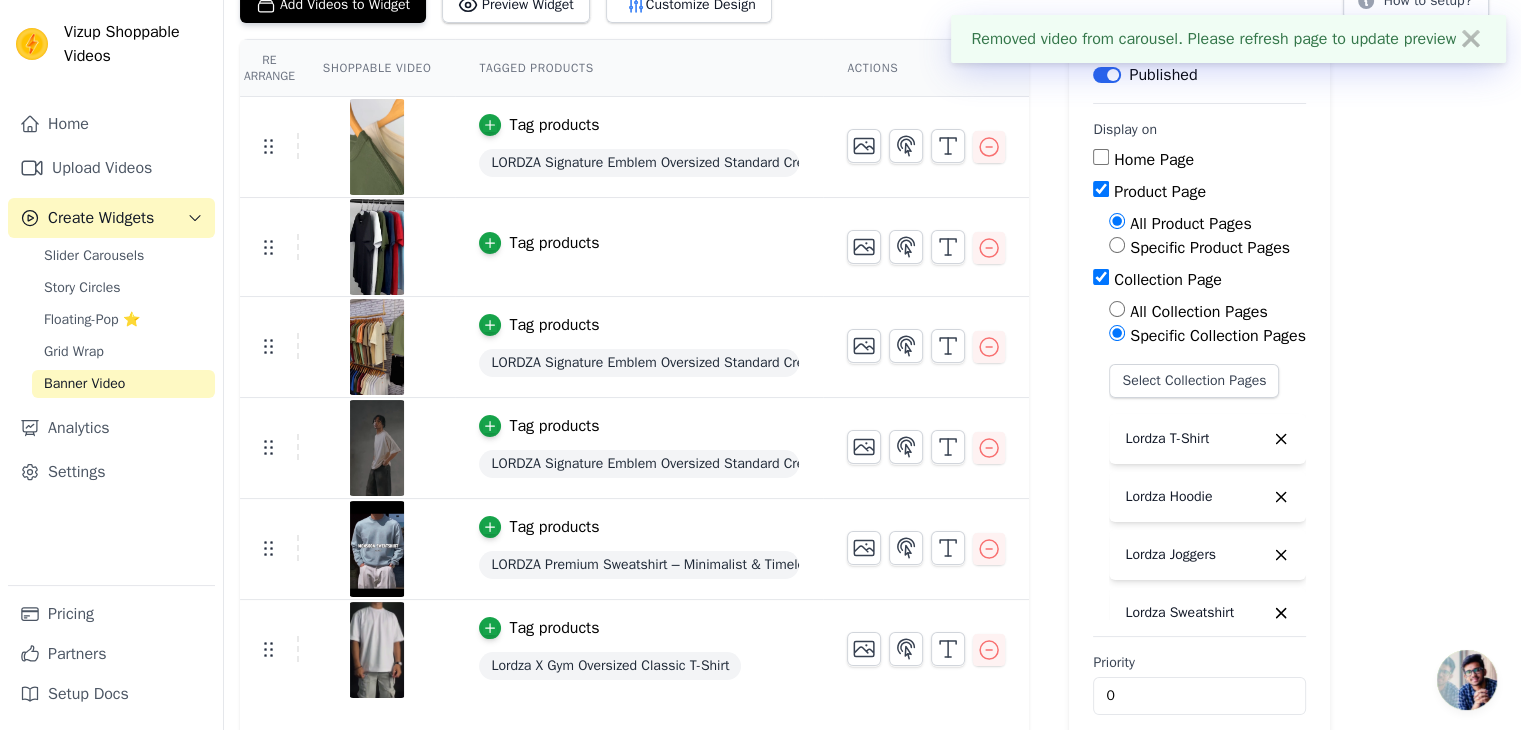scroll, scrollTop: 167, scrollLeft: 0, axis: vertical 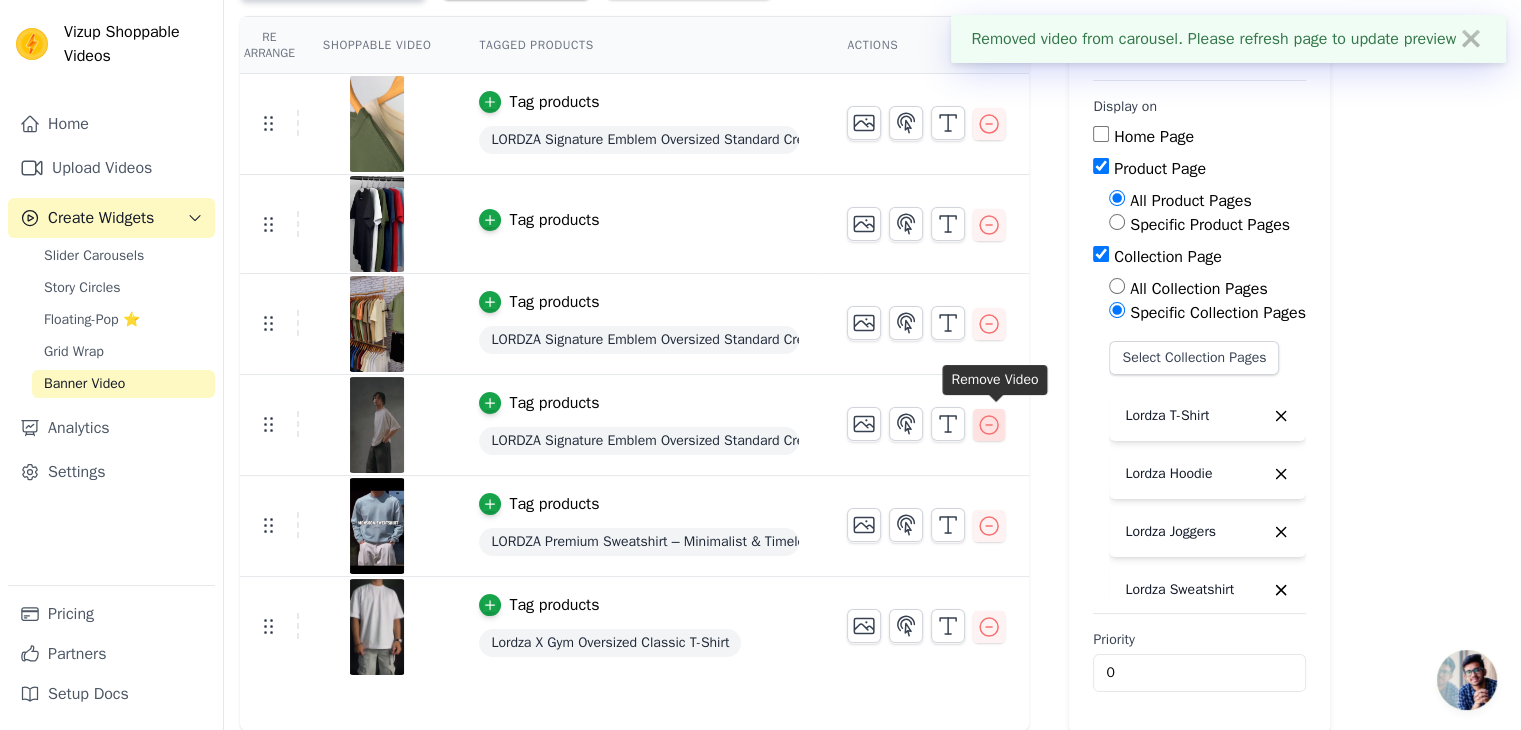 click 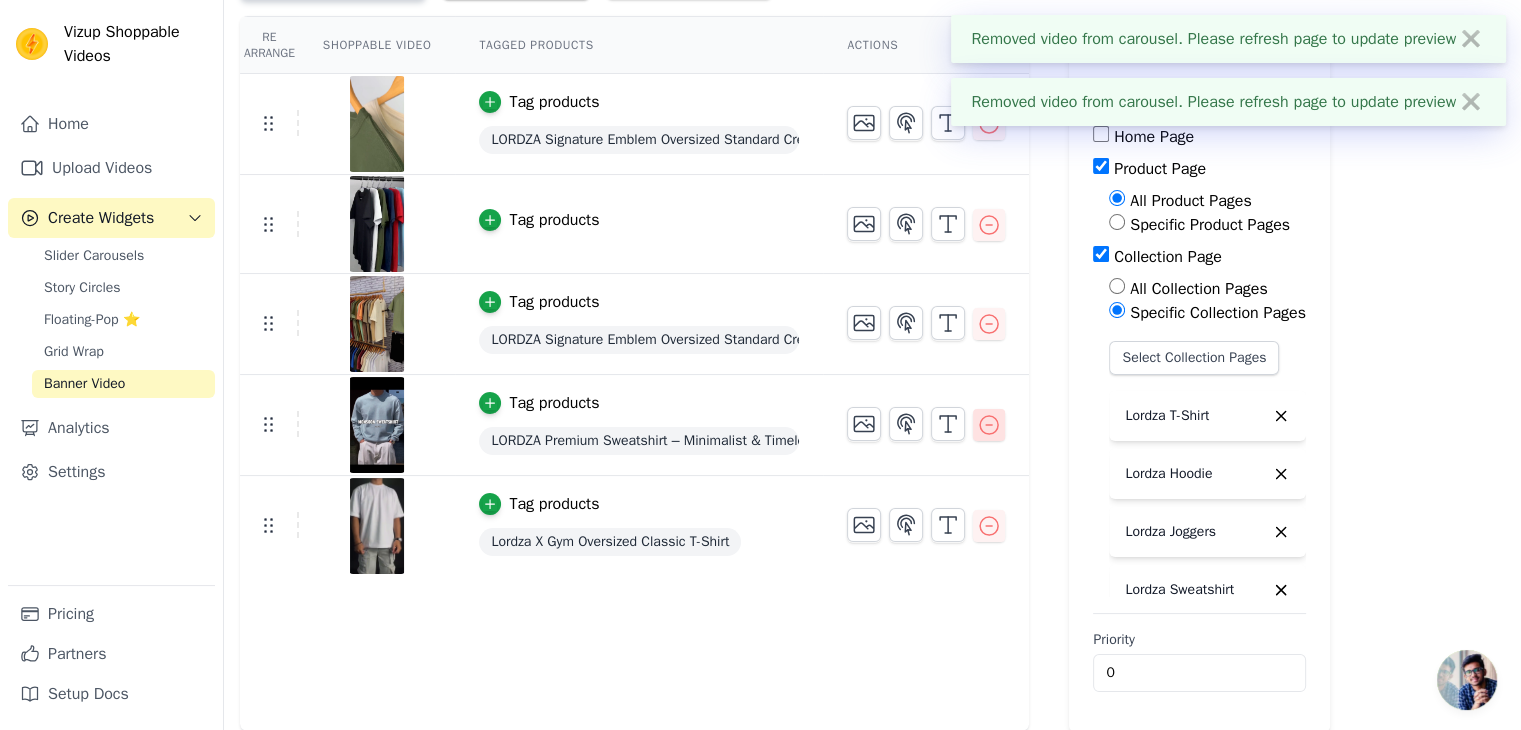 click 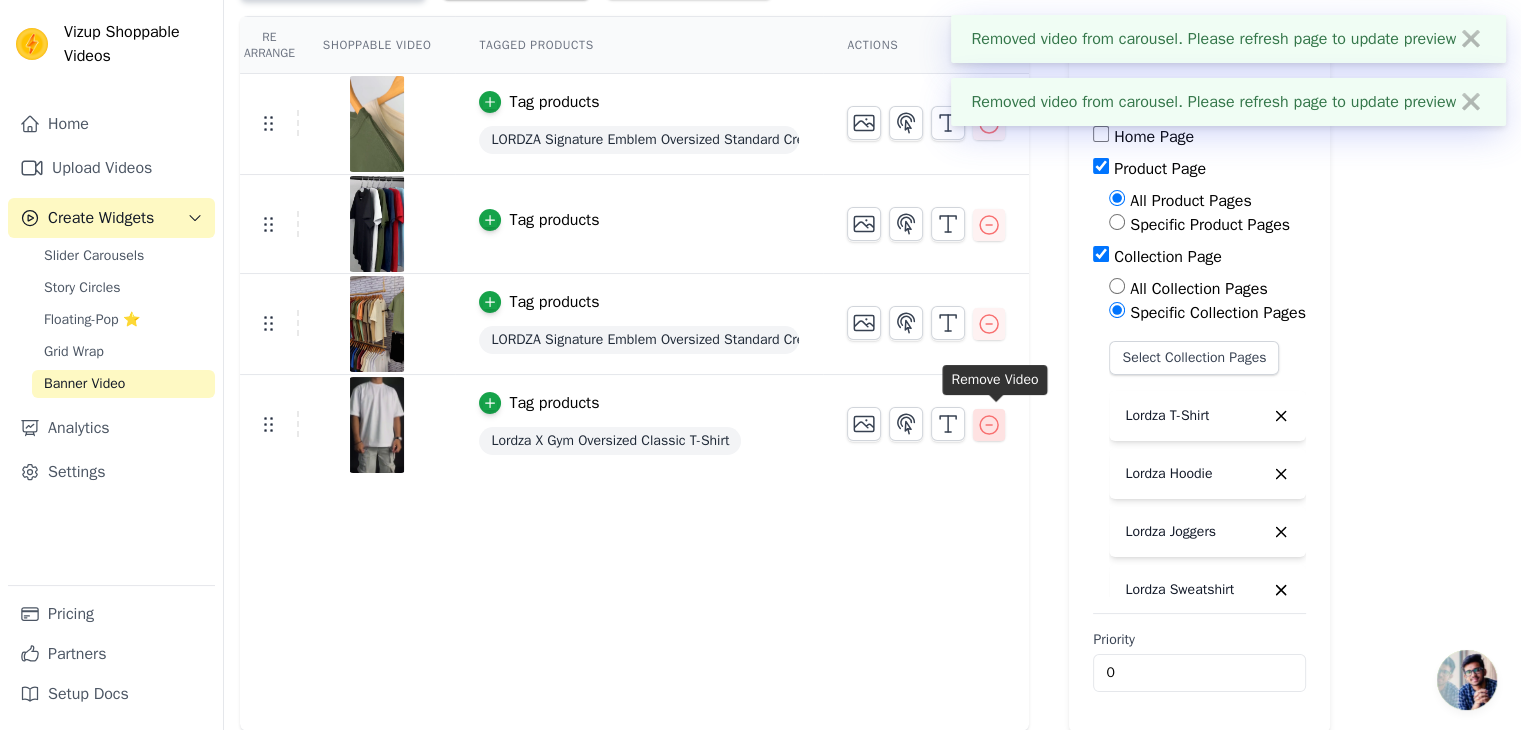 click 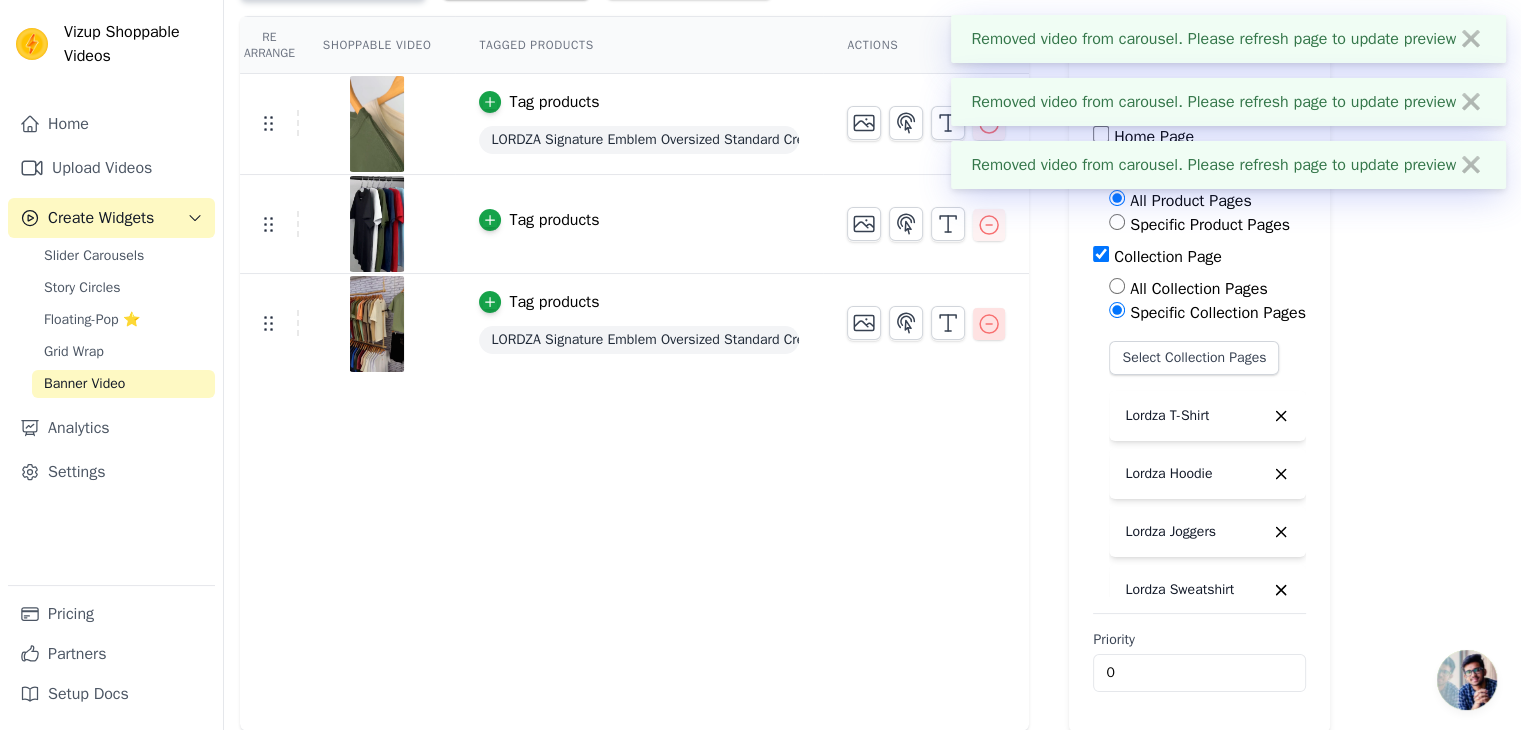 click 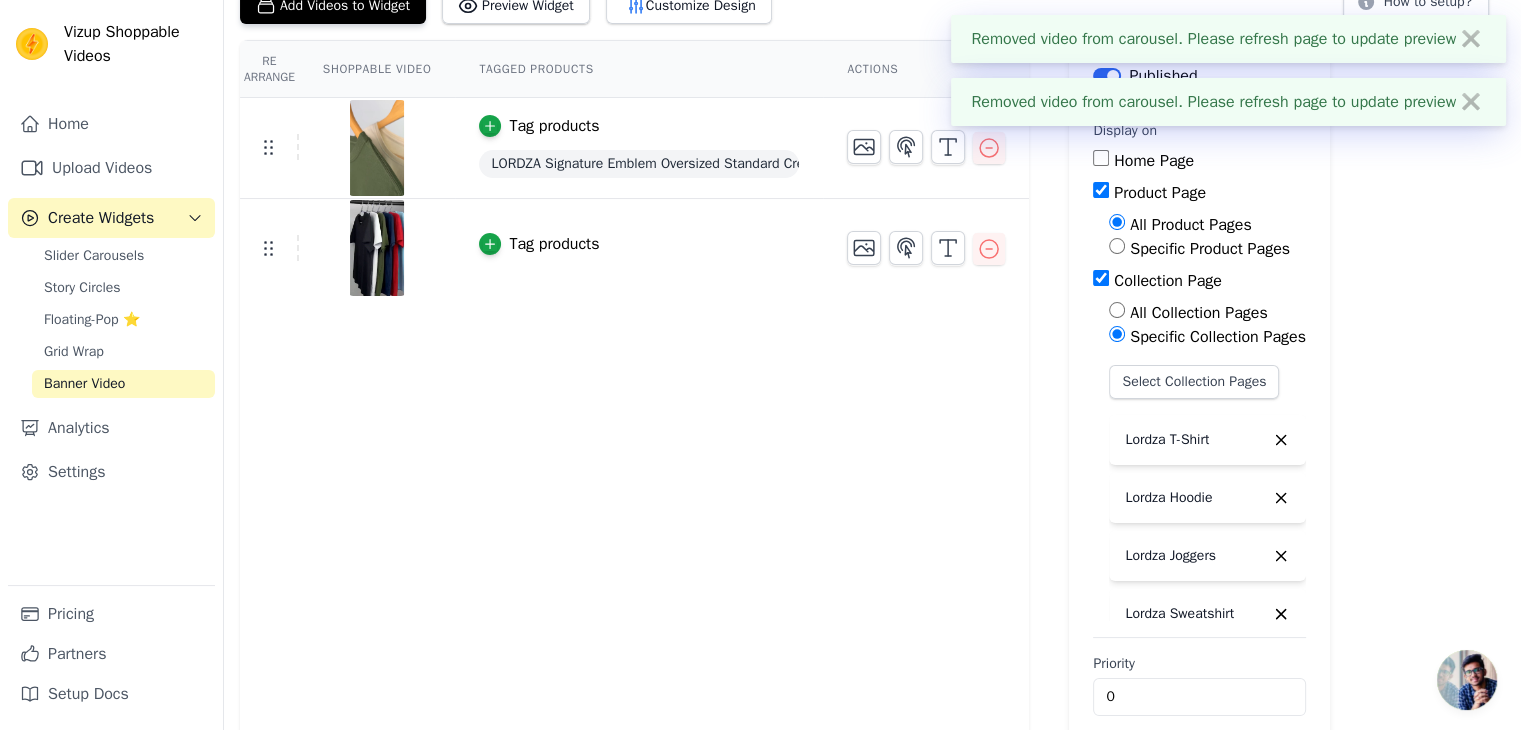 scroll, scrollTop: 67, scrollLeft: 0, axis: vertical 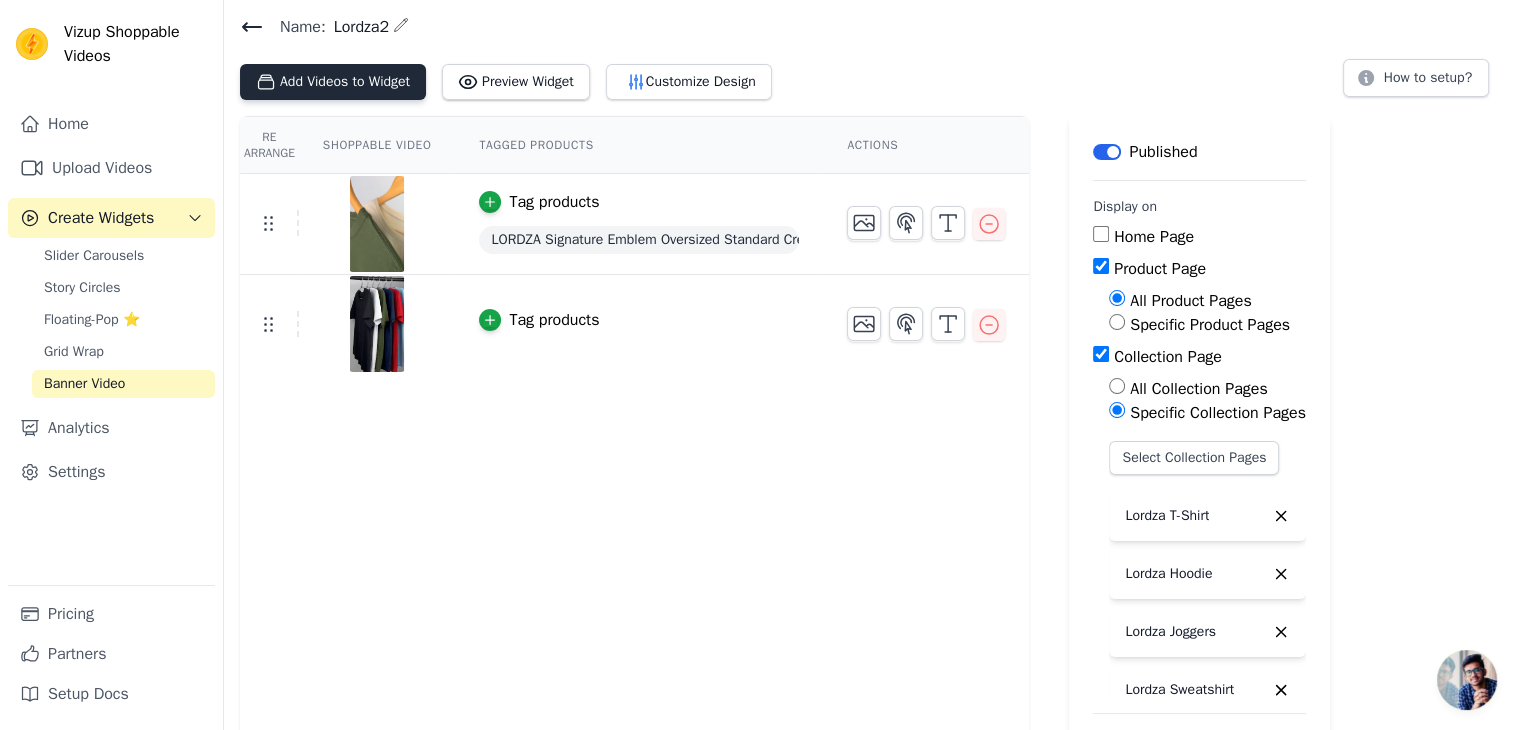 click on "Add Videos to Widget" at bounding box center [333, 82] 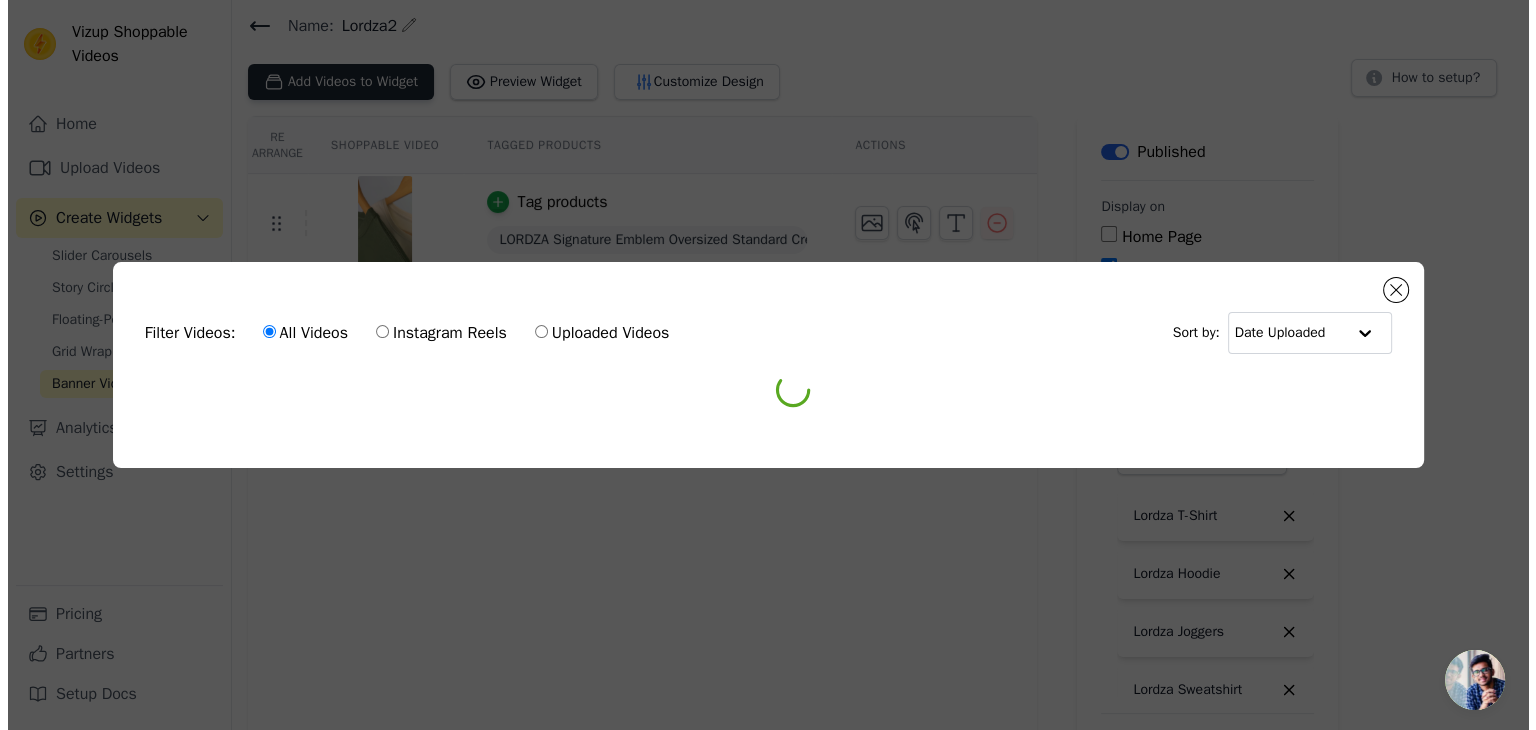 scroll, scrollTop: 0, scrollLeft: 0, axis: both 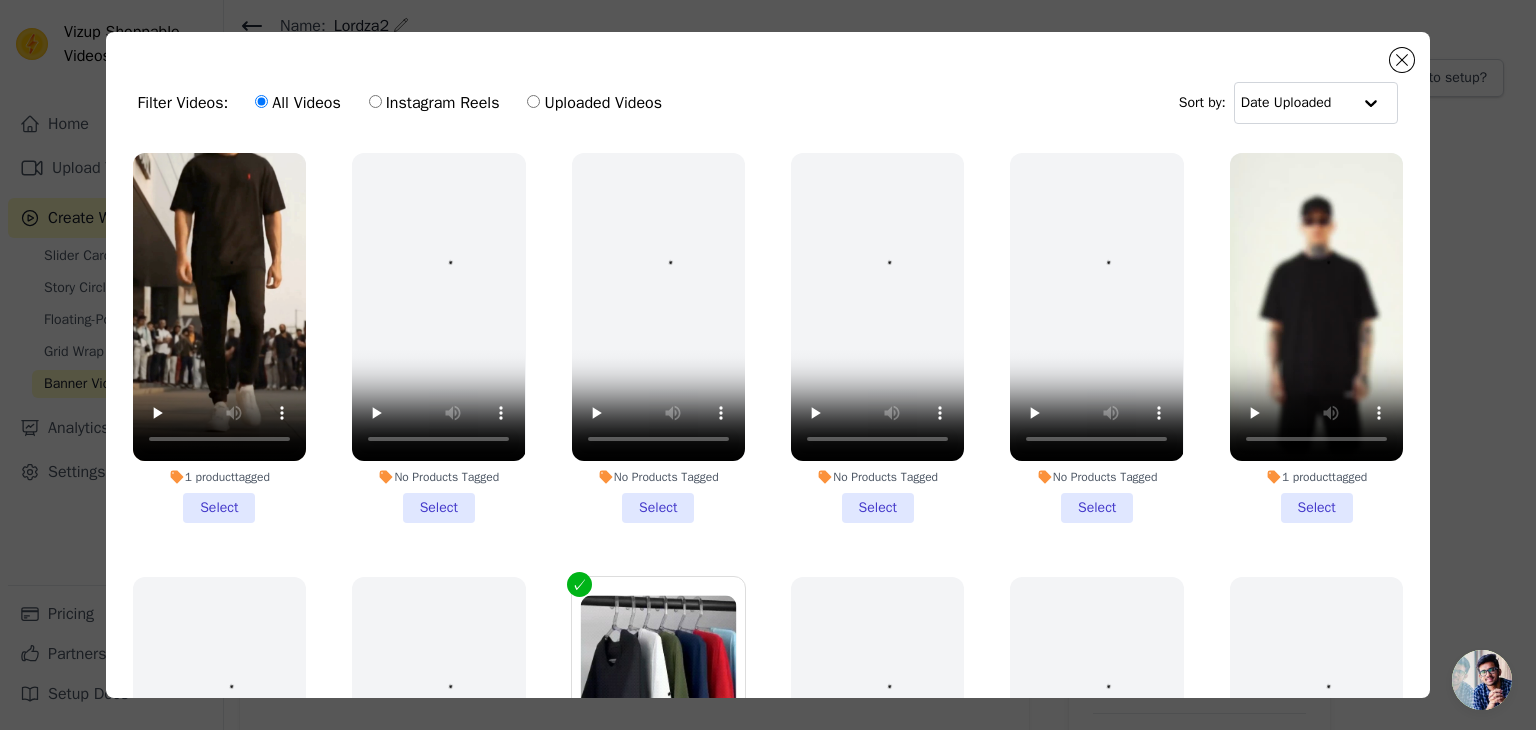 click on "1   product  tagged     Select" at bounding box center (219, 338) 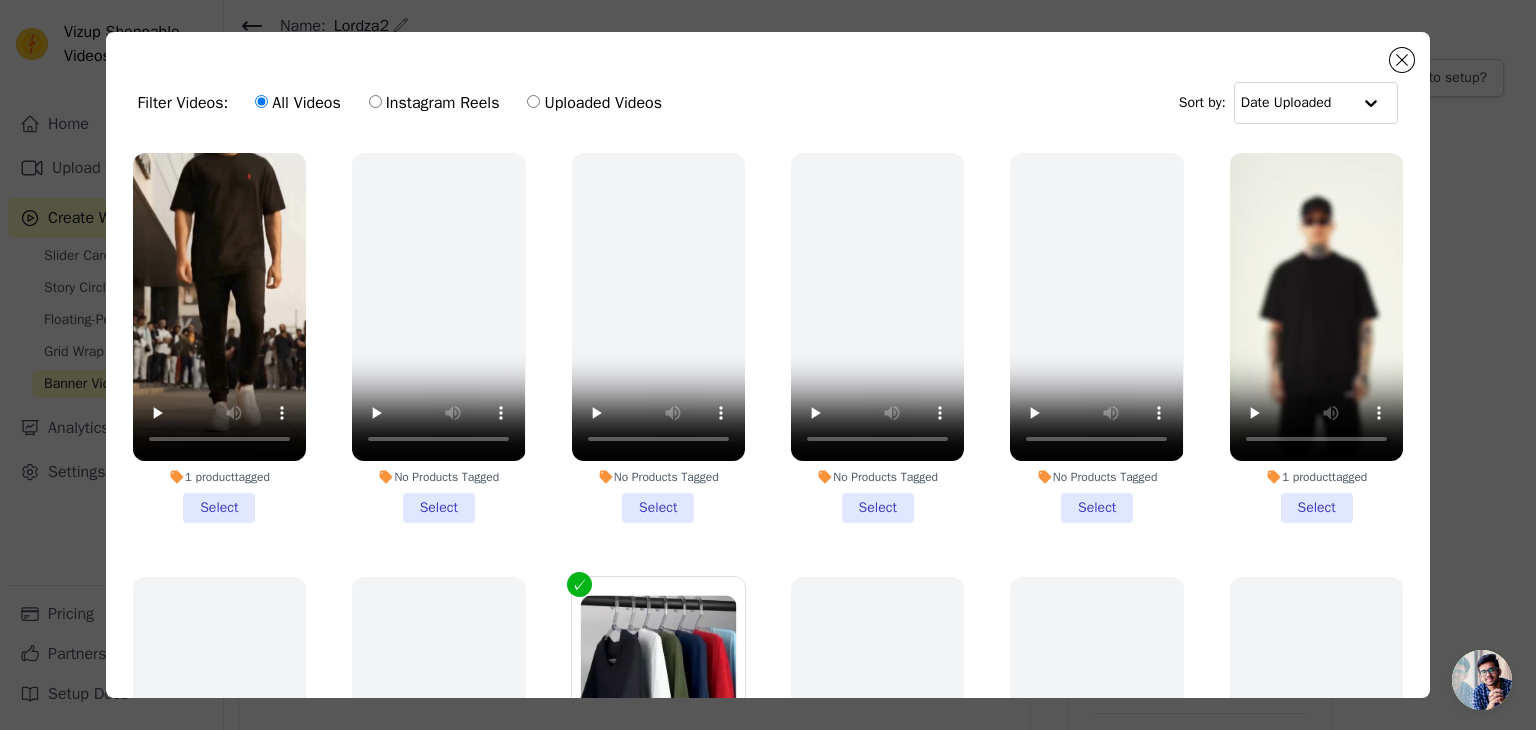click on "1   product  tagged     Select" at bounding box center [0, 0] 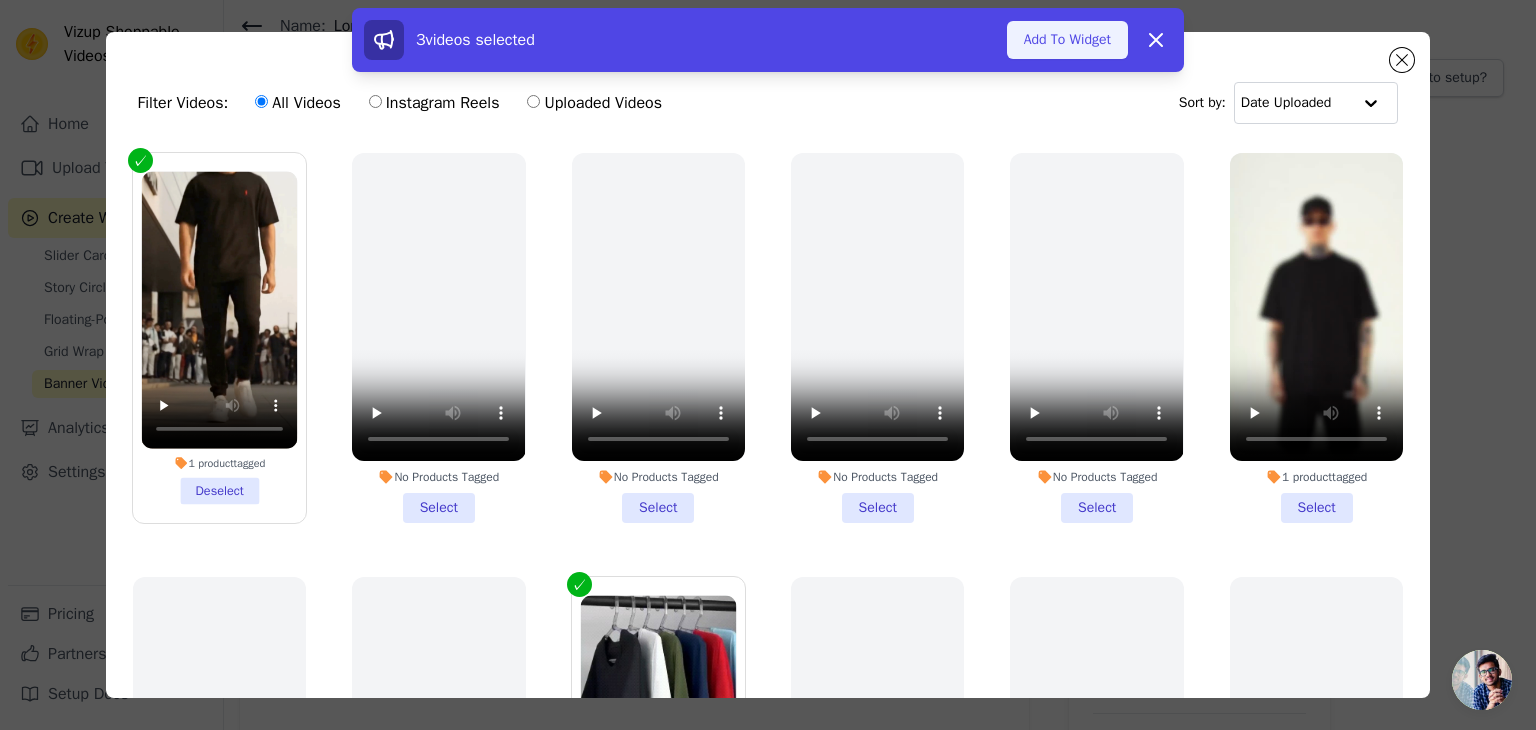 click on "Add To Widget" at bounding box center (1067, 40) 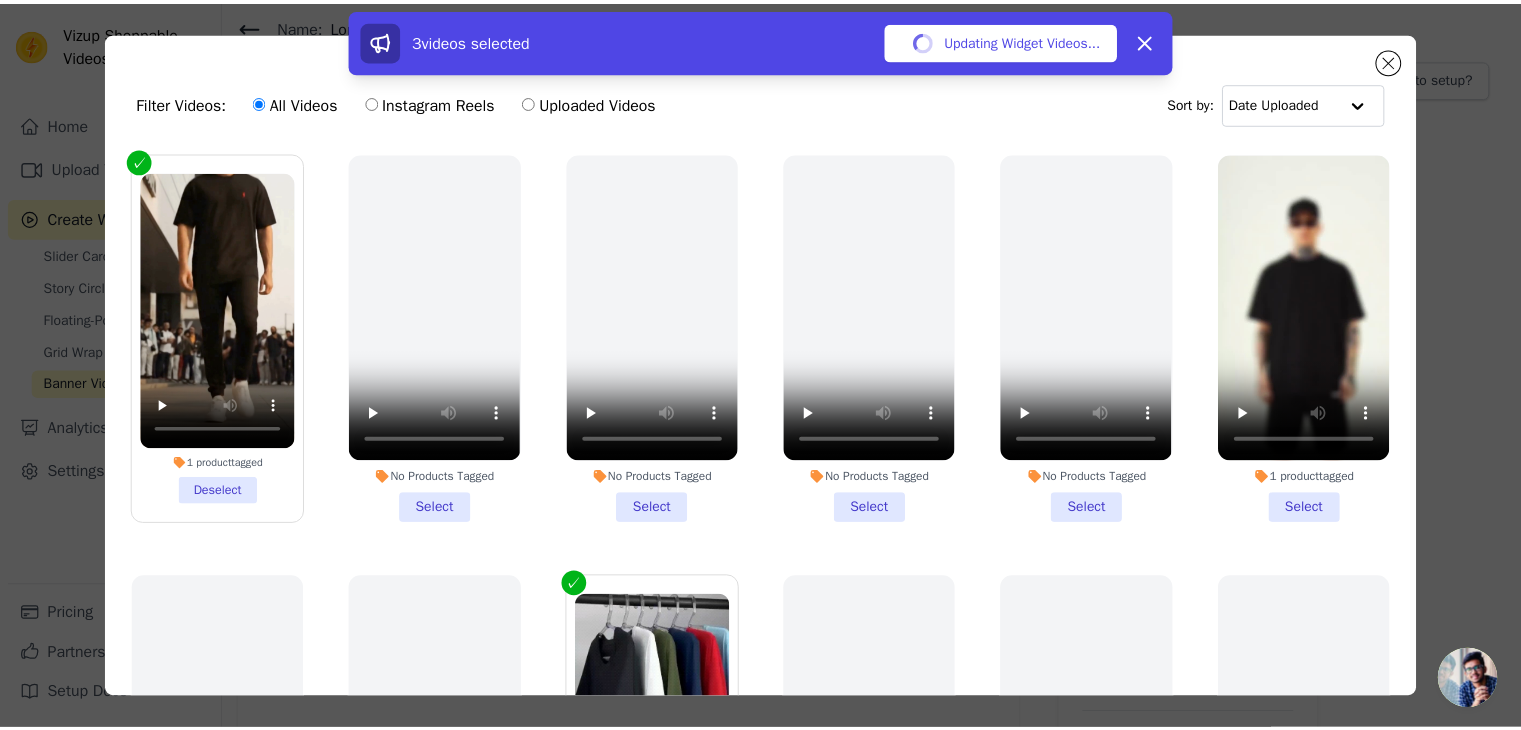 scroll, scrollTop: 67, scrollLeft: 0, axis: vertical 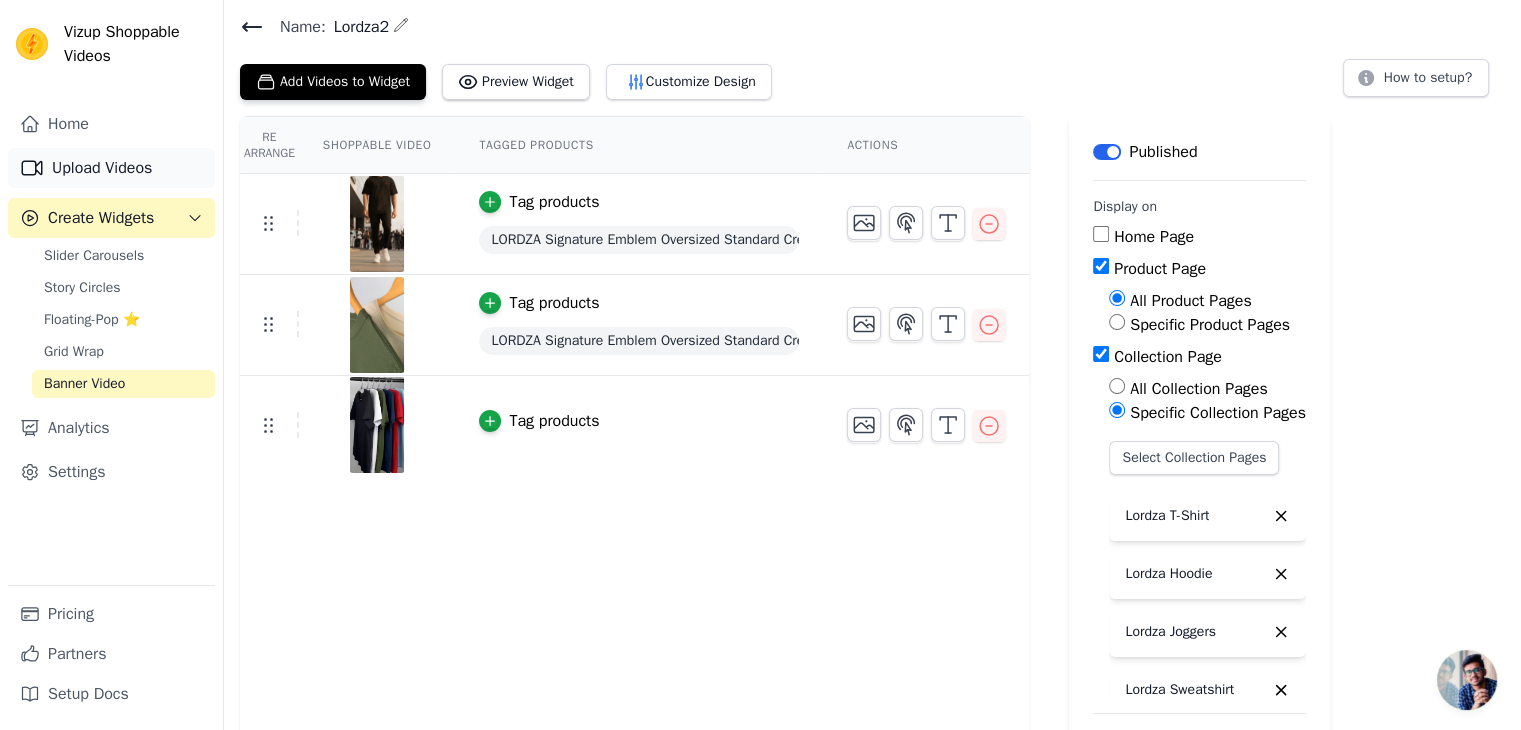 click on "Upload Videos" at bounding box center (111, 168) 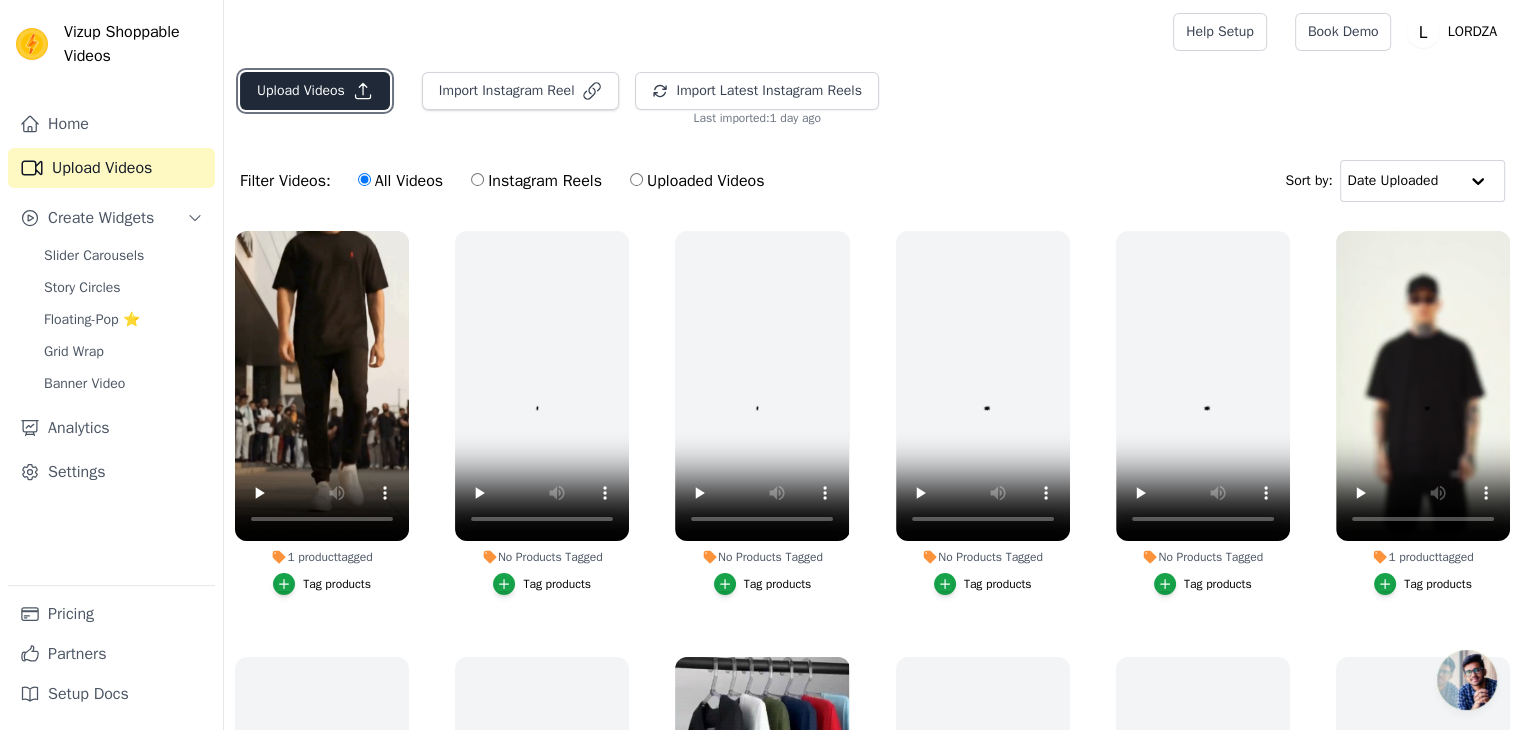 click on "Upload Videos" at bounding box center [315, 91] 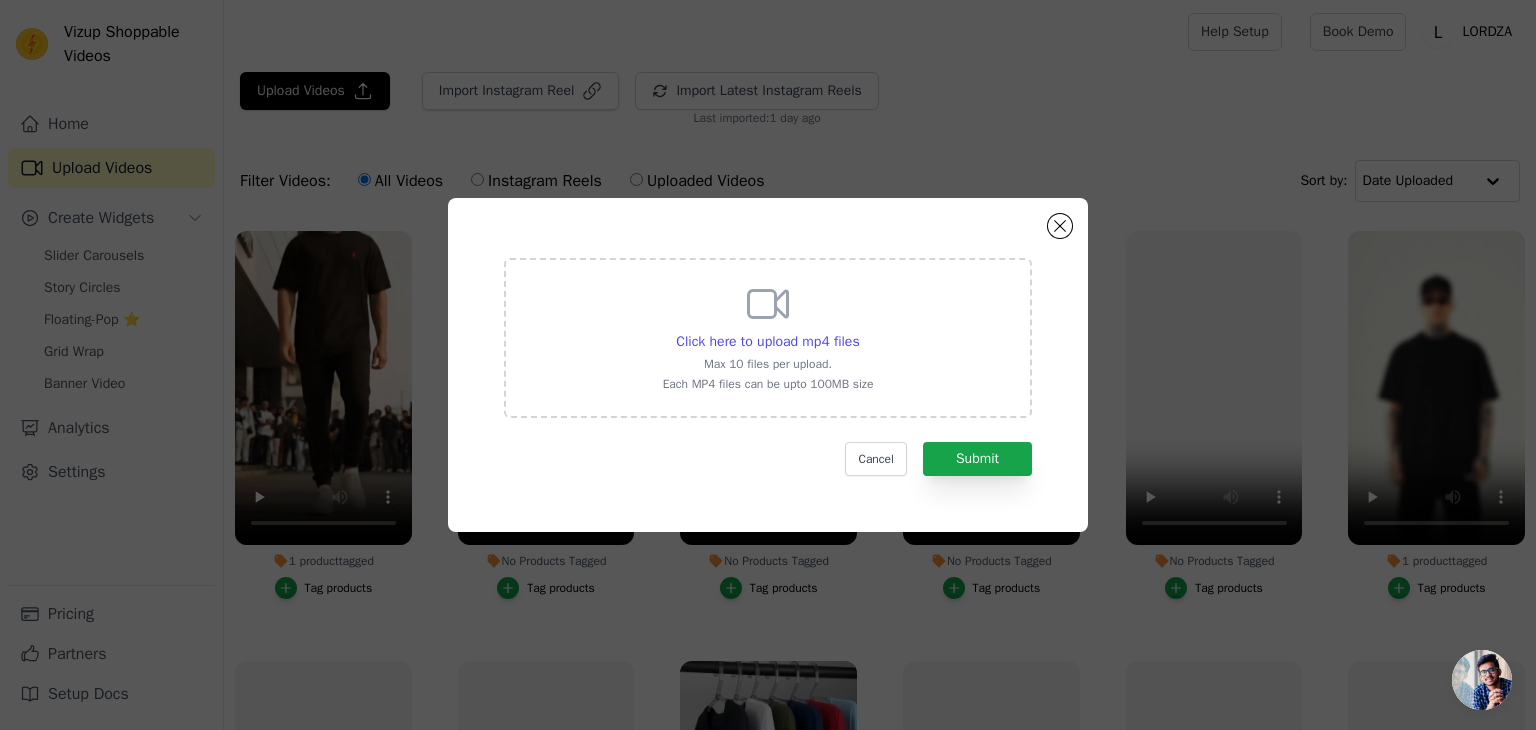 click on "Max 10 files per upload." at bounding box center [768, 364] 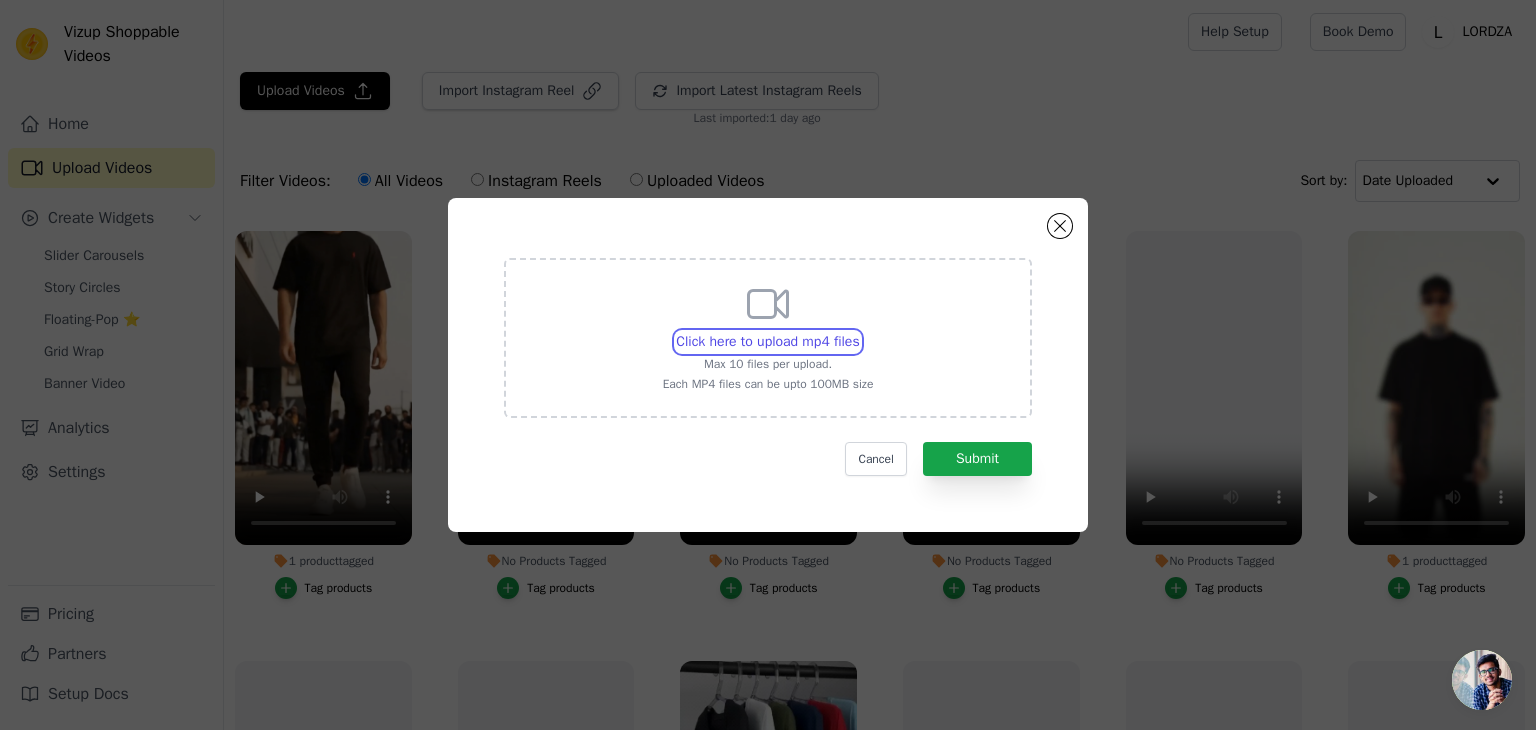 type on "C:\fakepath\0803.mp4" 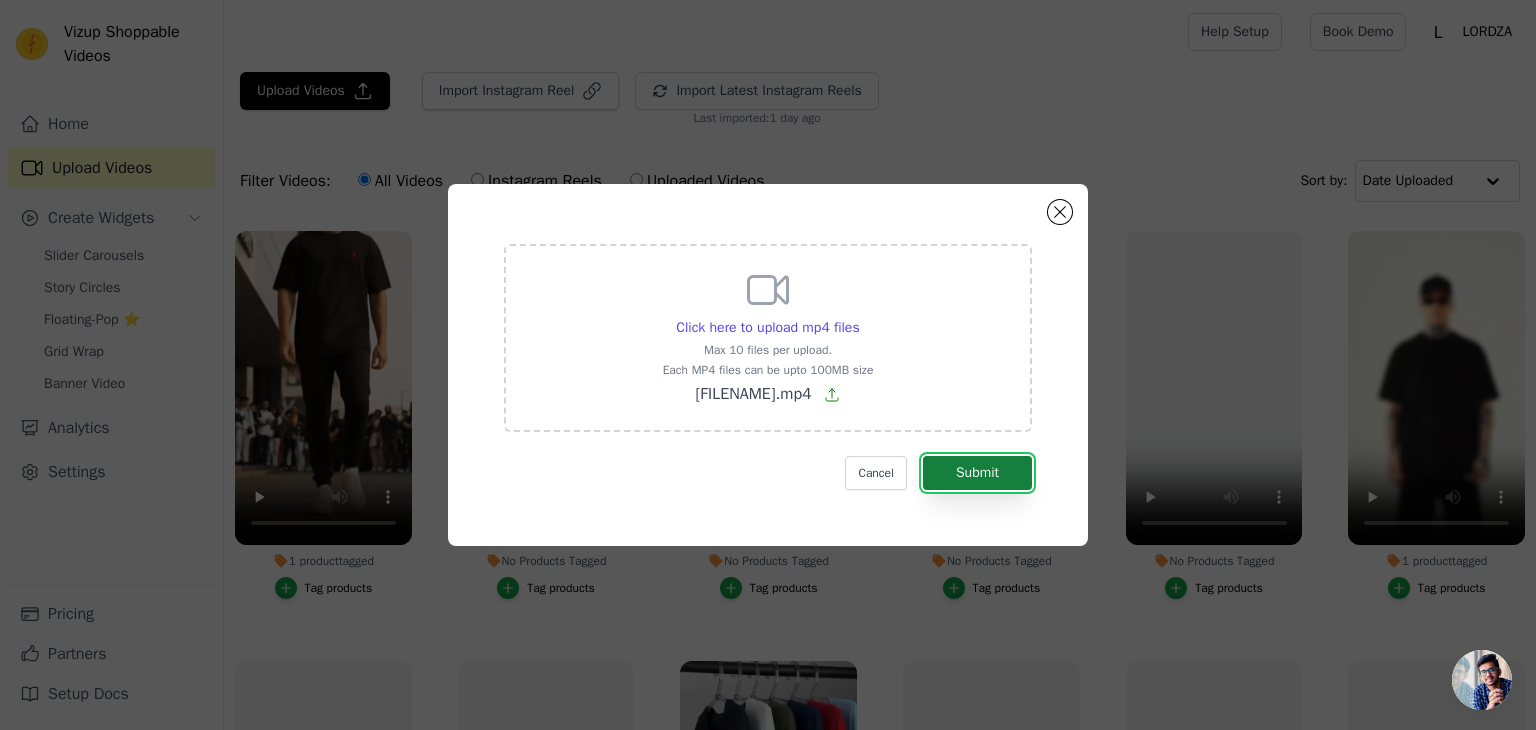 click on "Submit" at bounding box center (977, 473) 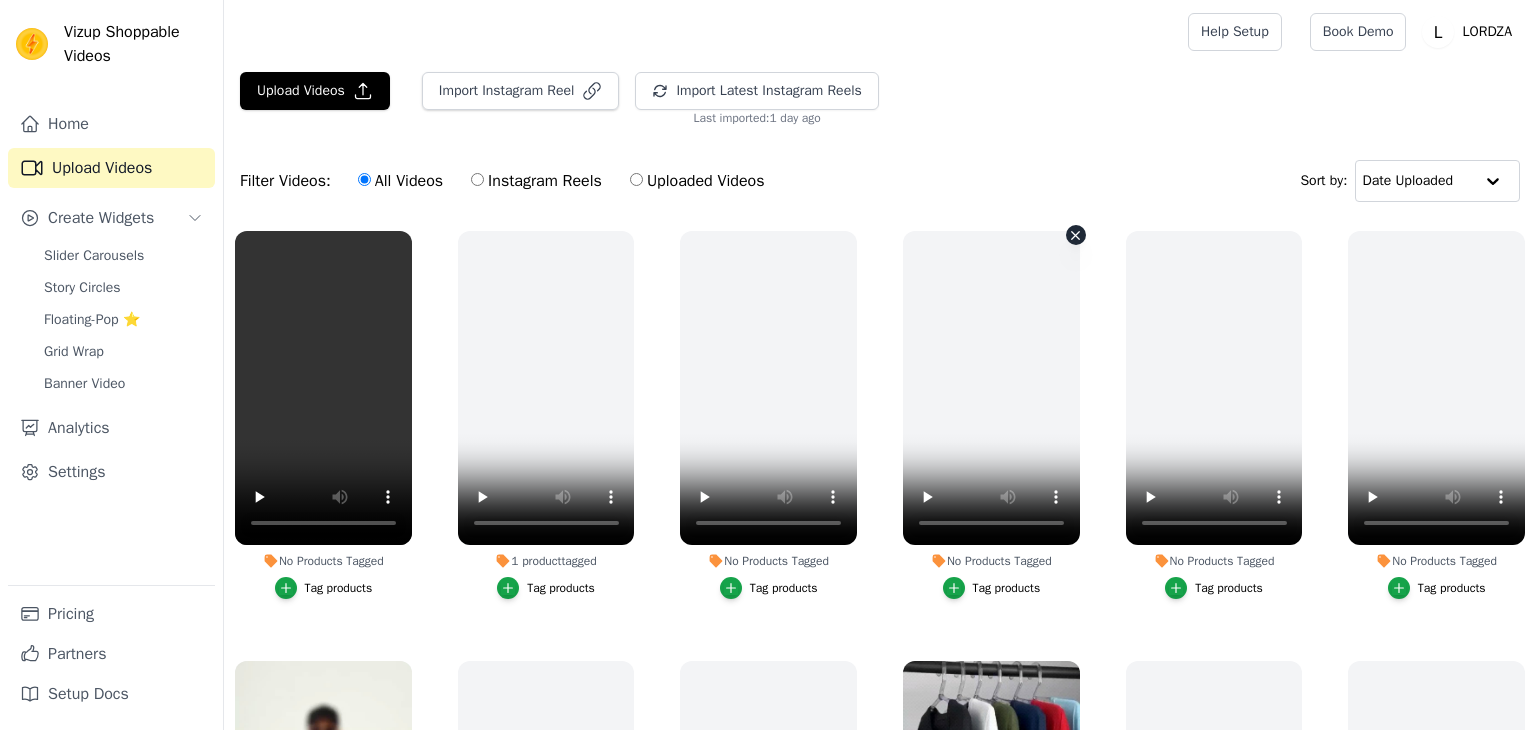scroll, scrollTop: 0, scrollLeft: 0, axis: both 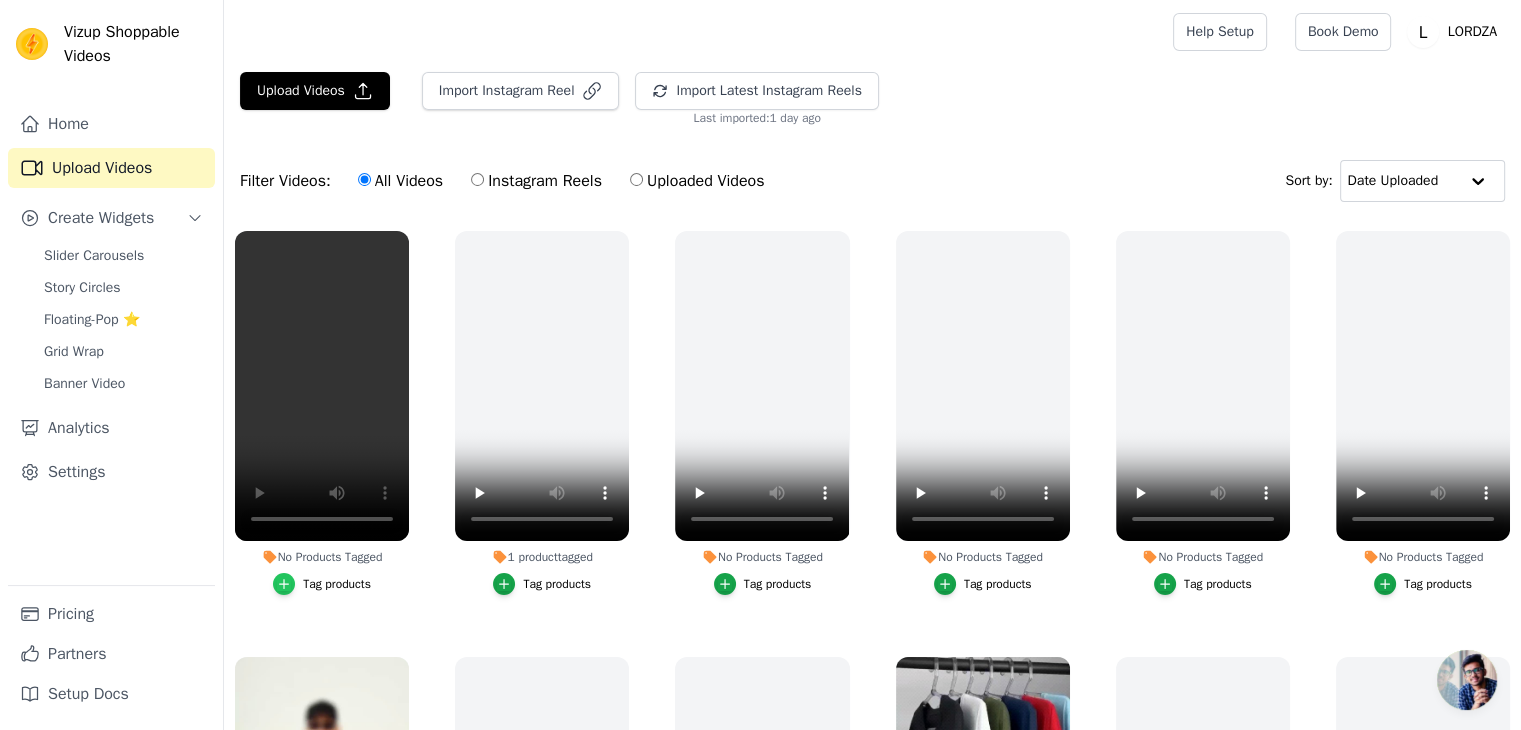 click at bounding box center (284, 584) 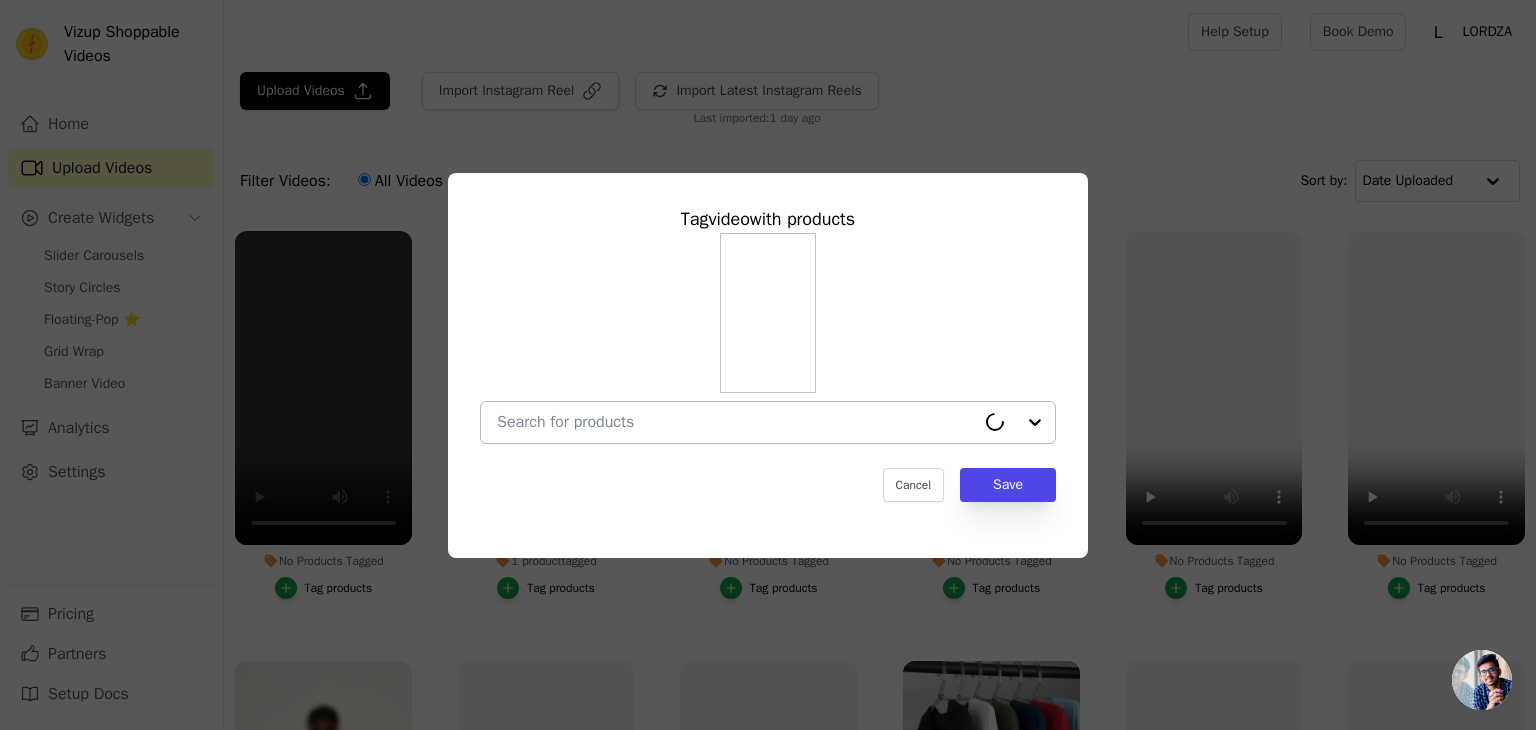 click on "No Products Tagged     Tag  video  with products                         Cancel   Save     Tag products" at bounding box center [736, 422] 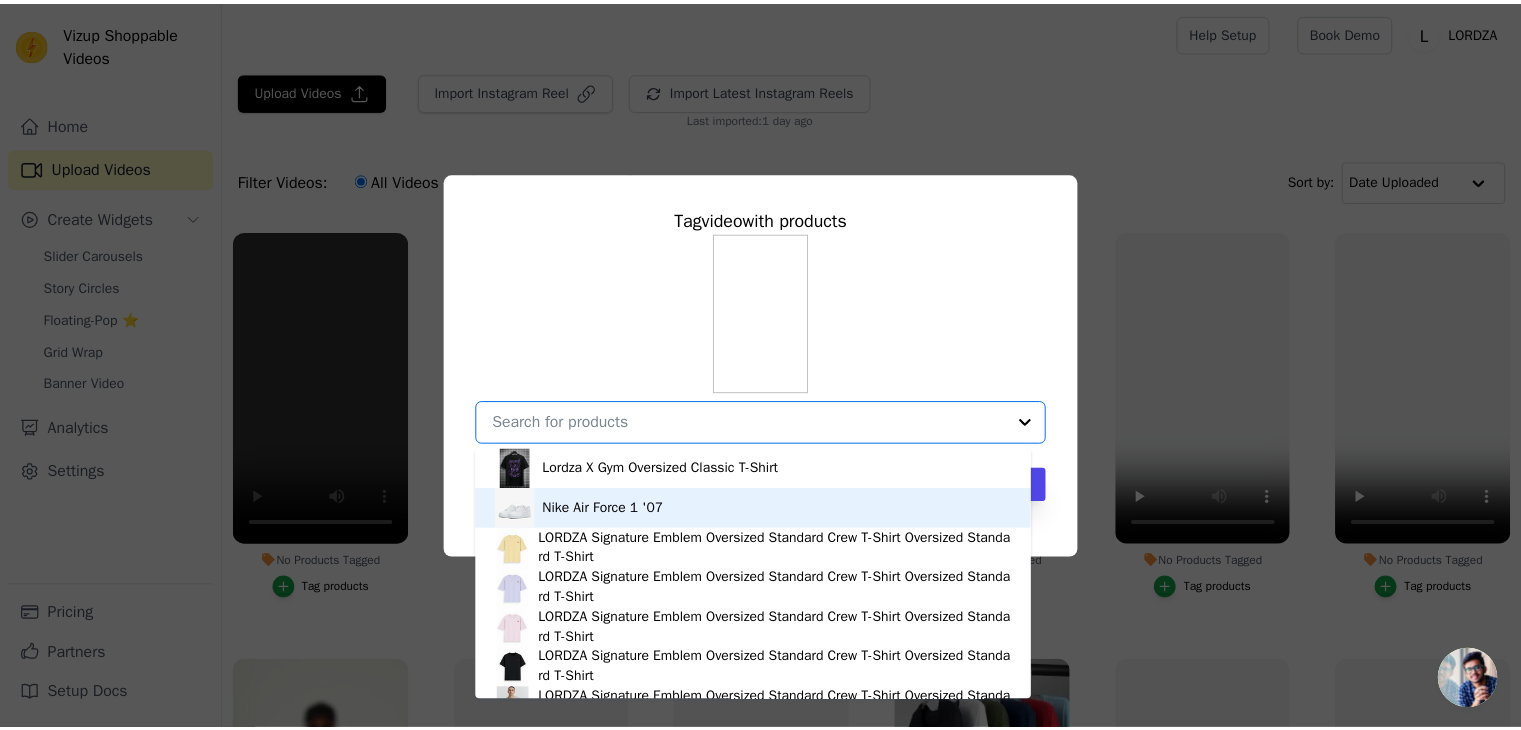 scroll, scrollTop: 2200, scrollLeft: 0, axis: vertical 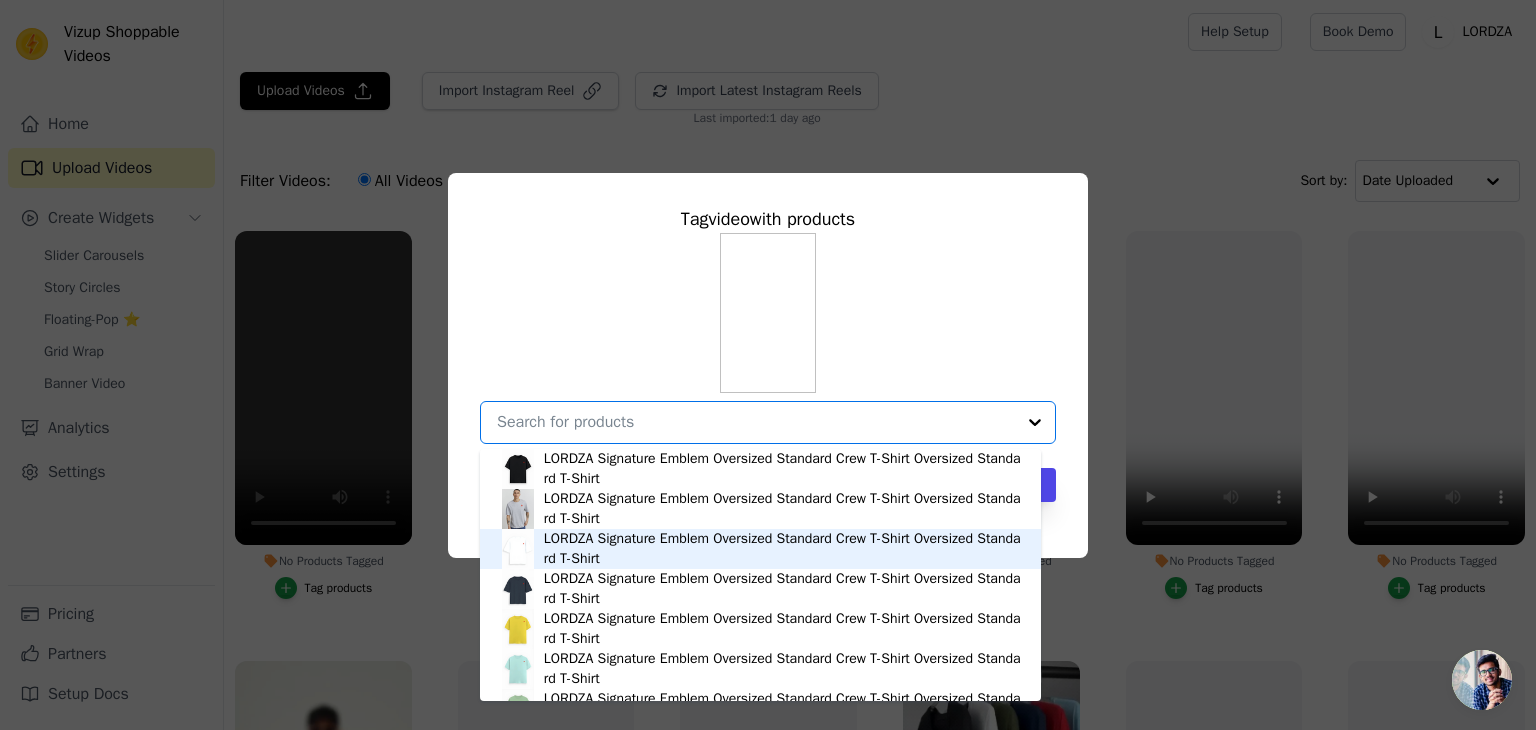 click on "LORDZA Signature Emblem Oversized Standard Crew T-Shirt Oversized Standard T-Shirt" at bounding box center [782, 549] 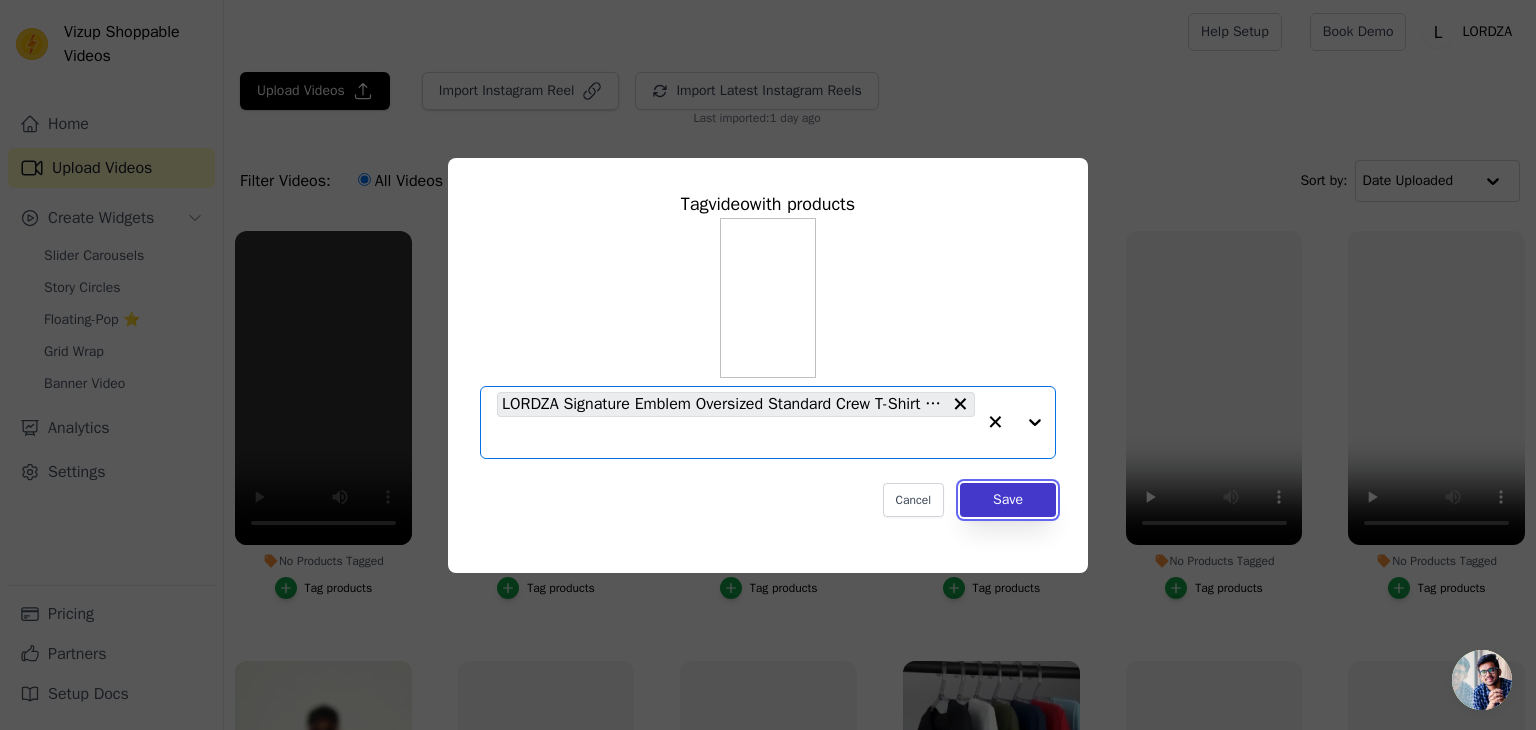 click on "Save" at bounding box center (1008, 500) 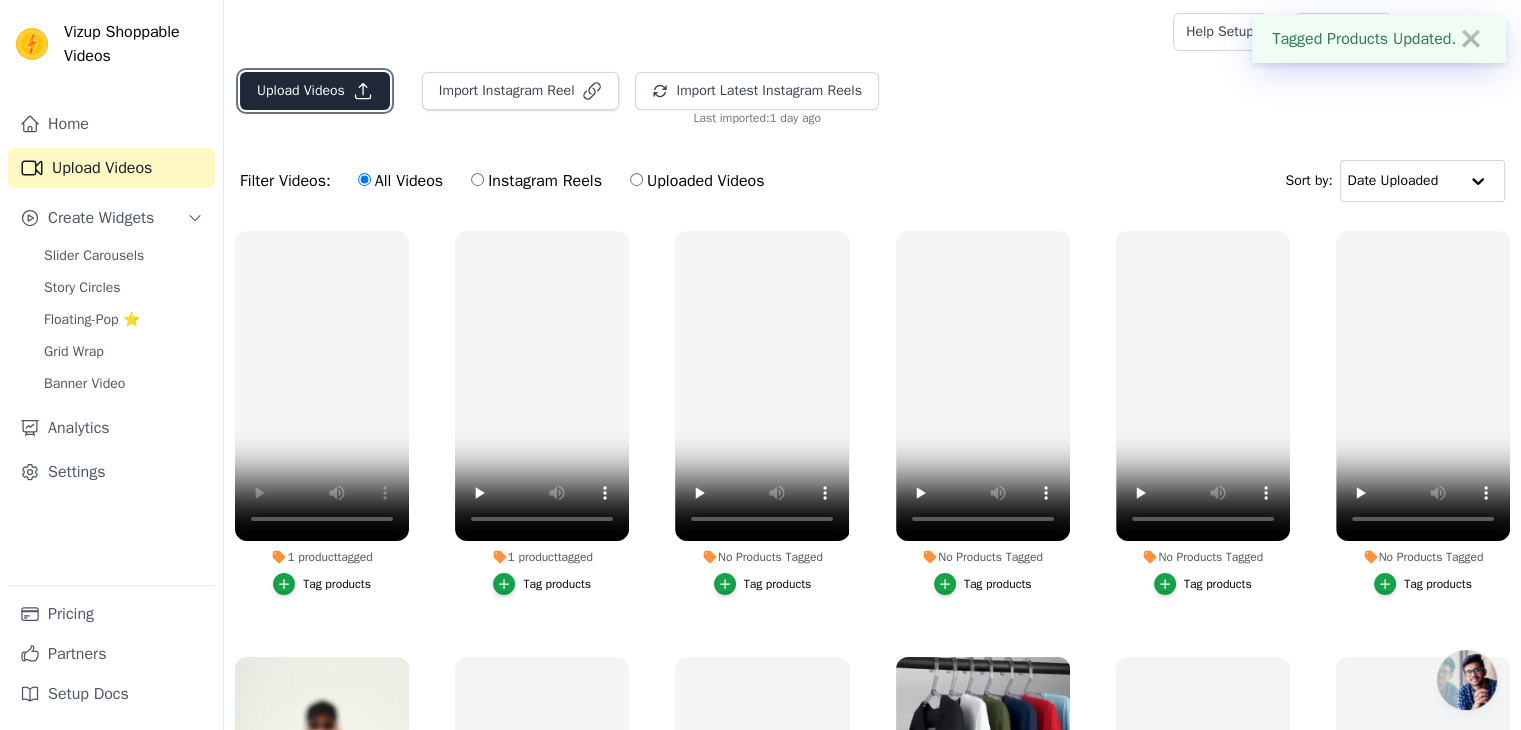 click on "Upload Videos" at bounding box center (315, 91) 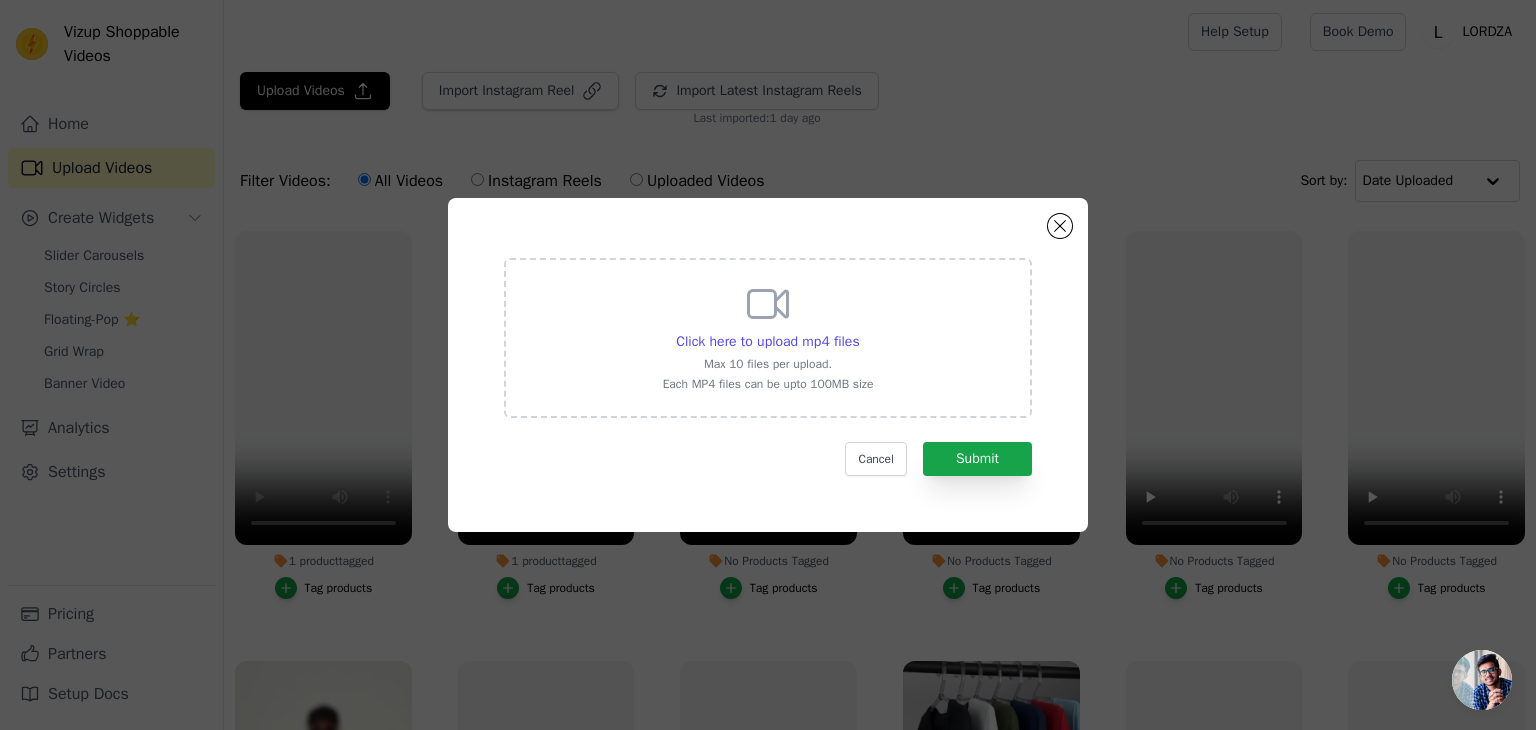 click on "Click here to upload mp4 files     Max 10 files per upload.   Each MP4 files can be upto 100MB size" at bounding box center [768, 338] 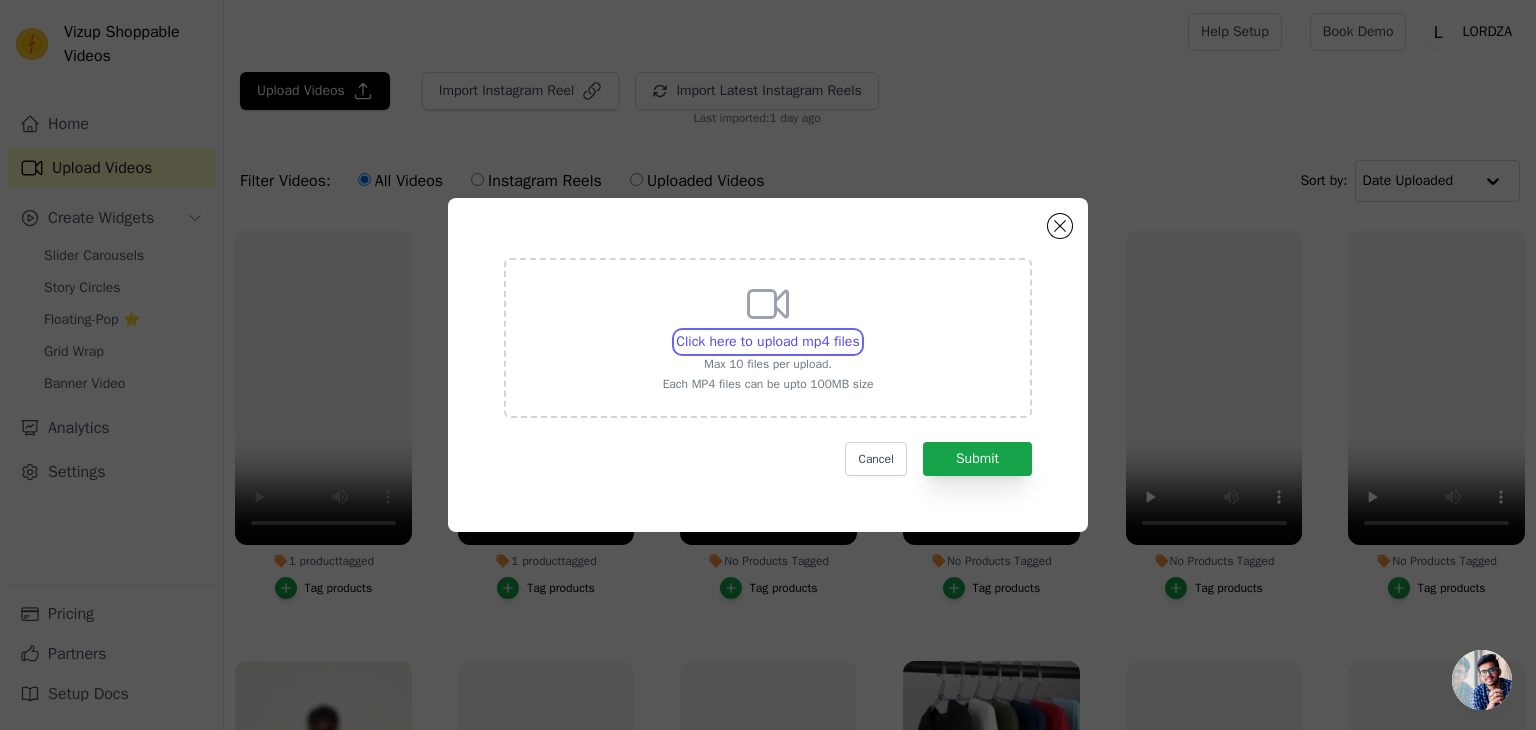 type on "C:\fakepath\0803(7).mp4" 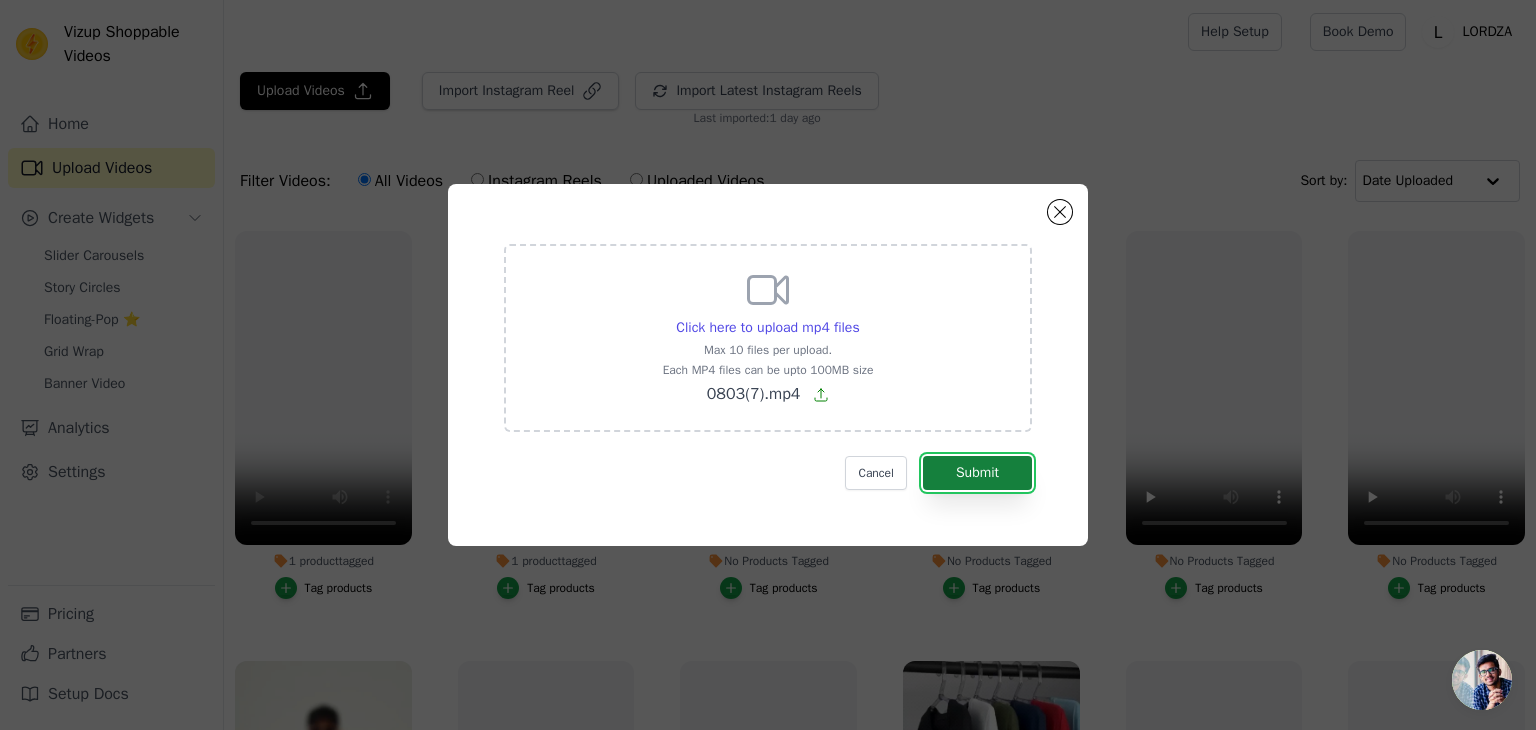 click on "Submit" at bounding box center [977, 473] 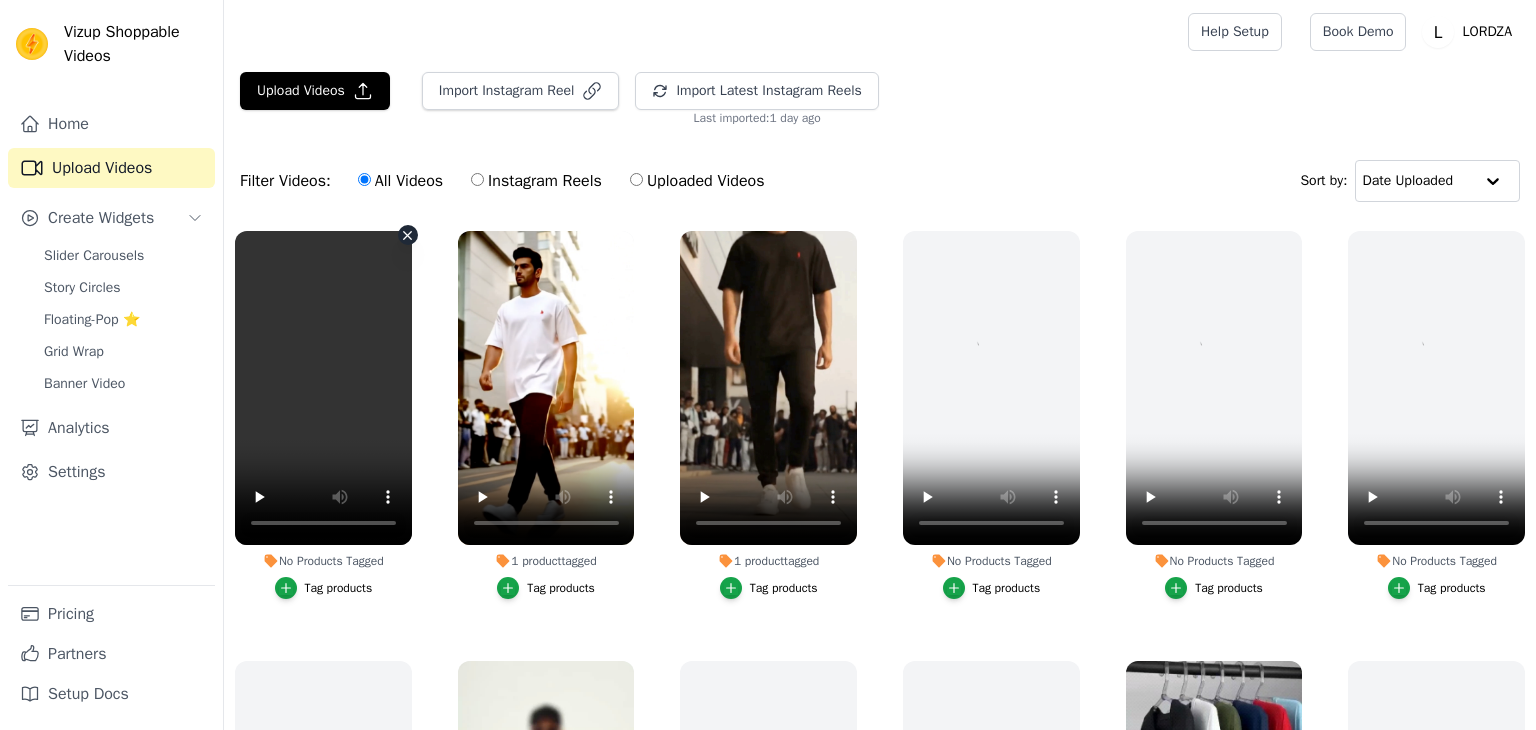 scroll, scrollTop: 0, scrollLeft: 0, axis: both 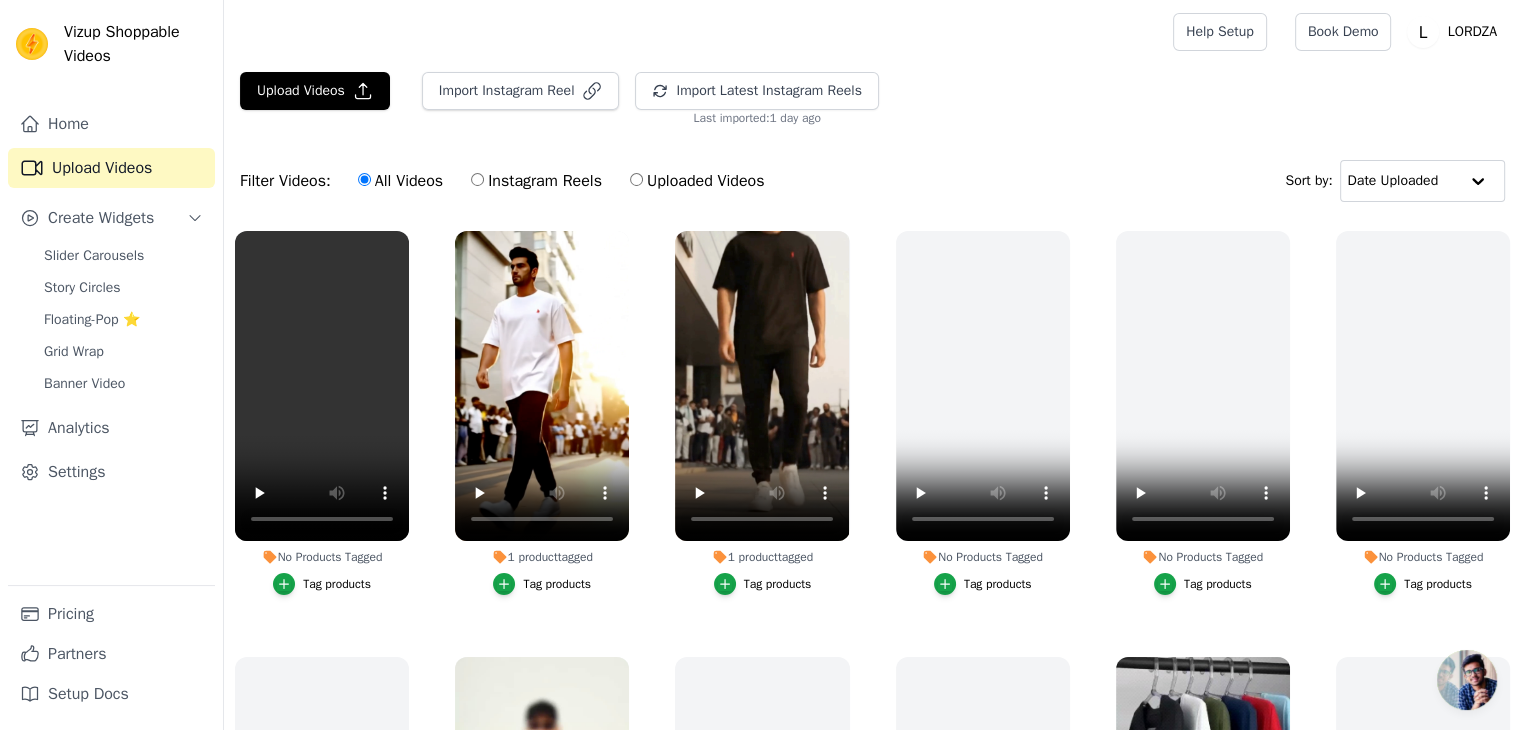 click on "Tag products" at bounding box center [337, 584] 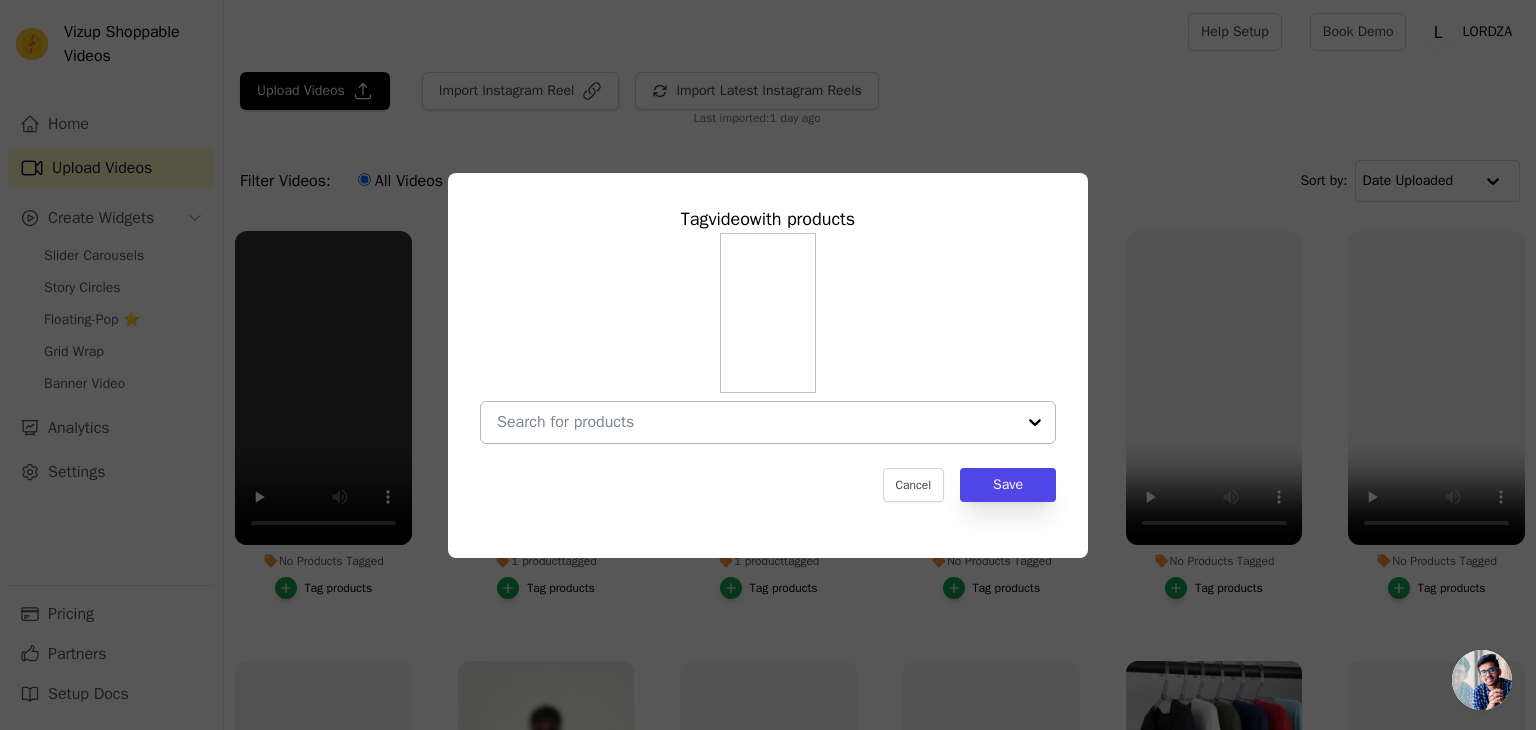 click on "No Products Tagged     Tag  video  with products                         Cancel   Save     Tag products" at bounding box center (756, 422) 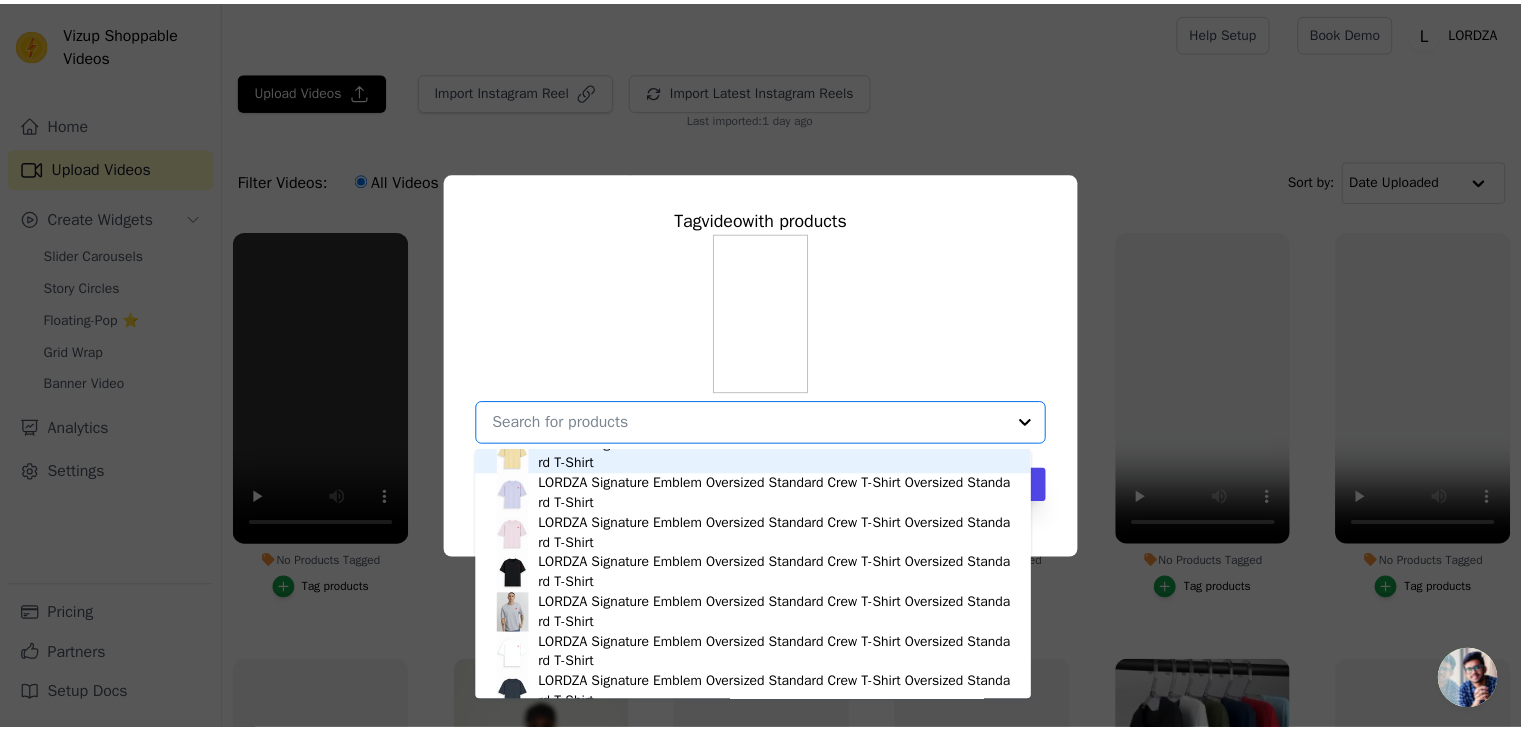 scroll, scrollTop: 2080, scrollLeft: 0, axis: vertical 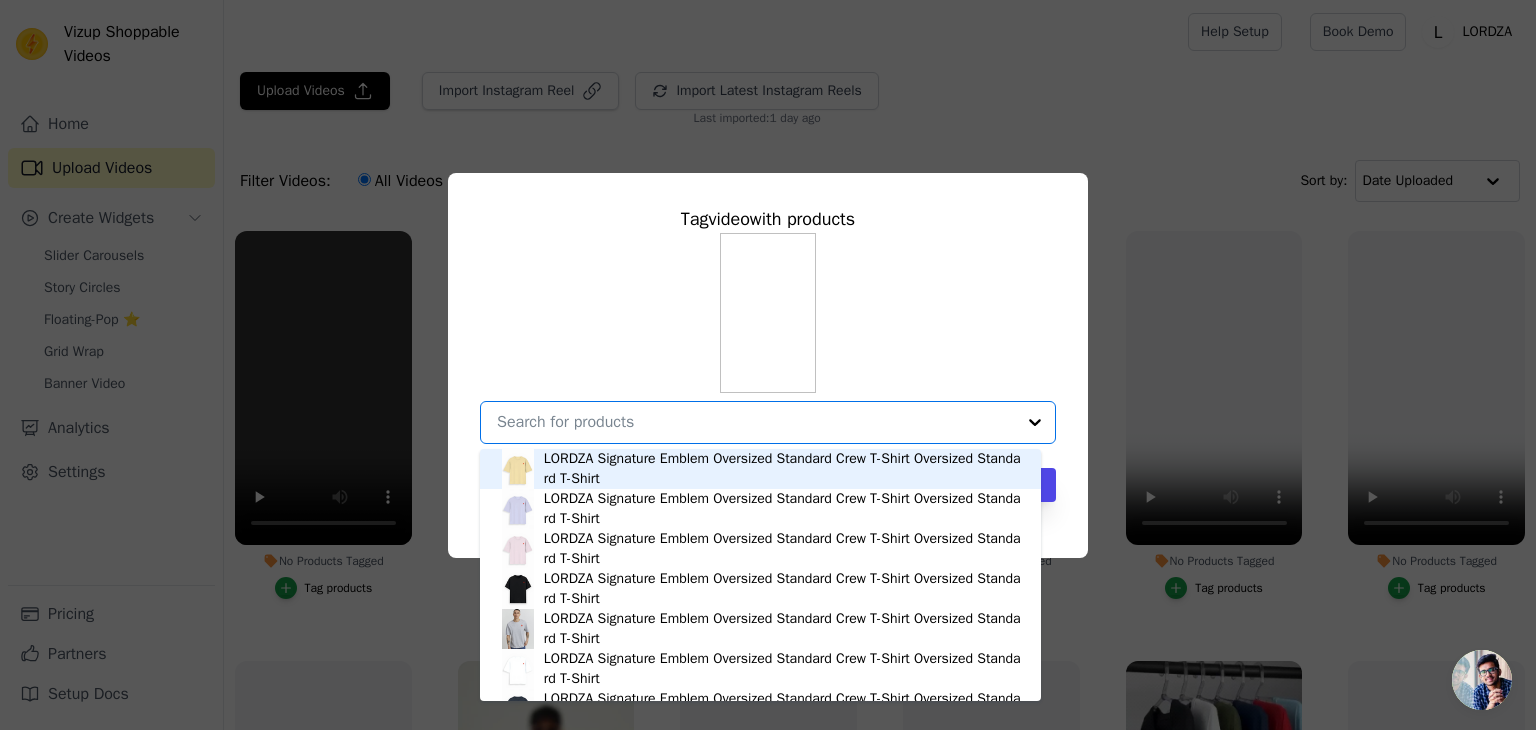 click on "LORDZA Signature Emblem Oversized Standard Crew T-Shirt Oversized Standard T-Shirt" at bounding box center [782, 469] 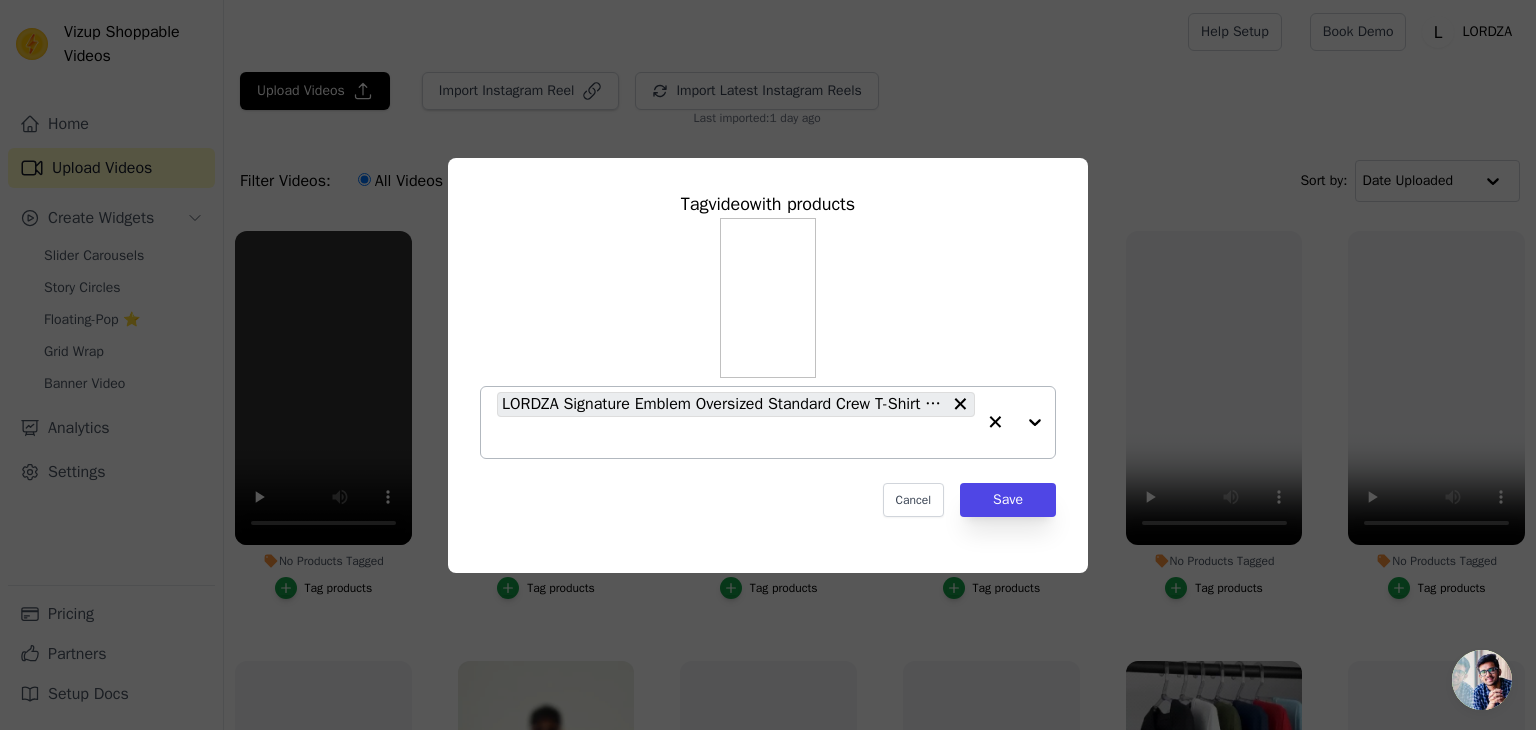click on "Cancel   Save" at bounding box center (768, 500) 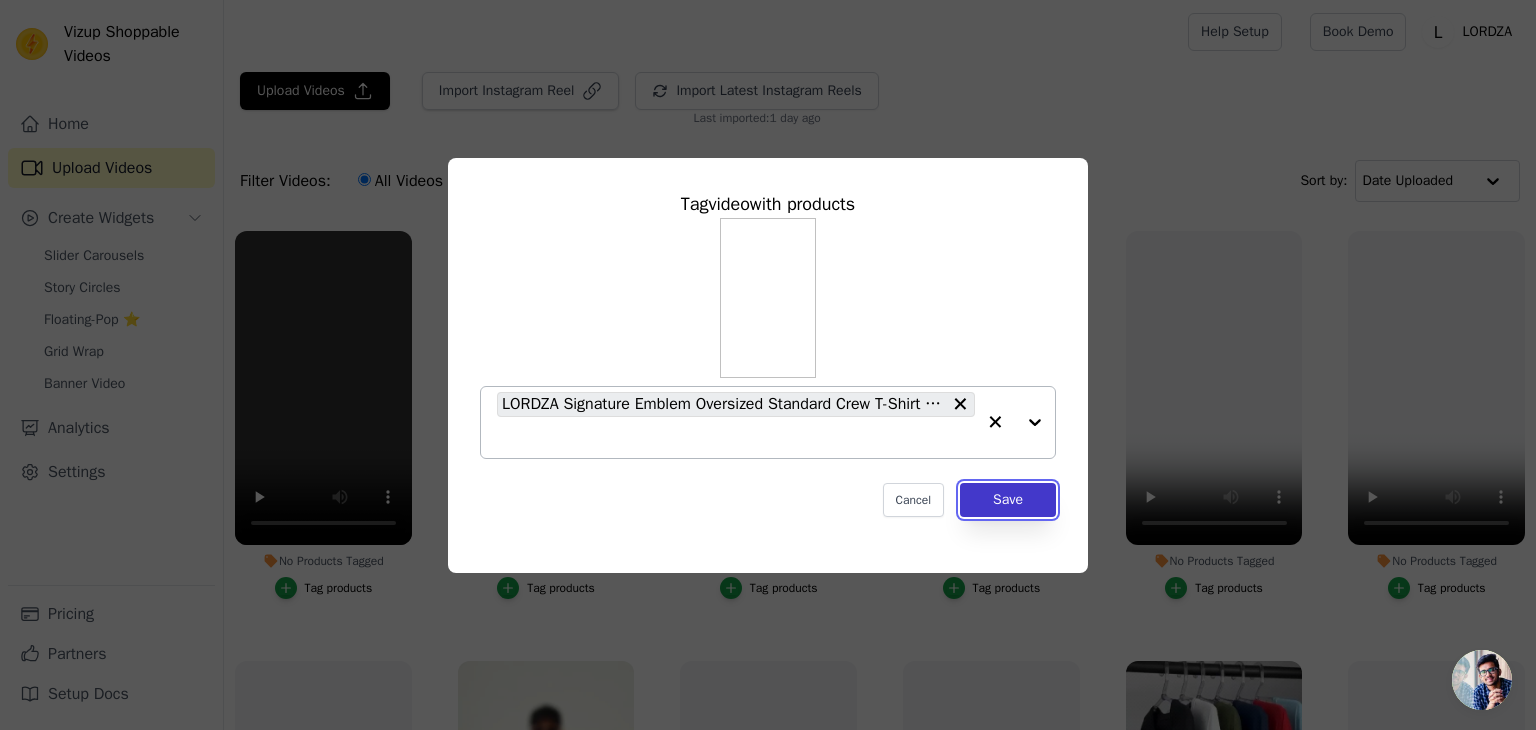 click on "Save" at bounding box center (1008, 500) 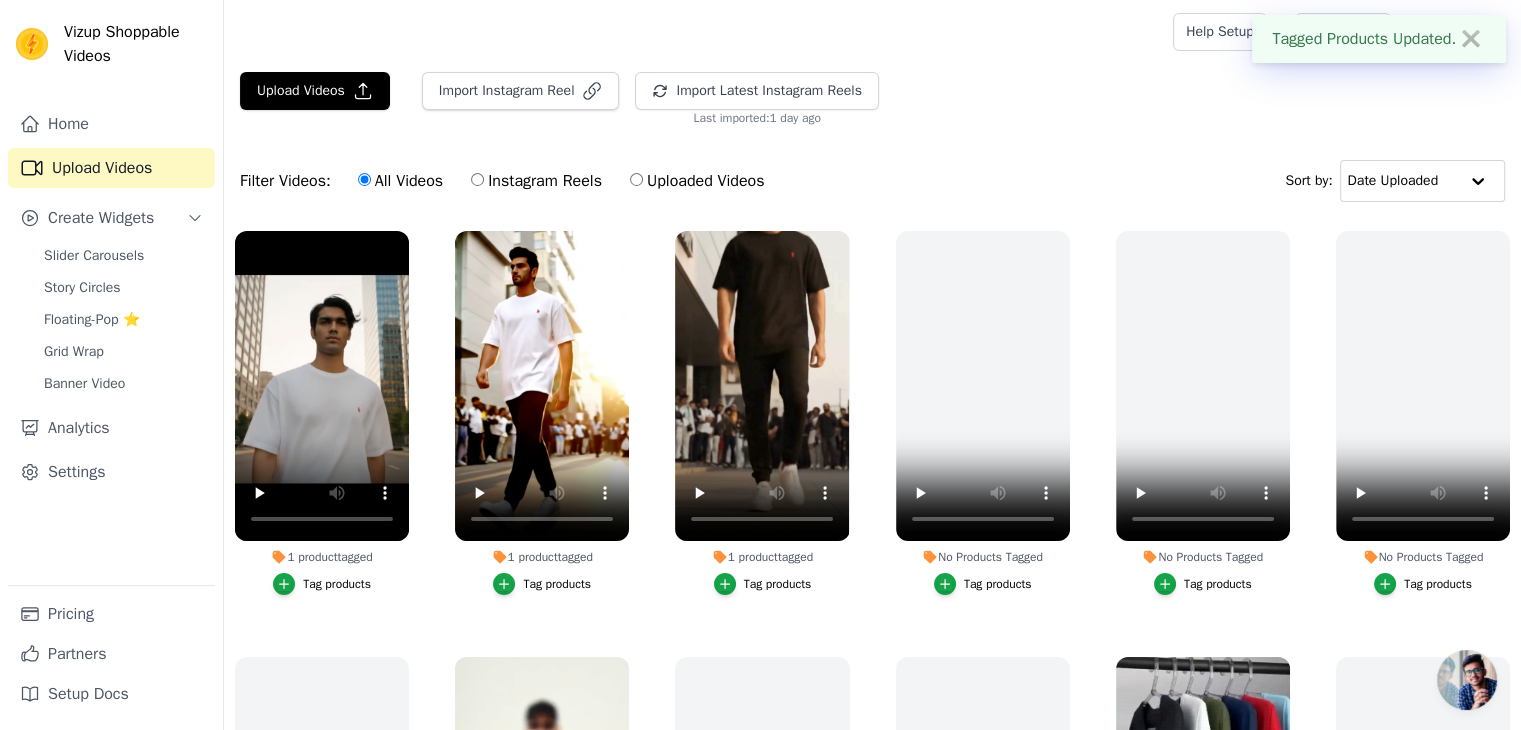 click on "Home
Upload Videos       Create Widgets     Slider Carousels   Story Circles   Floating-Pop ⭐   Grid Wrap   Banner Video
Analytics
Settings" at bounding box center [111, 344] 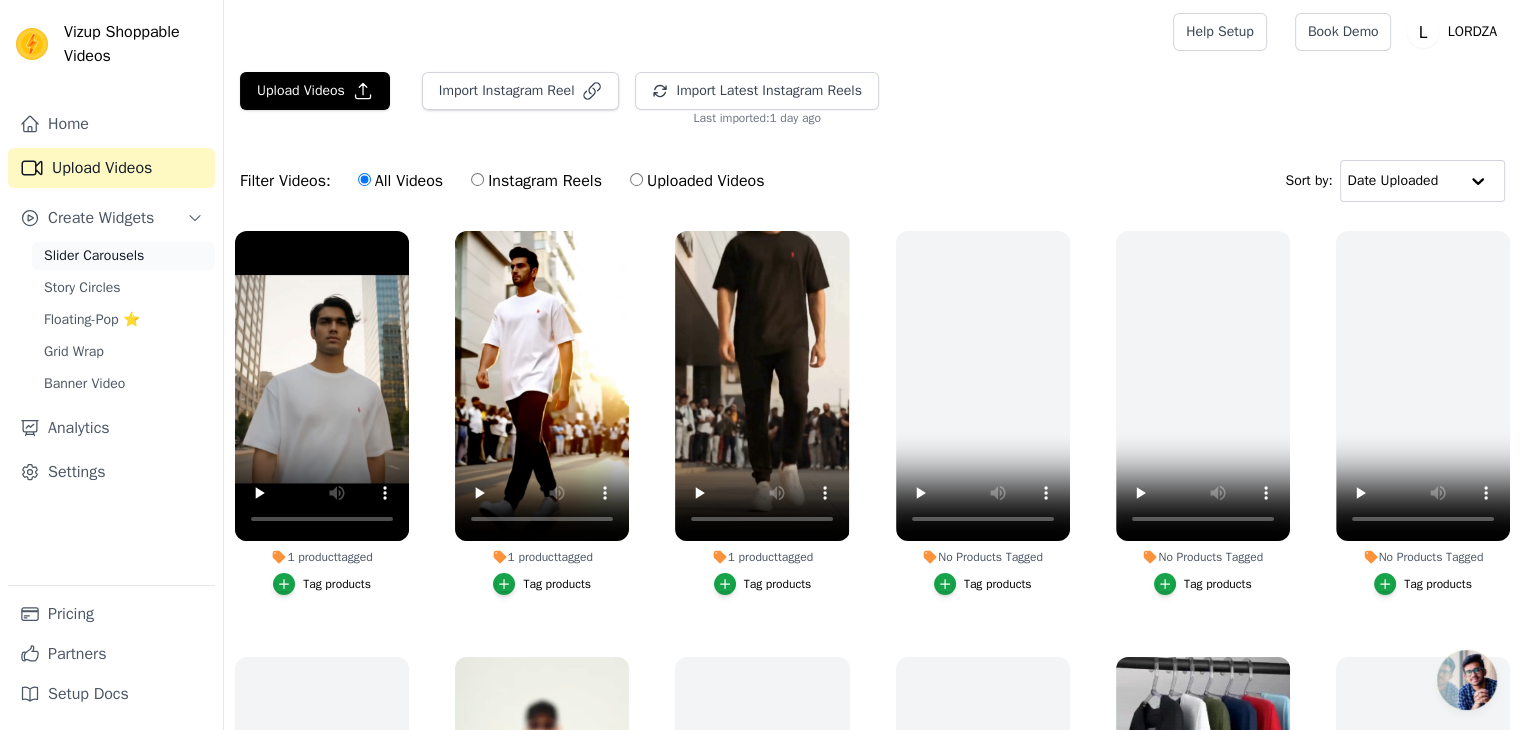 click on "Slider Carousels" at bounding box center [94, 256] 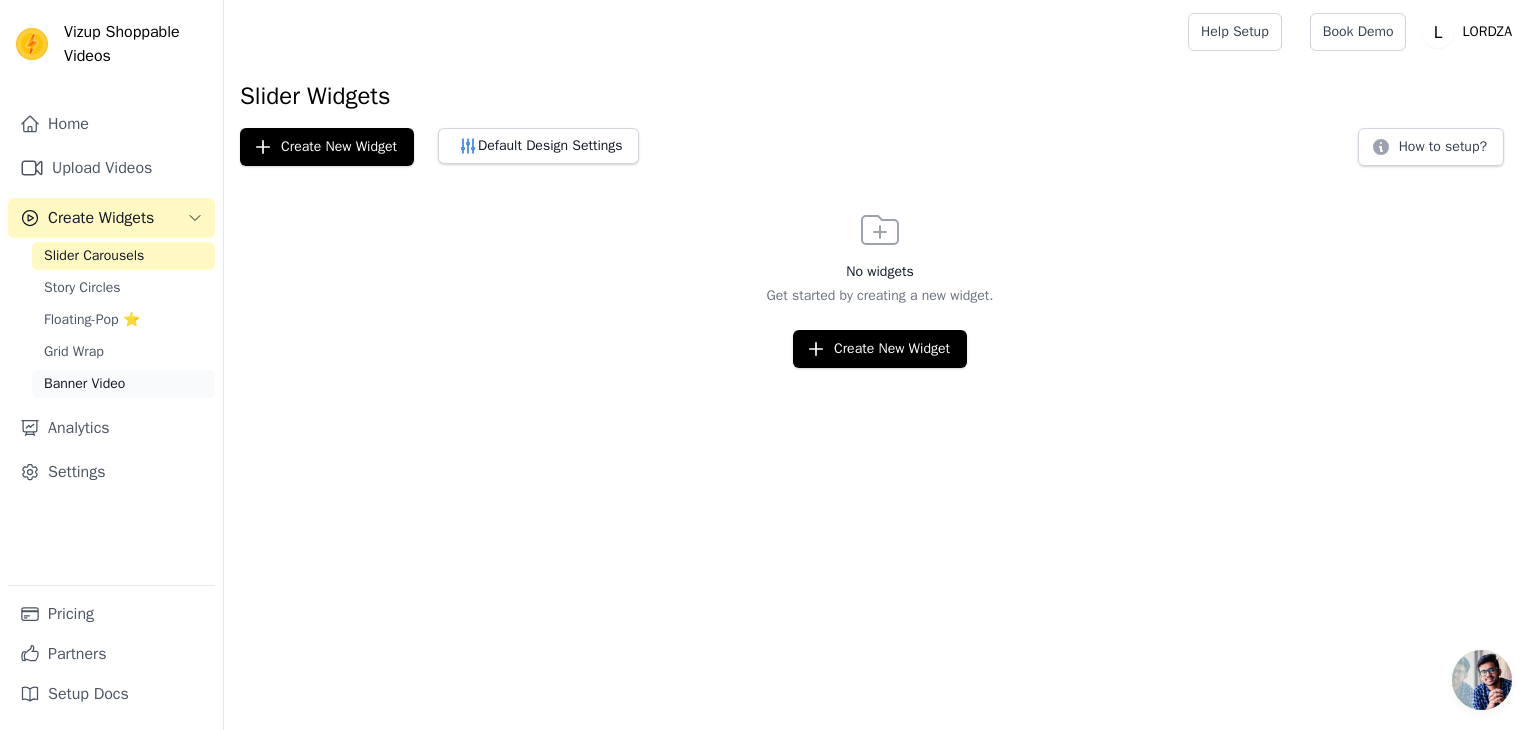 click on "Banner Video" at bounding box center [123, 384] 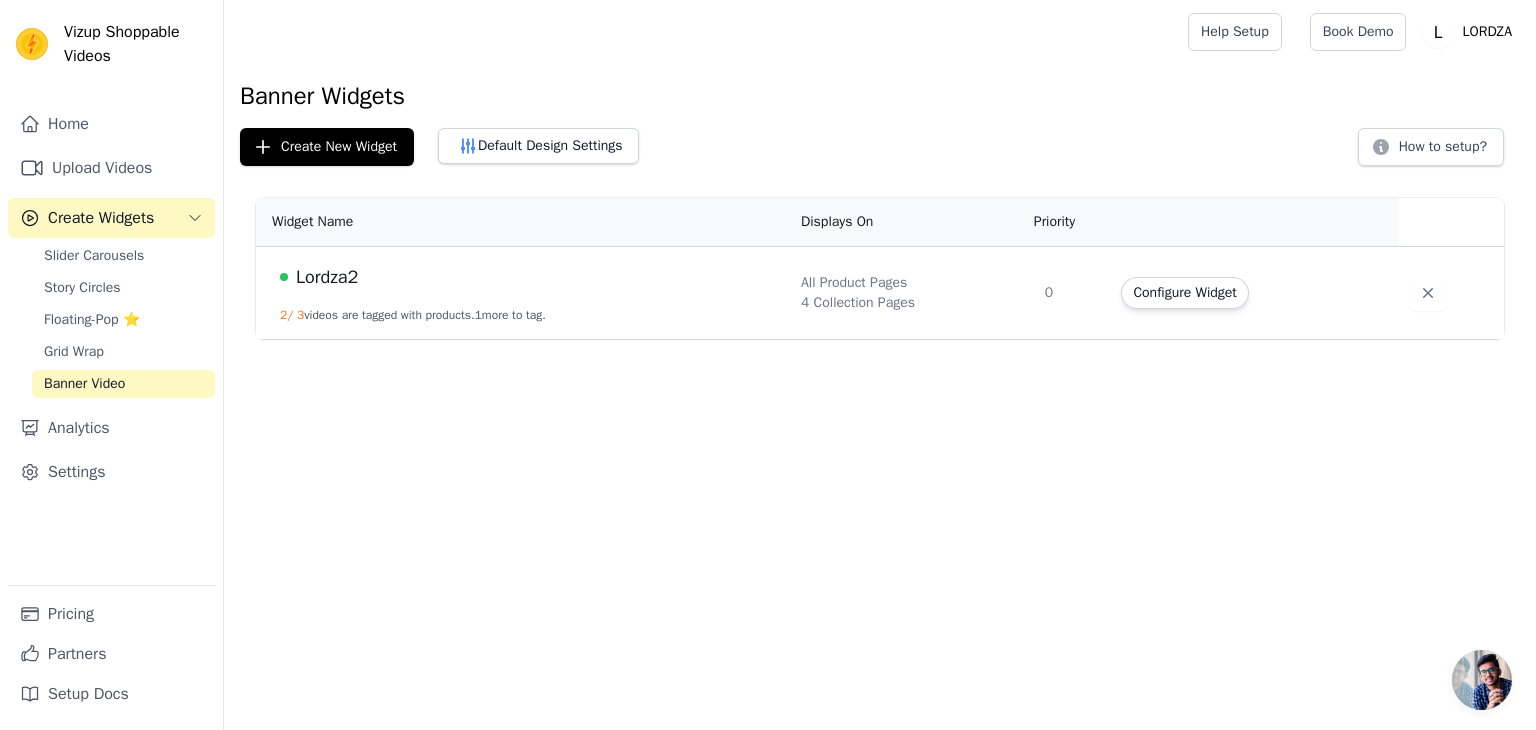 click on "Configure Widget" at bounding box center [1184, 293] 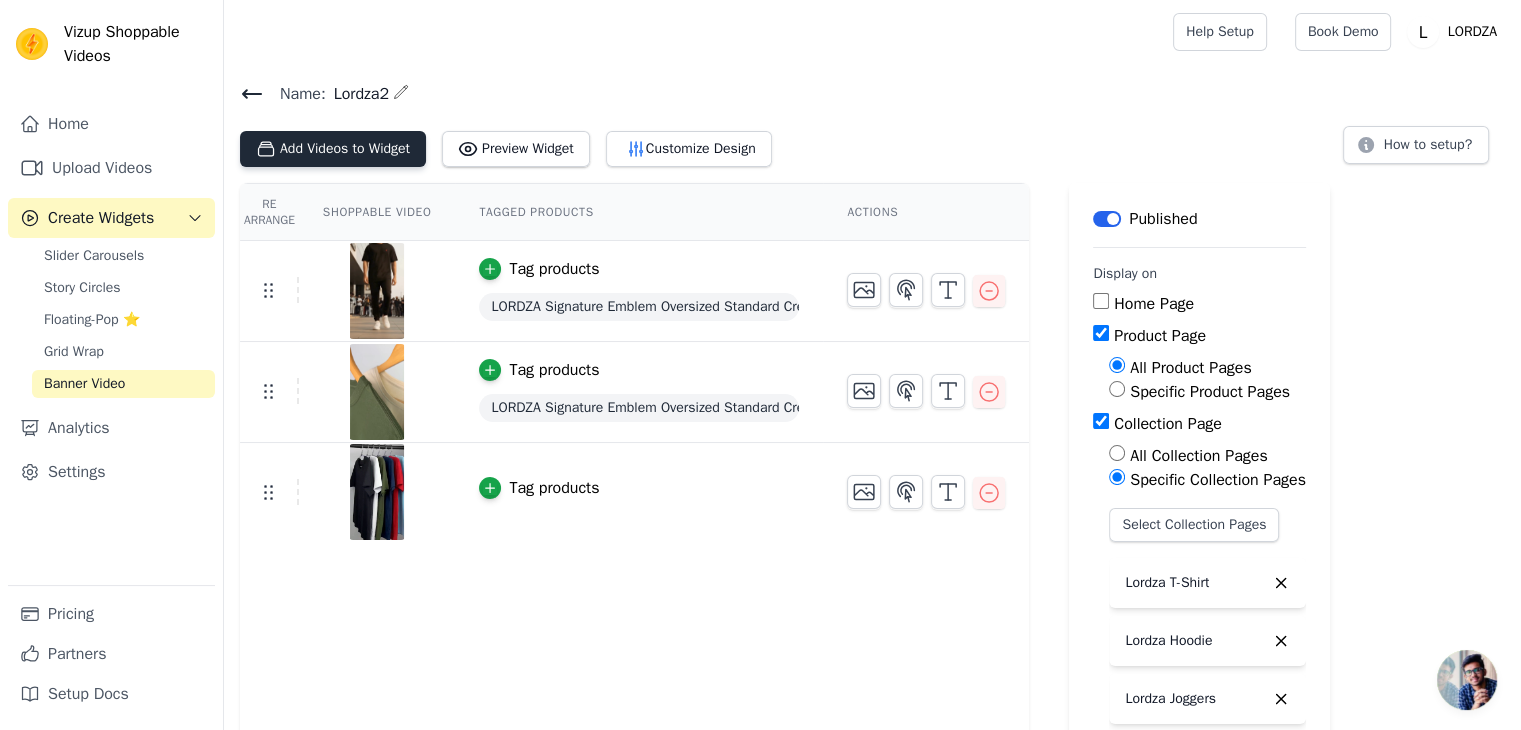 click on "Add Videos to Widget" at bounding box center (333, 149) 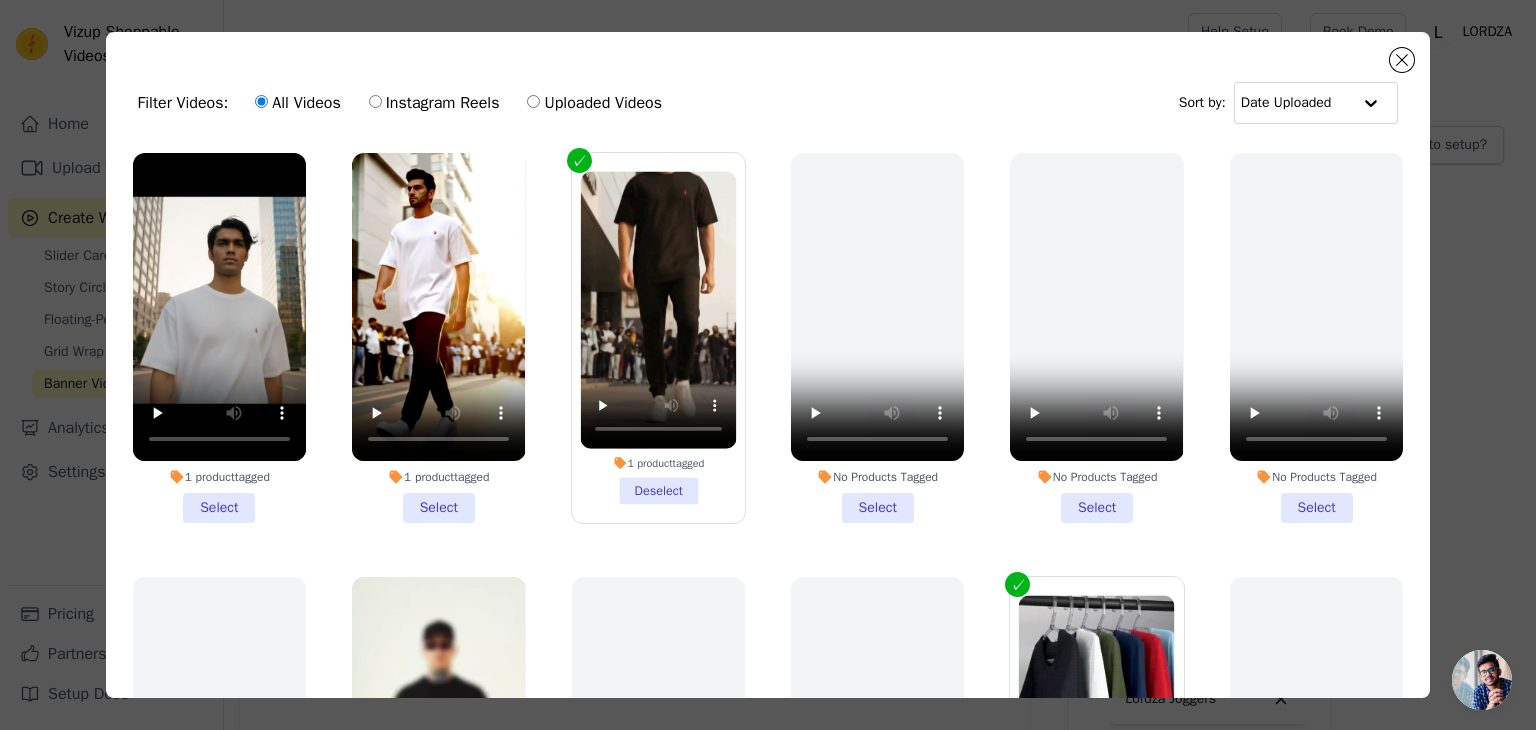 click on "1   product  tagged     Select" at bounding box center (219, 338) 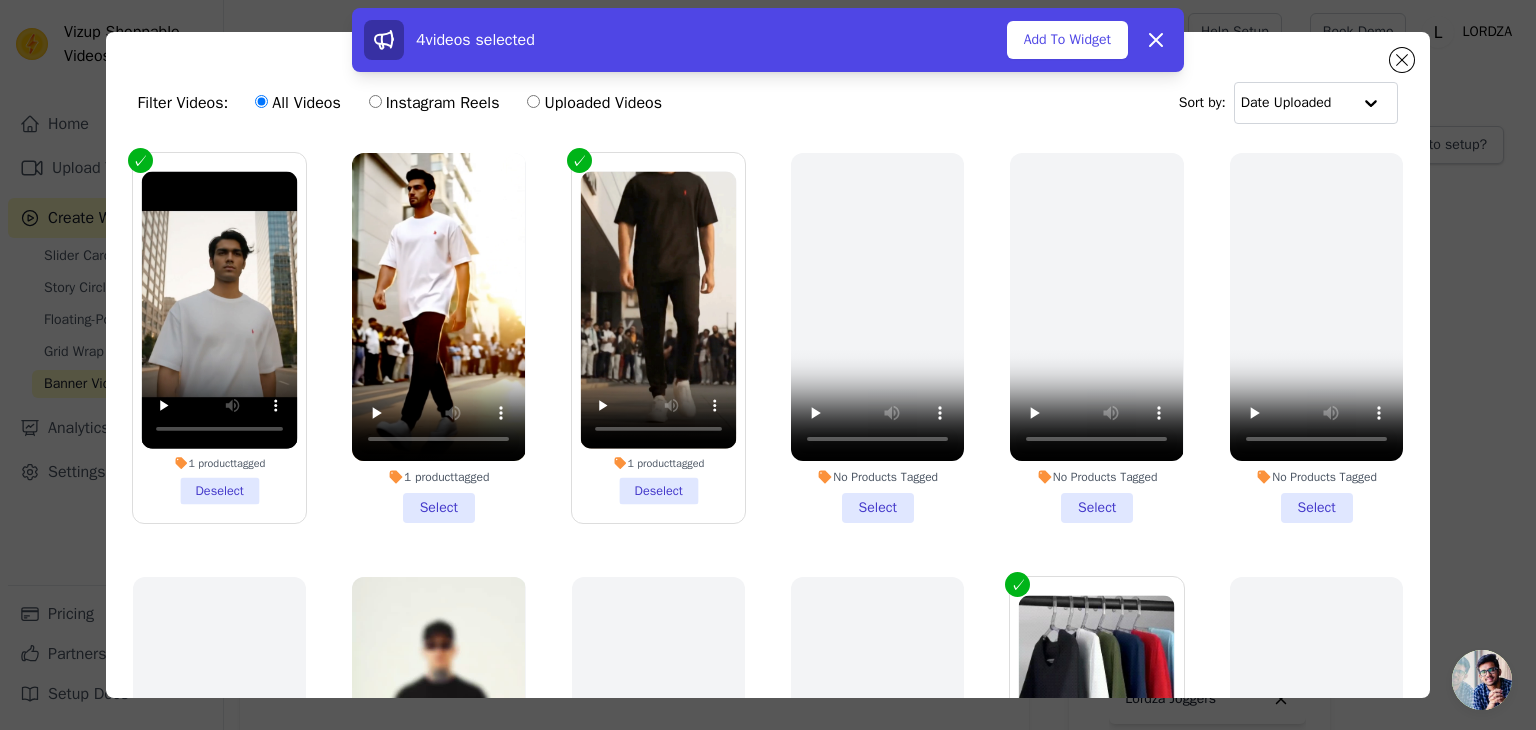 click on "1   product  tagged     Select" at bounding box center (438, 338) 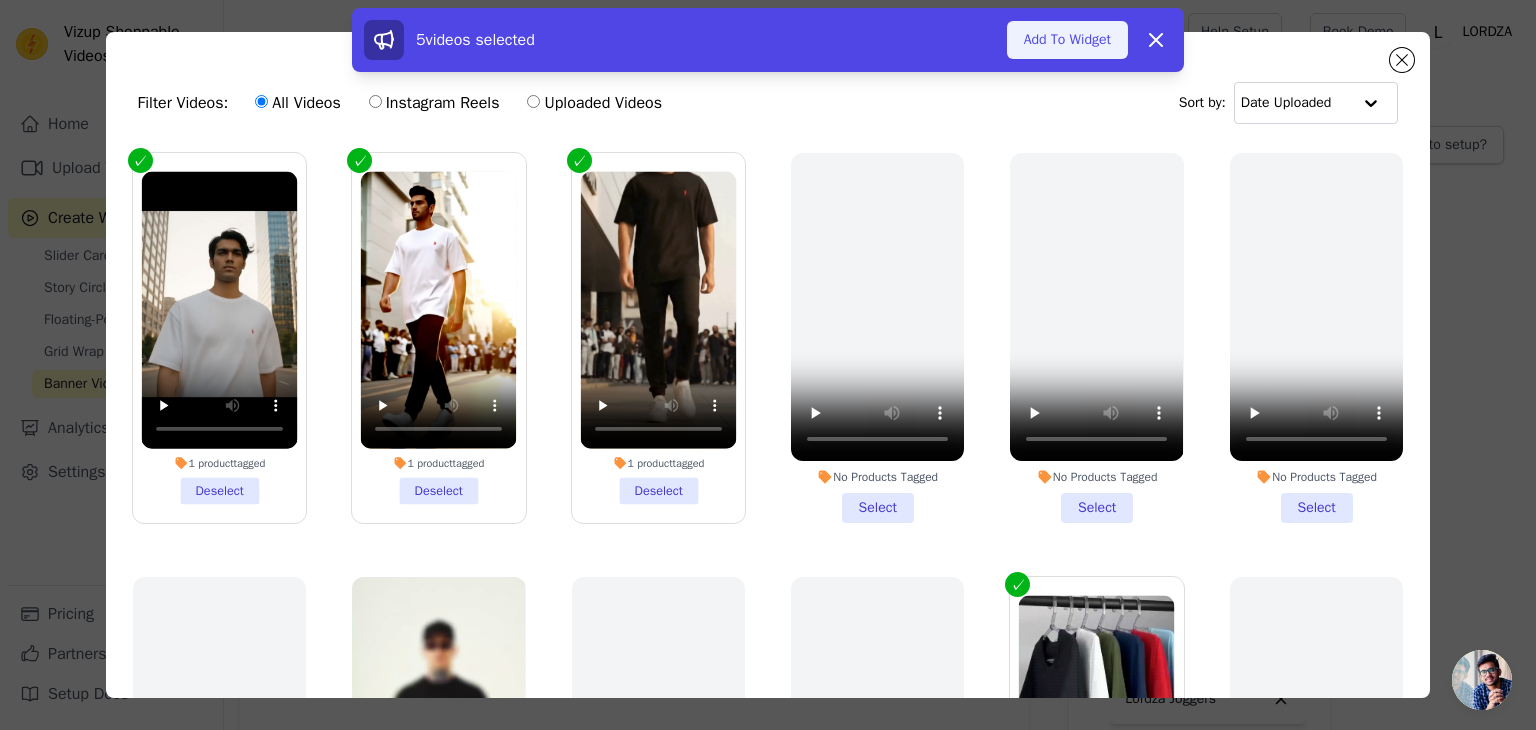 click on "Add To Widget" at bounding box center (1067, 40) 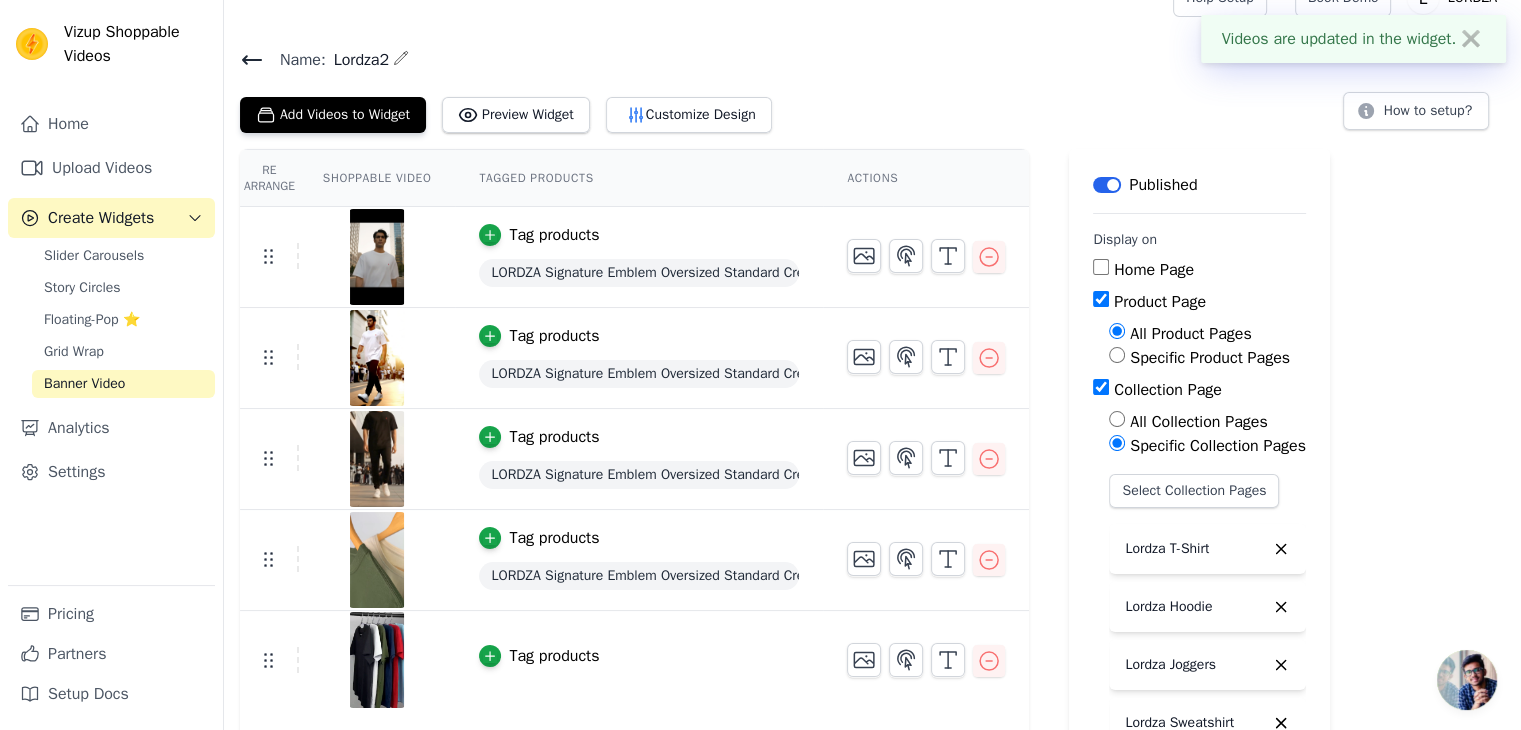 scroll, scrollTop: 0, scrollLeft: 0, axis: both 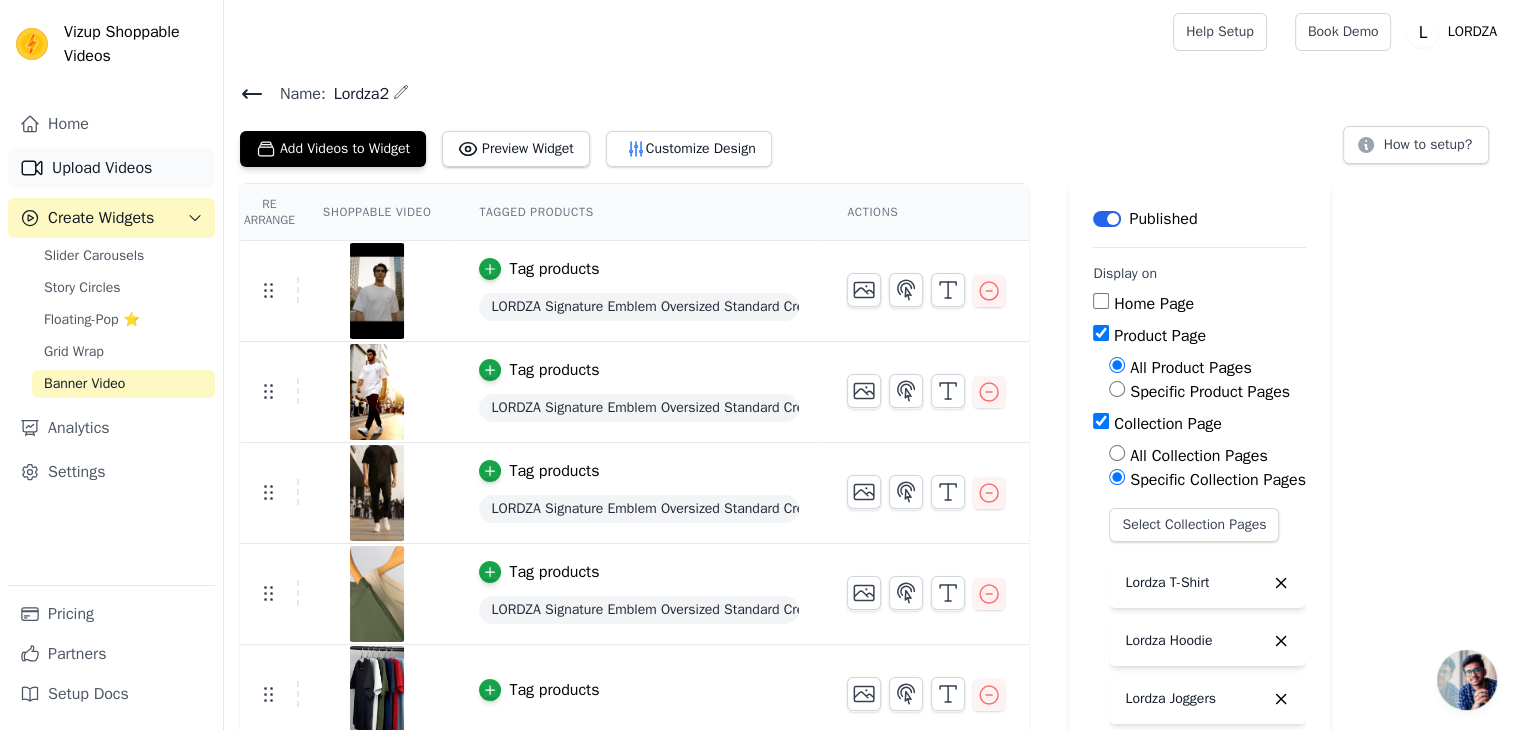 click on "Upload Videos" at bounding box center [111, 168] 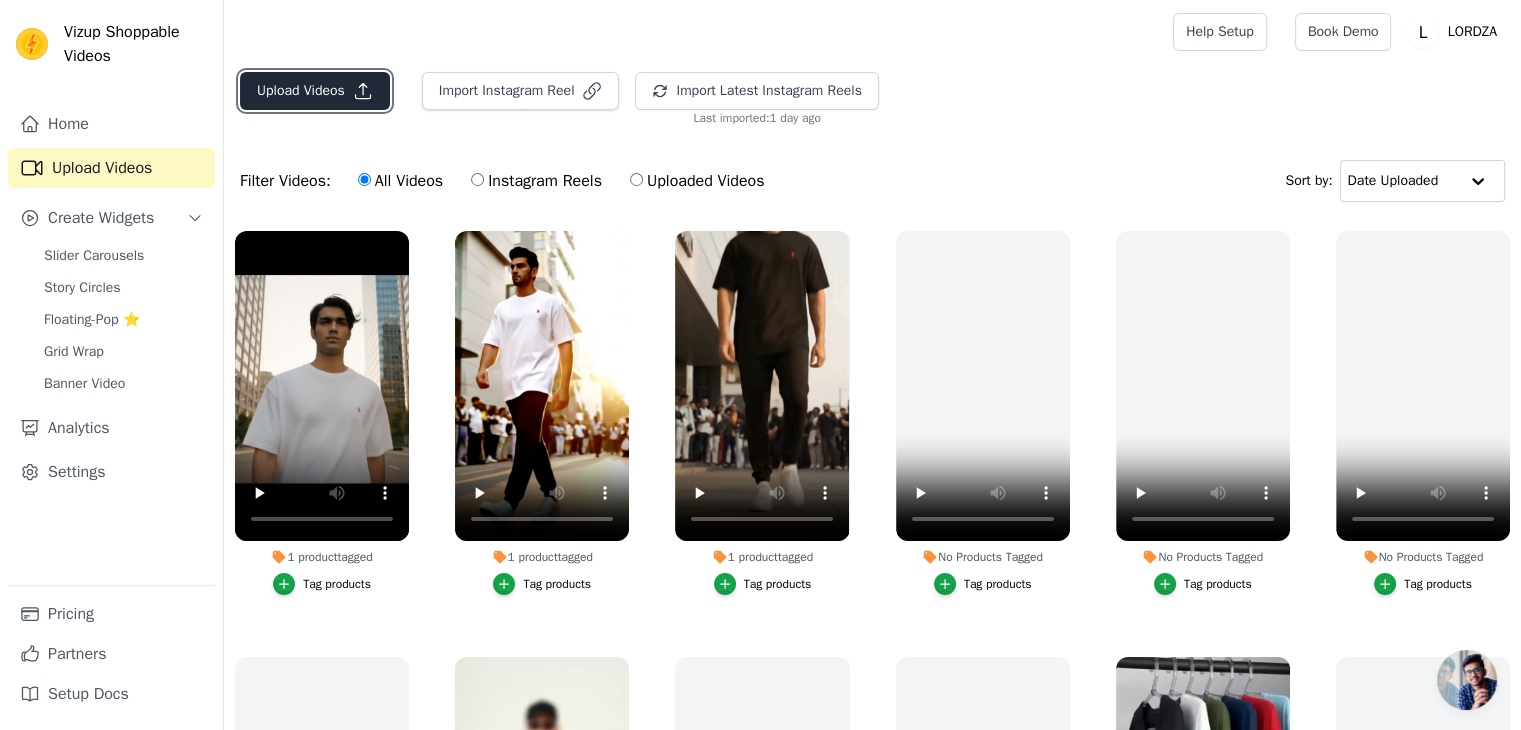 click on "Upload Videos" at bounding box center (315, 91) 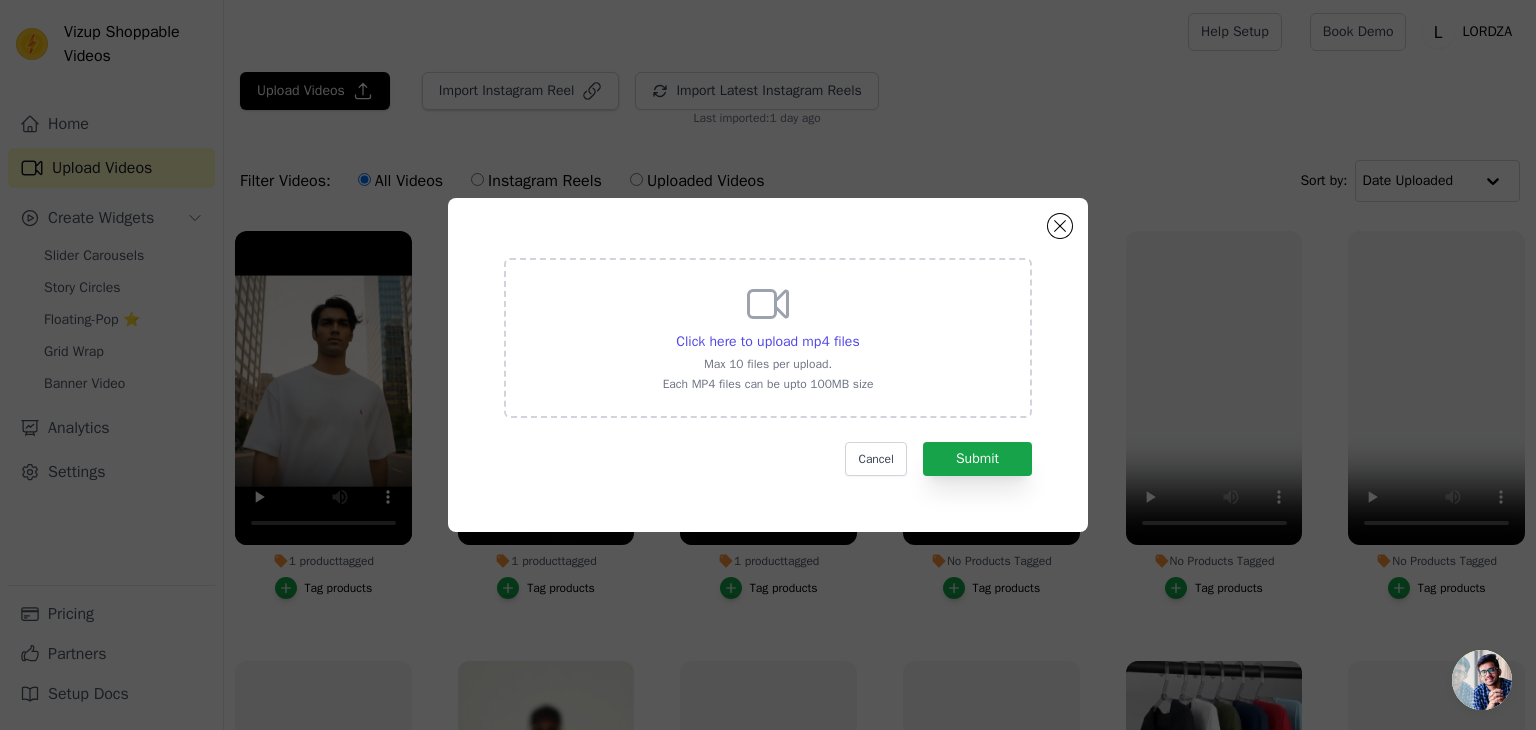 click on "Click here to upload mp4 files     Max 10 files per upload.   Each MP4 files can be upto 100MB size" at bounding box center (768, 338) 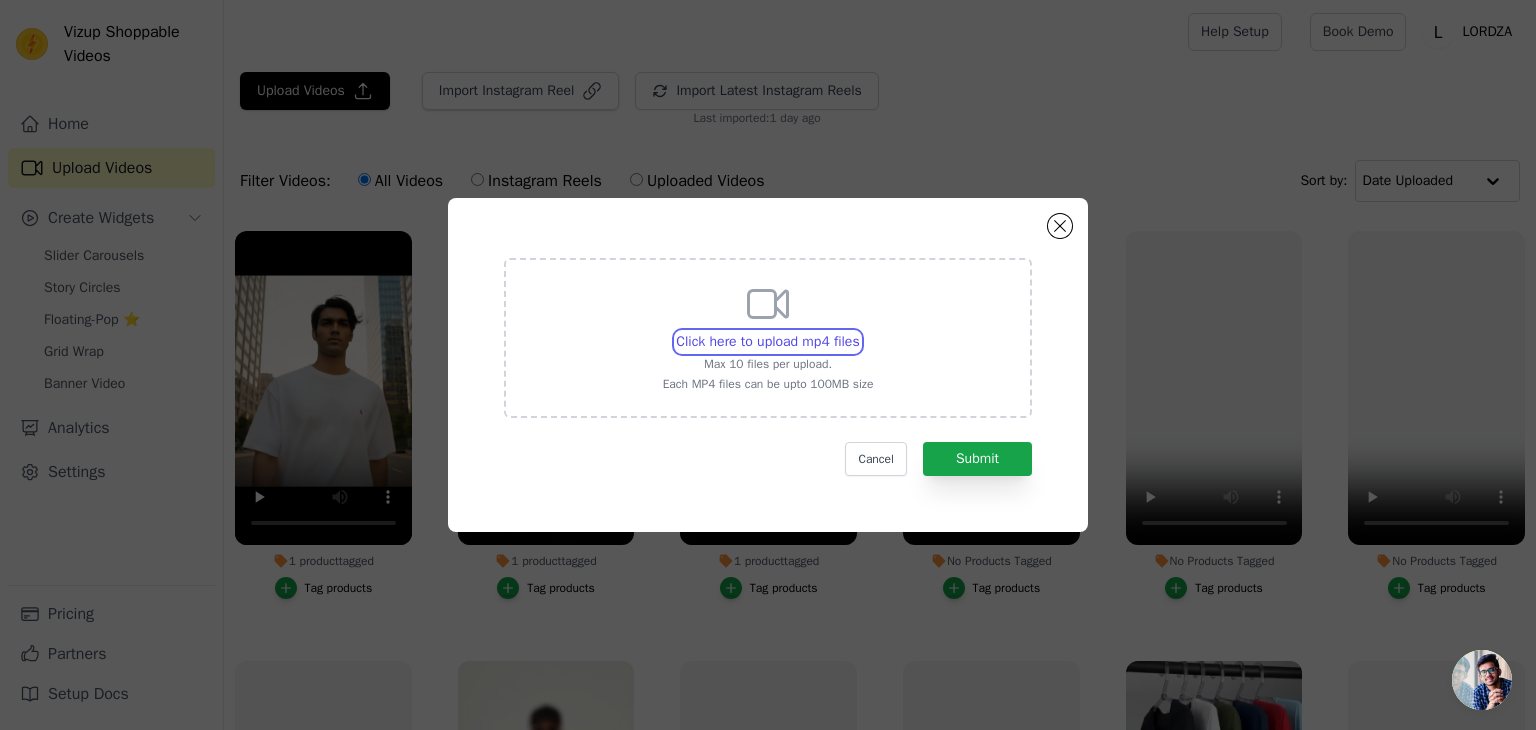 click on "Click here to upload mp4 files     Max 10 files per upload.   Each MP4 files can be upto 100MB size" at bounding box center [859, 331] 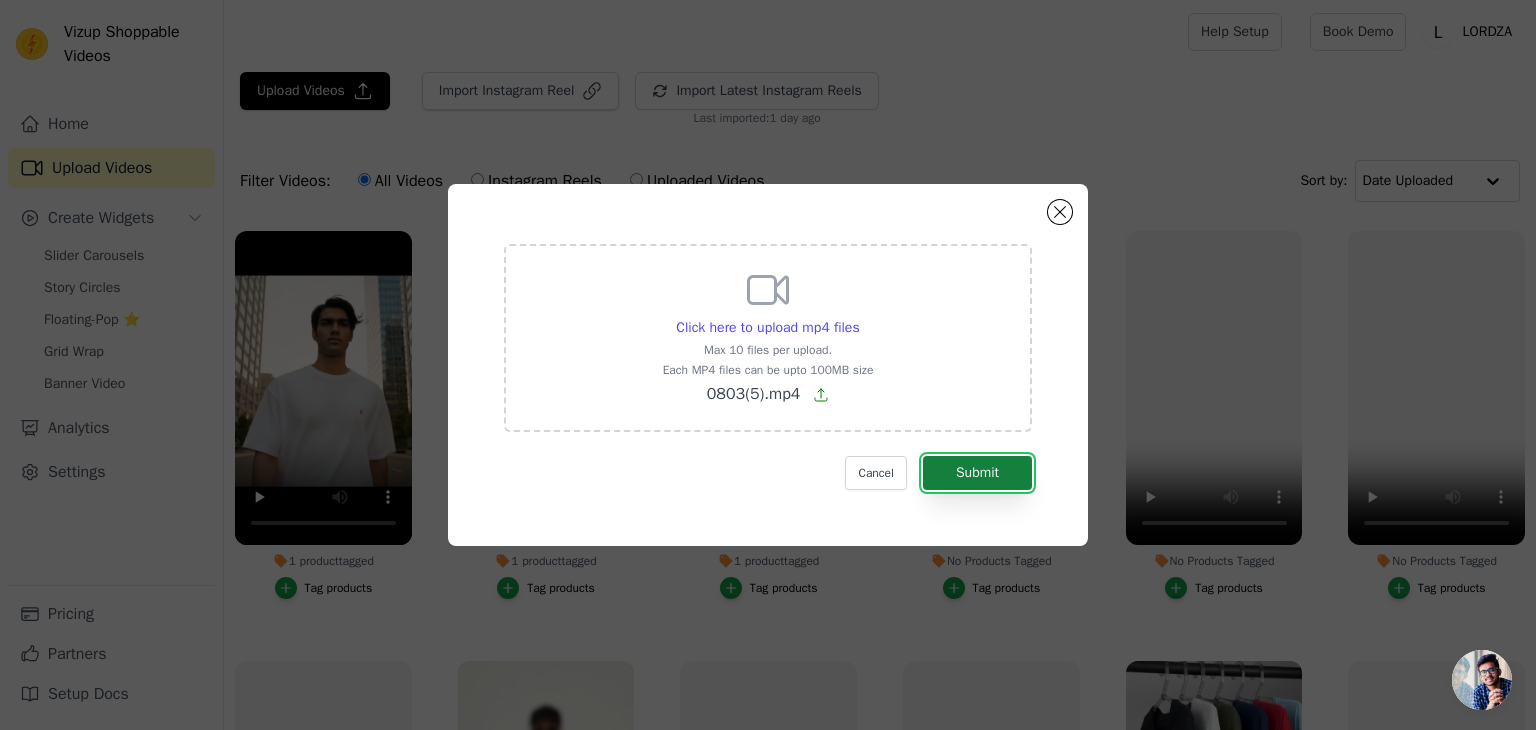click on "Submit" at bounding box center (977, 473) 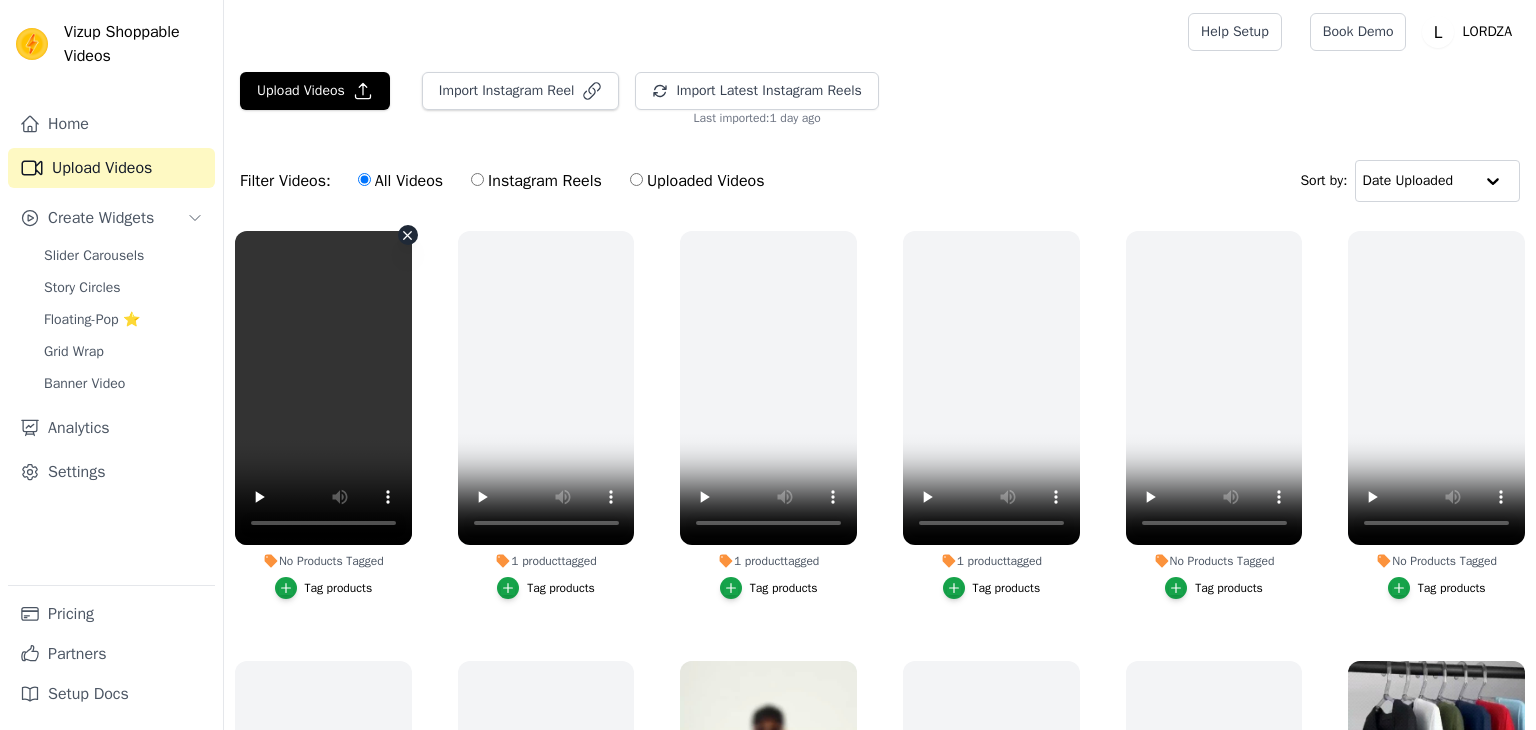 scroll, scrollTop: 0, scrollLeft: 0, axis: both 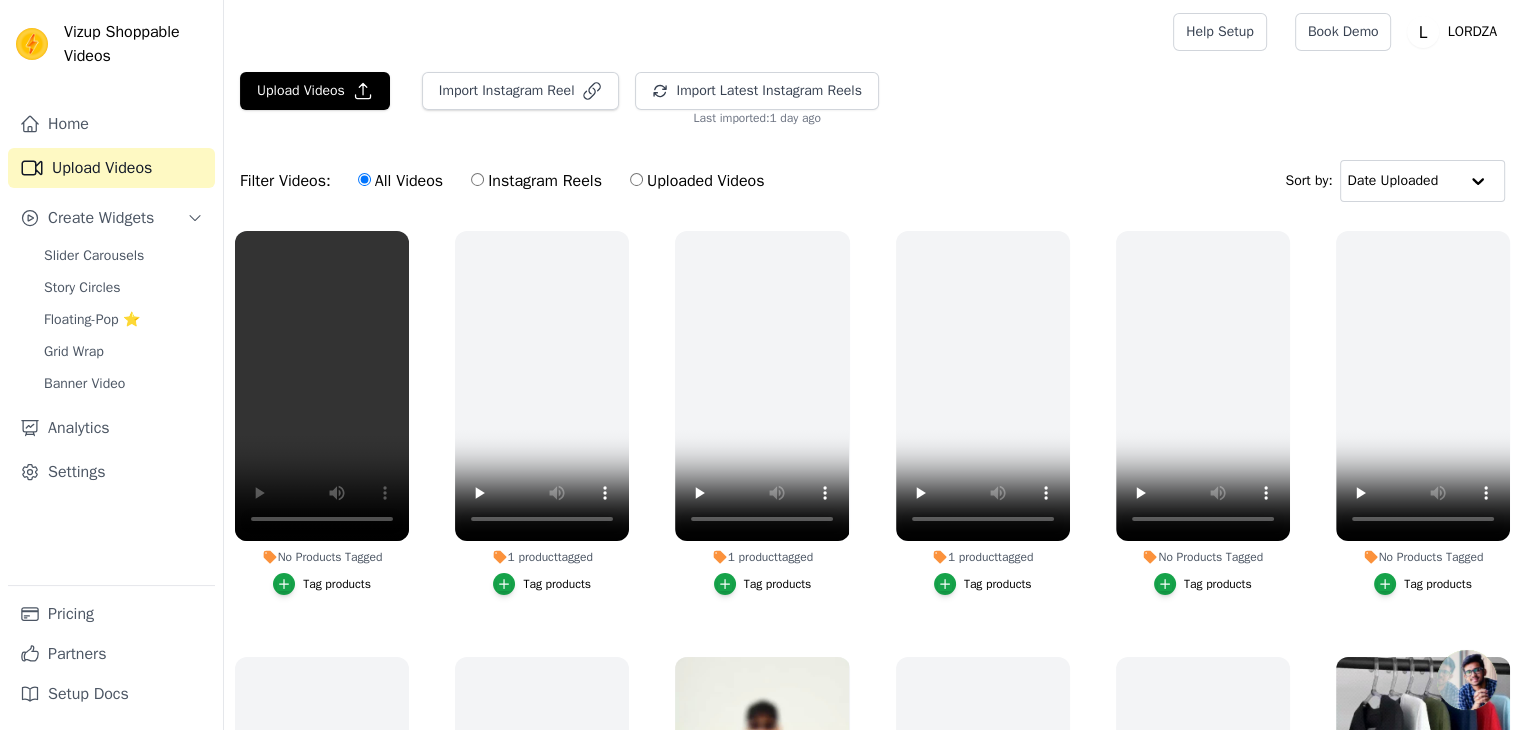 click on "Tag products" at bounding box center [337, 584] 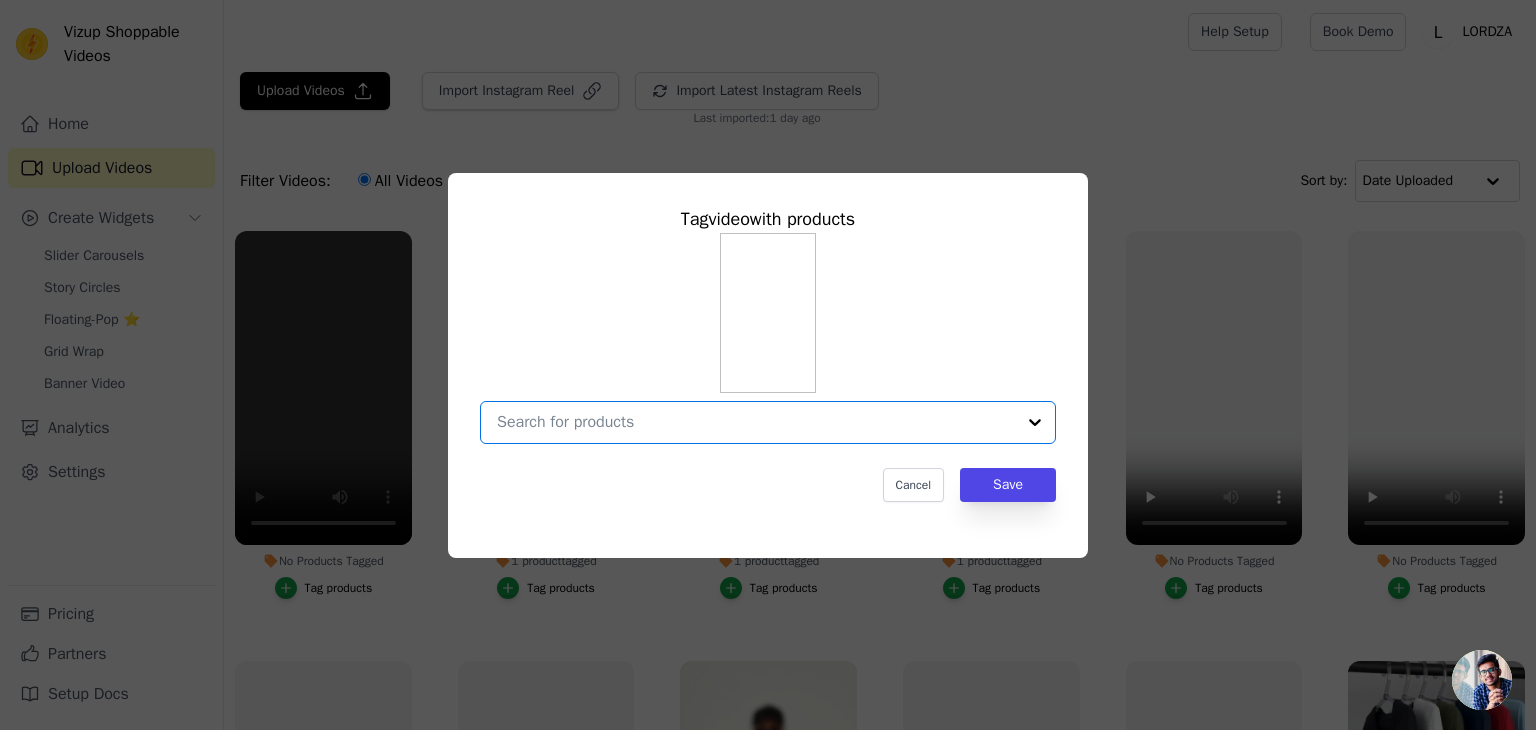 click on "No Products Tagged     Tag  video  with products       Option undefined, selected.   Select is focused, type to refine list, press down to open the menu.                   Cancel   Save     Tag products" at bounding box center [756, 422] 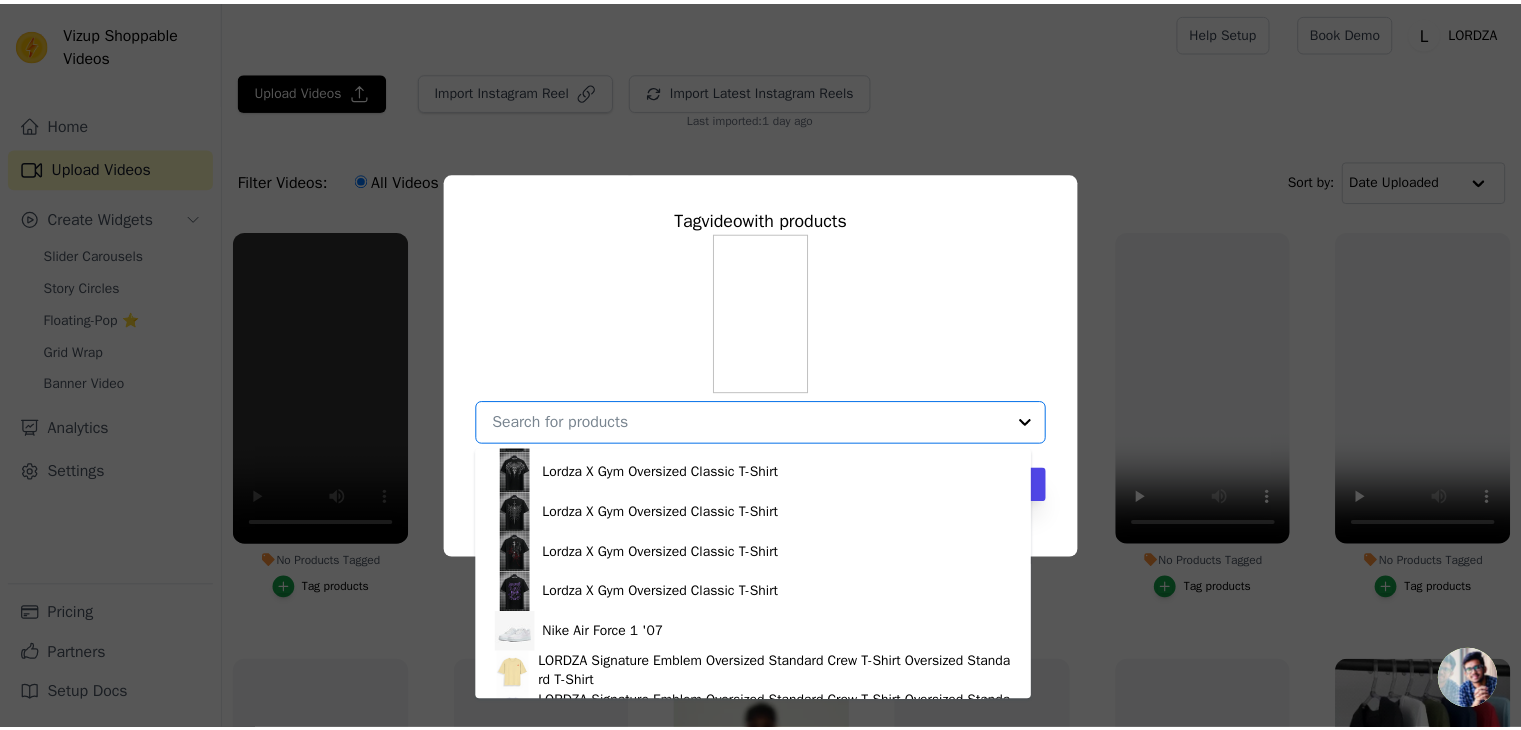 scroll, scrollTop: 2176, scrollLeft: 0, axis: vertical 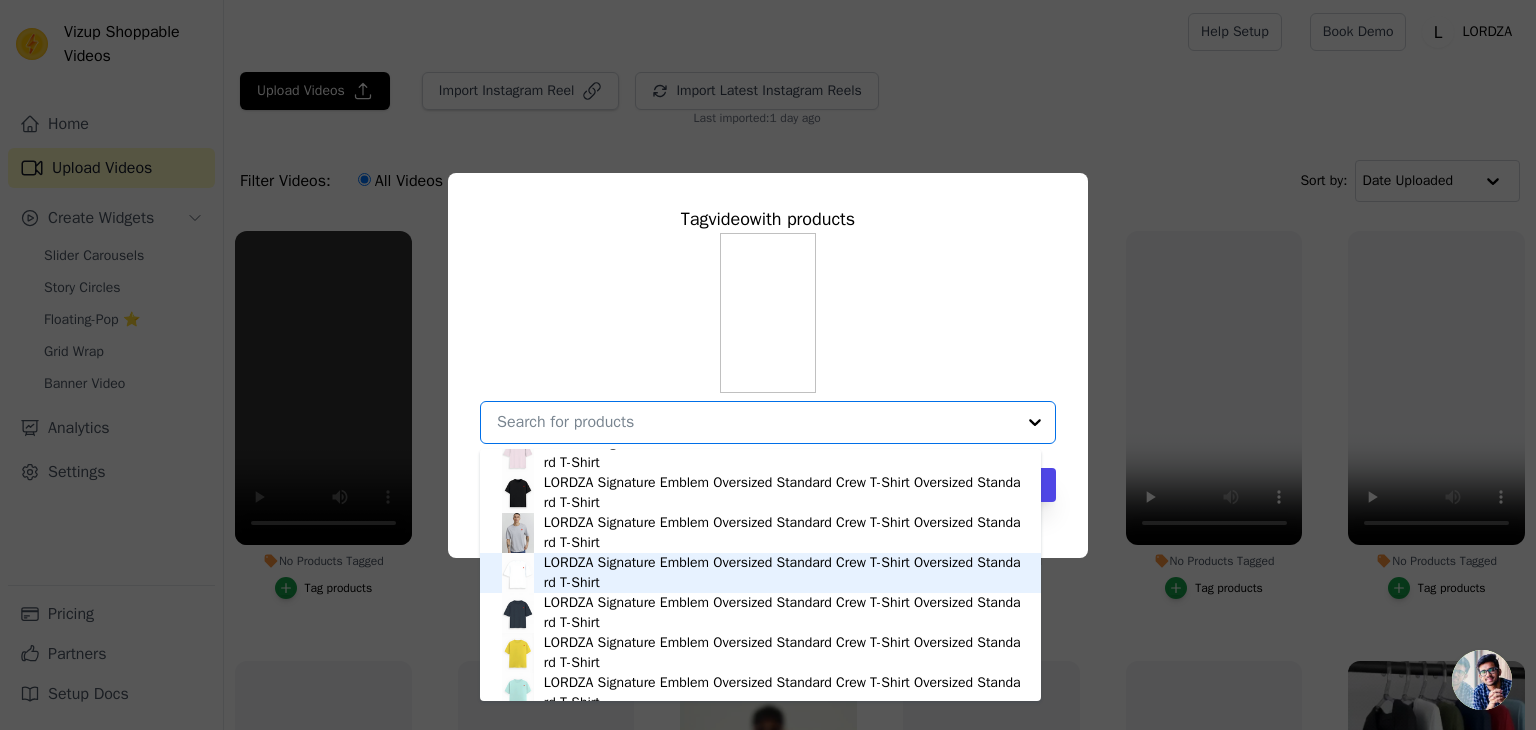 click on "LORDZA Signature Emblem Oversized Standard Crew T-Shirt Oversized Standard T-Shirt" at bounding box center (782, 573) 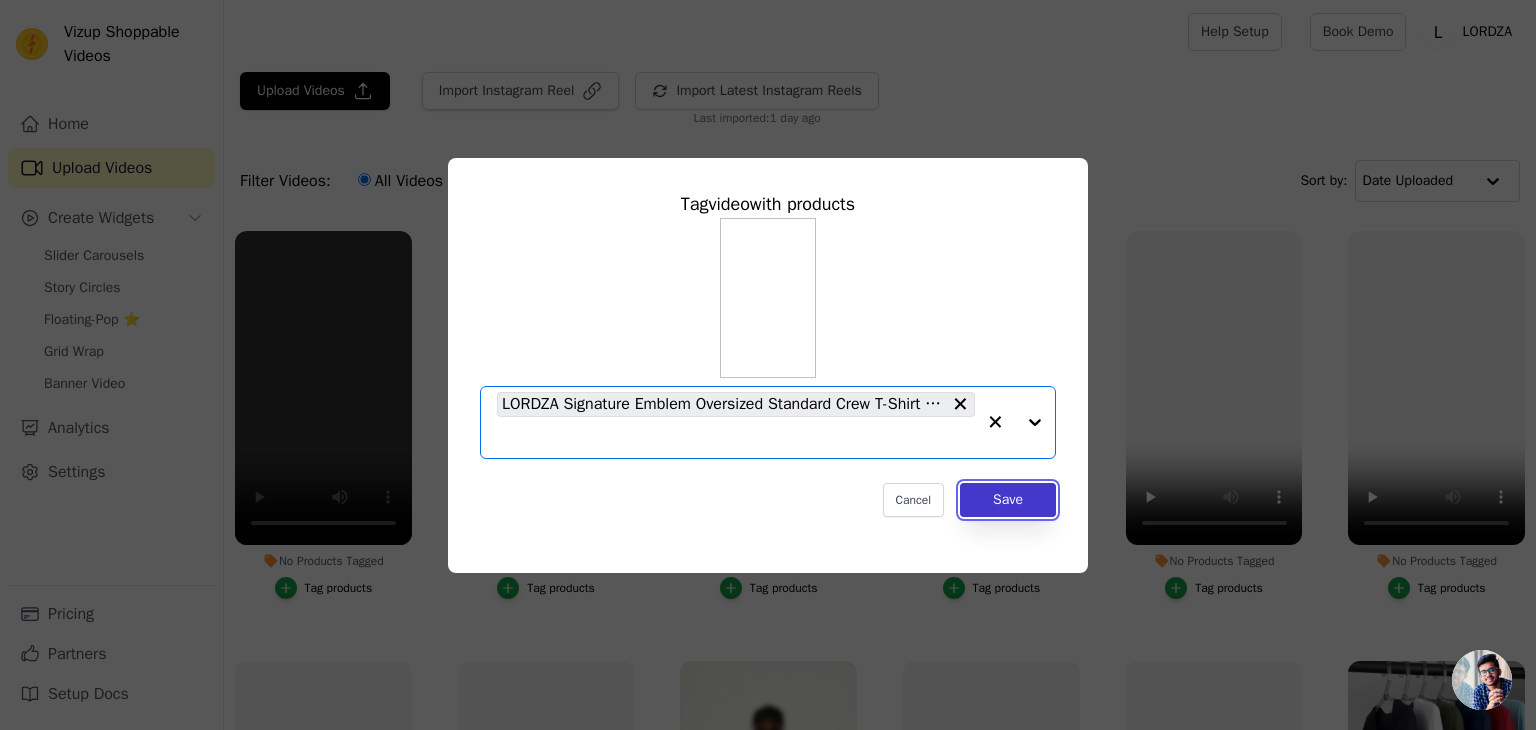 click on "Save" at bounding box center (1008, 500) 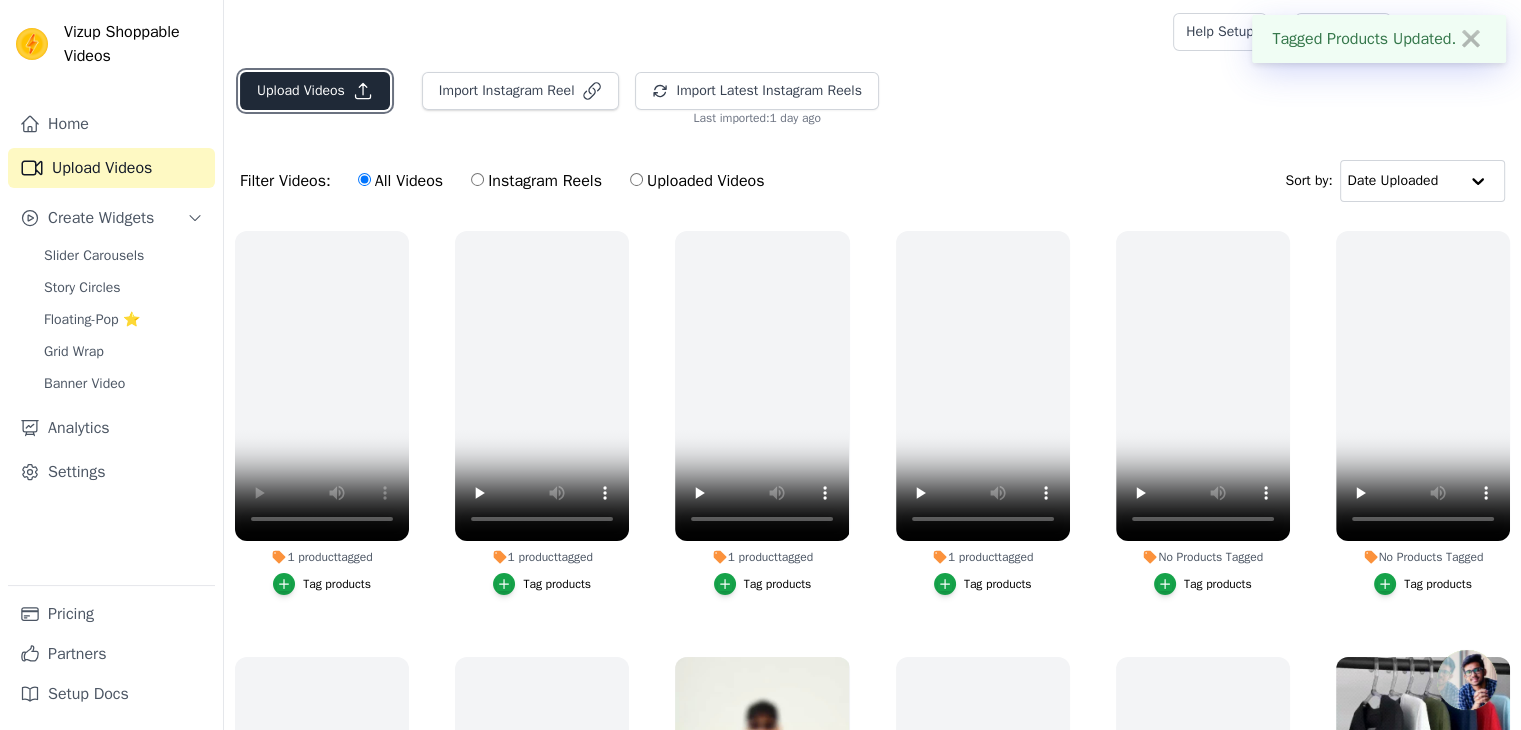click on "Upload Videos" at bounding box center [315, 91] 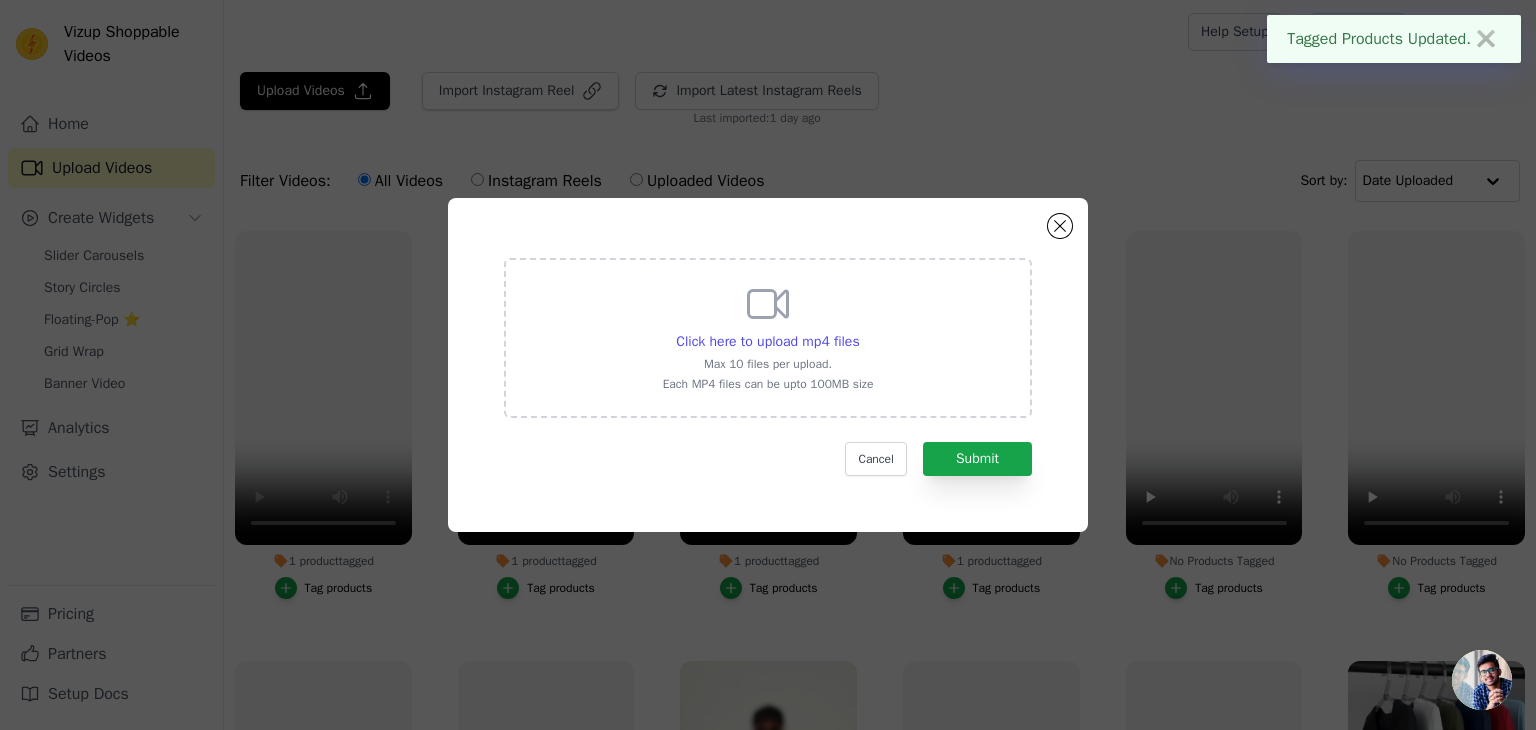 click on "Click here to upload mp4 files     Max 10 files per upload.   Each MP4 files can be upto 100MB size" at bounding box center [768, 336] 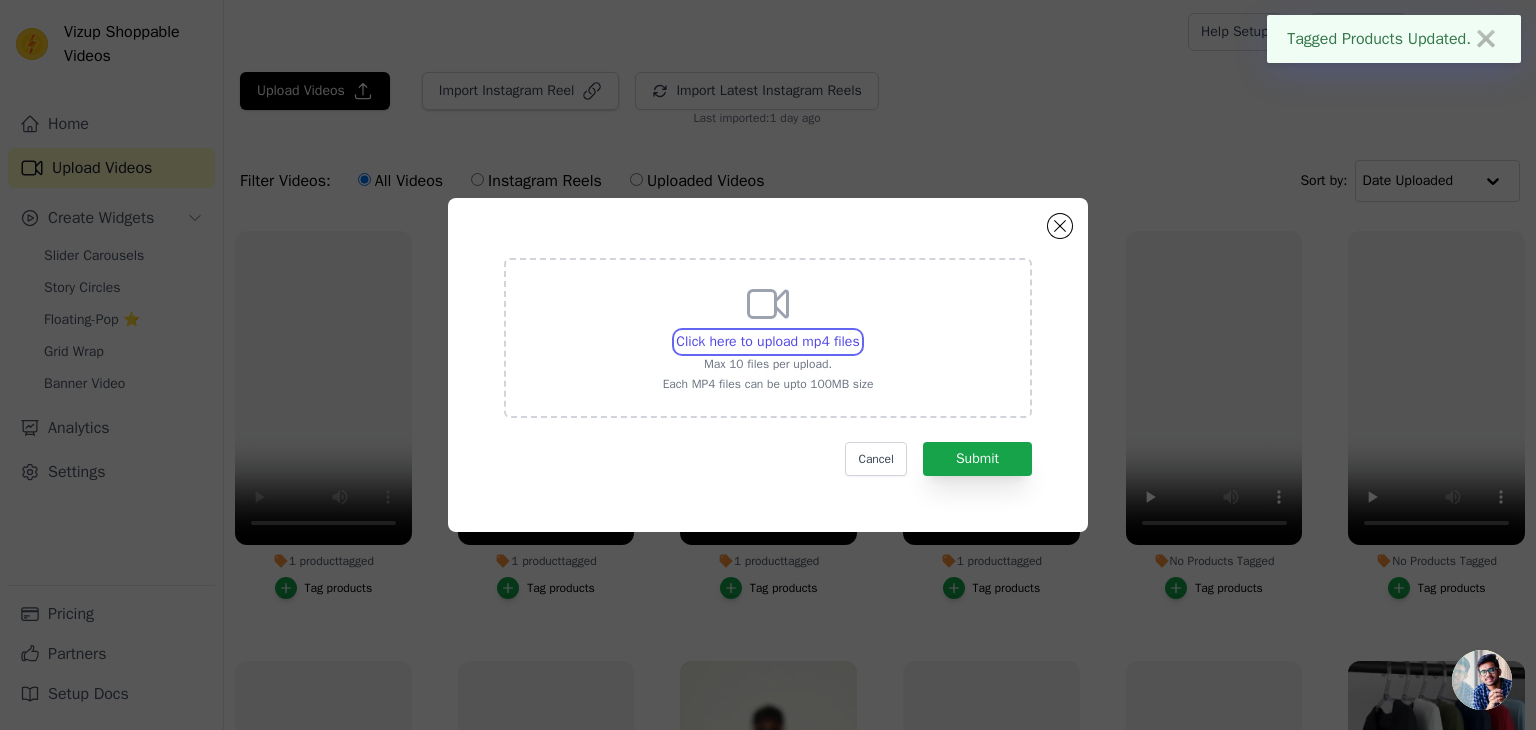 click on "Click here to upload mp4 files     Max 10 files per upload.   Each MP4 files can be upto 100MB size" at bounding box center (859, 331) 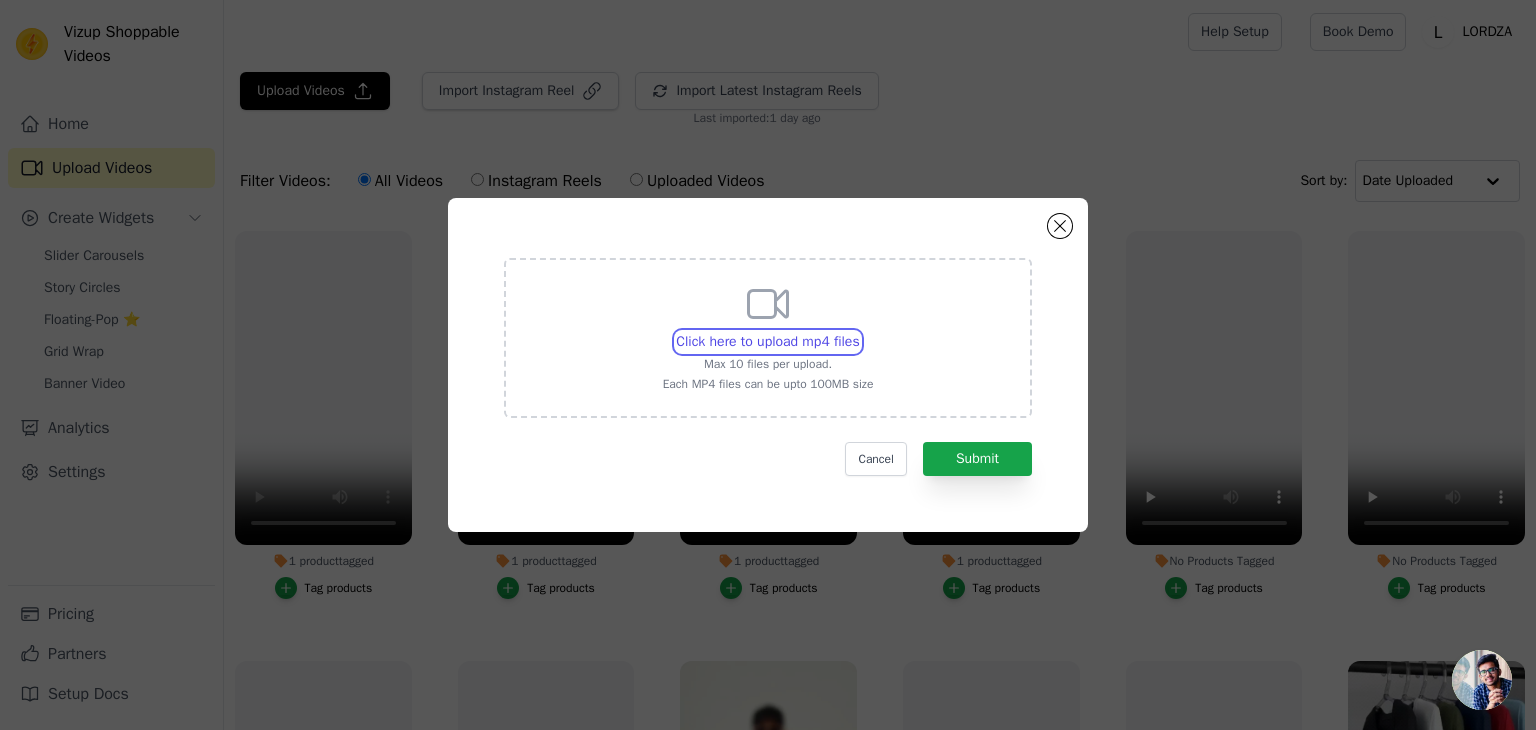 type on "C:\fakepath\0803(5).mp4" 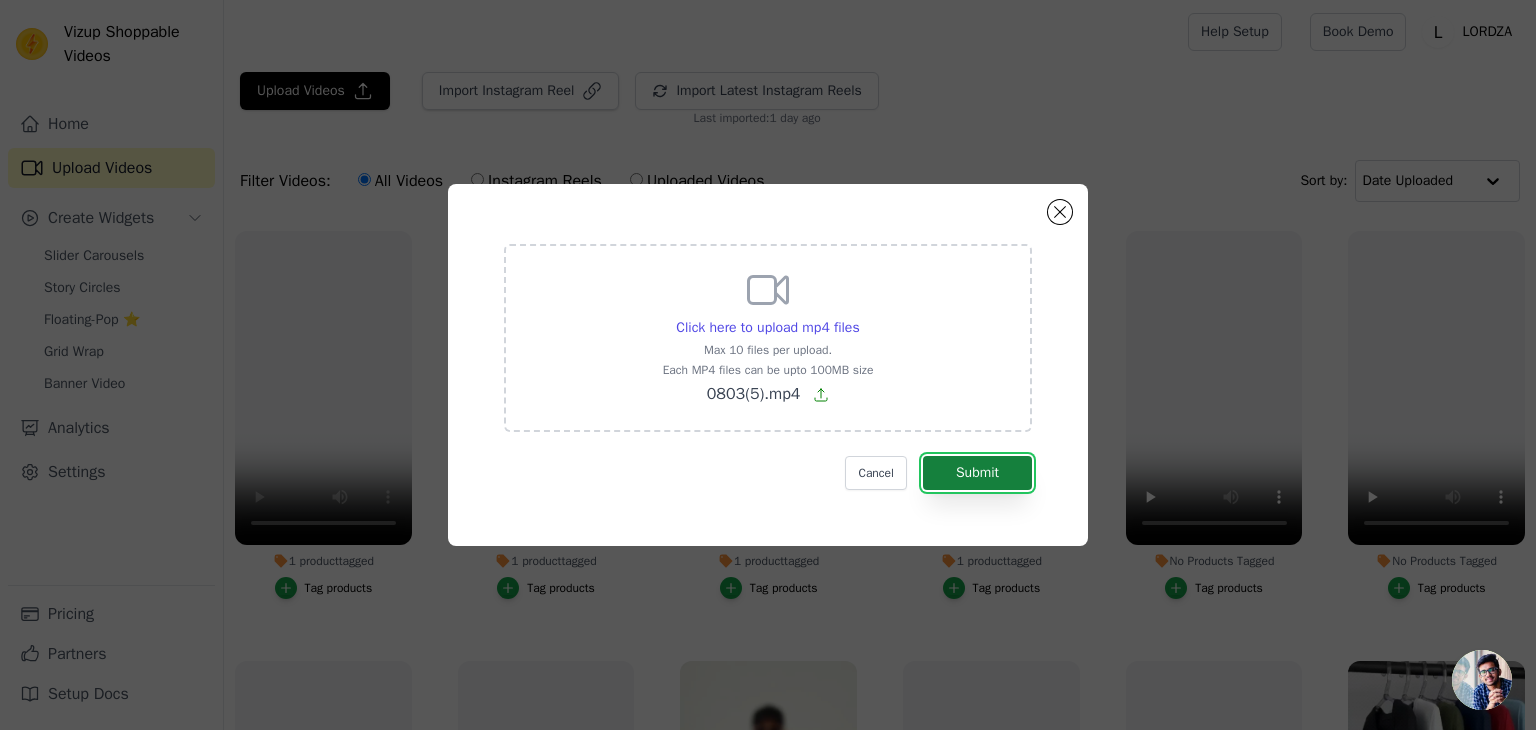click on "Submit" at bounding box center [977, 473] 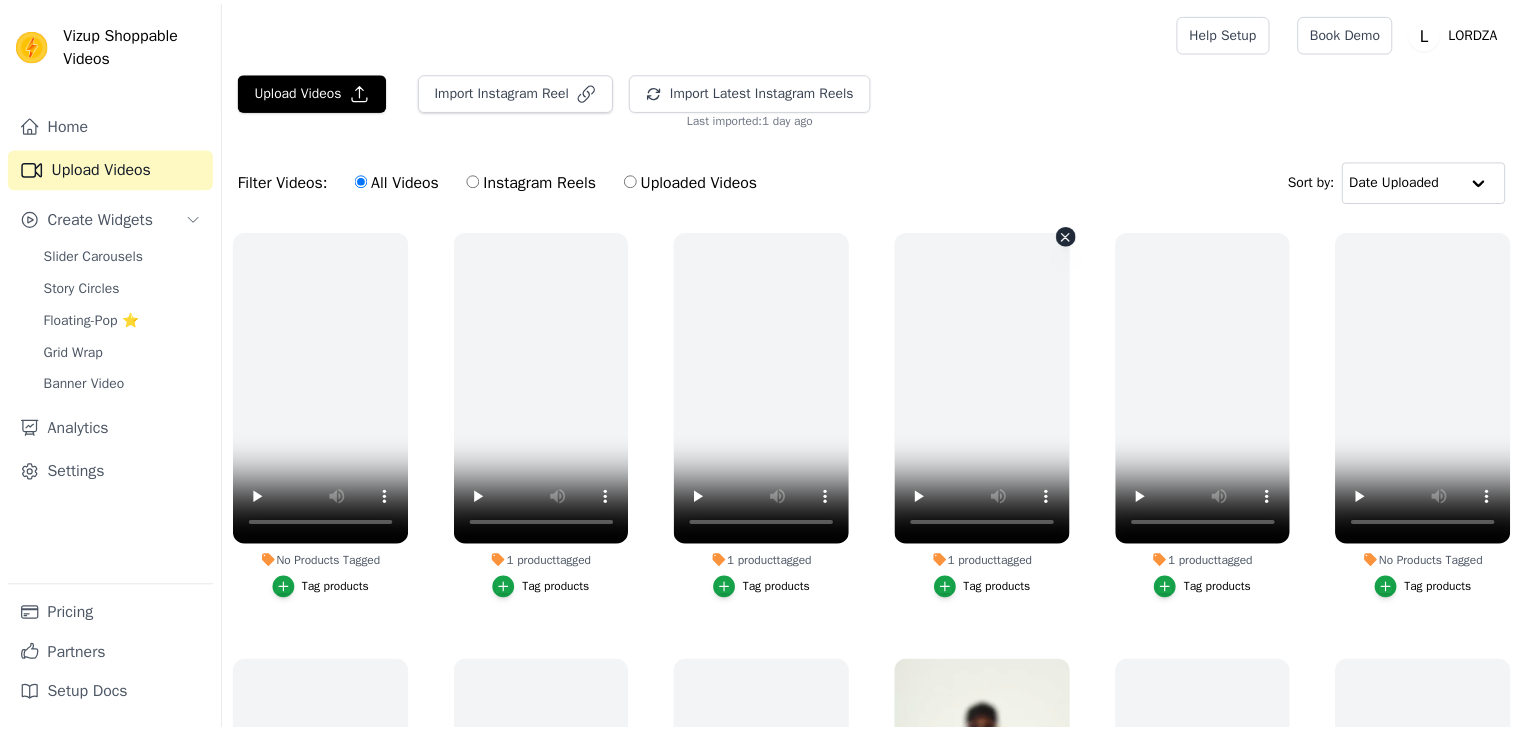 scroll, scrollTop: 0, scrollLeft: 0, axis: both 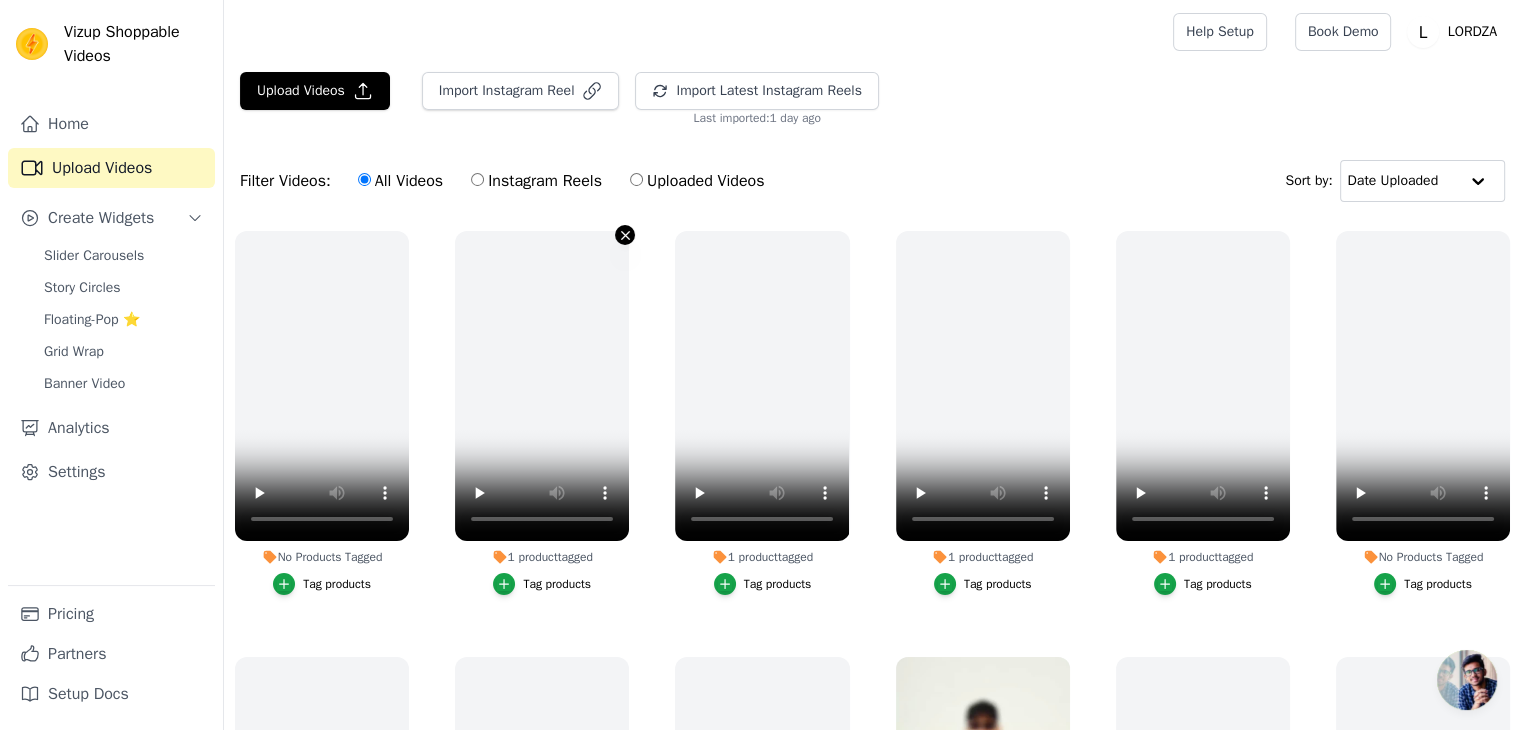 click 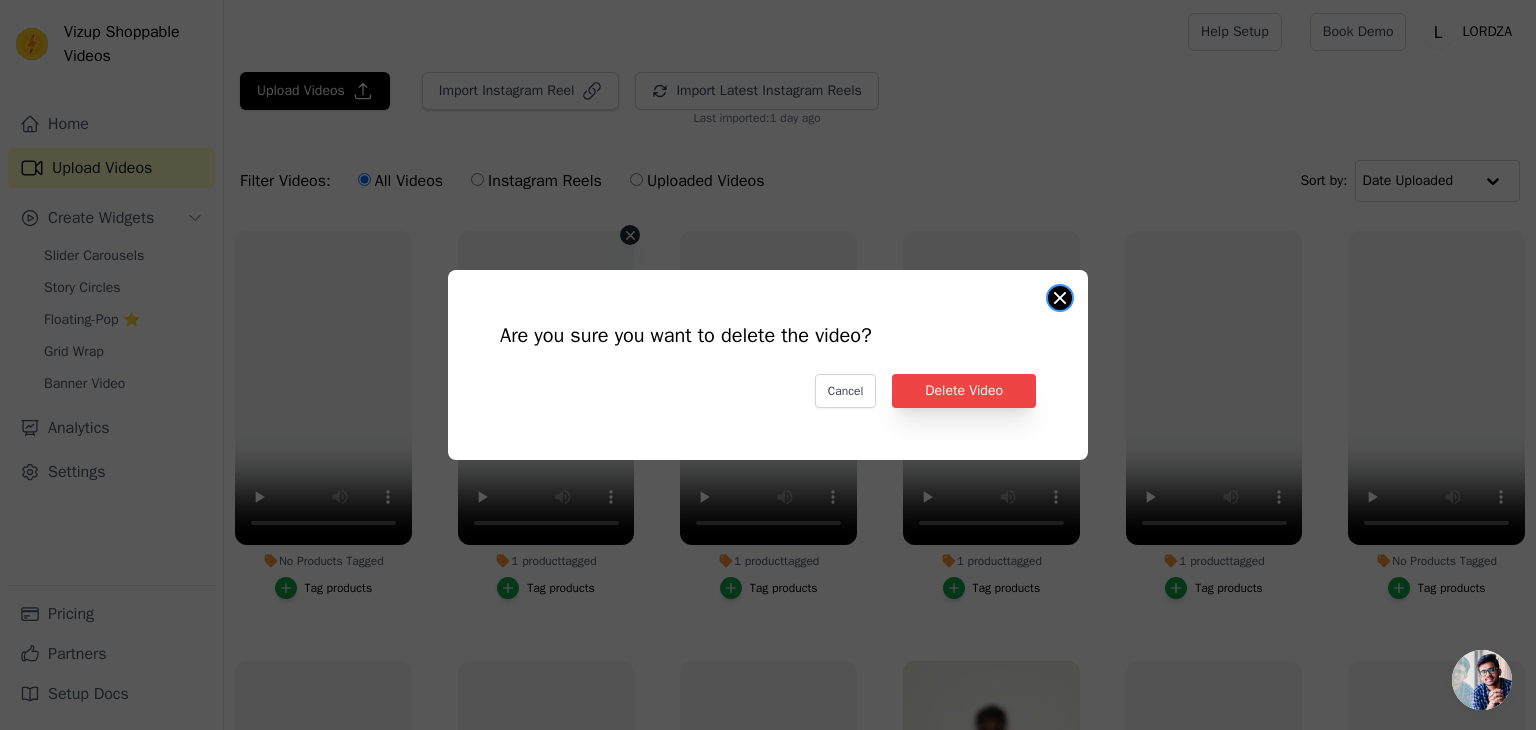 click on "Are you sure you want to delete the video?   Cancel   Delete Video       1   product  tagged       Tag products" at bounding box center (1060, 298) 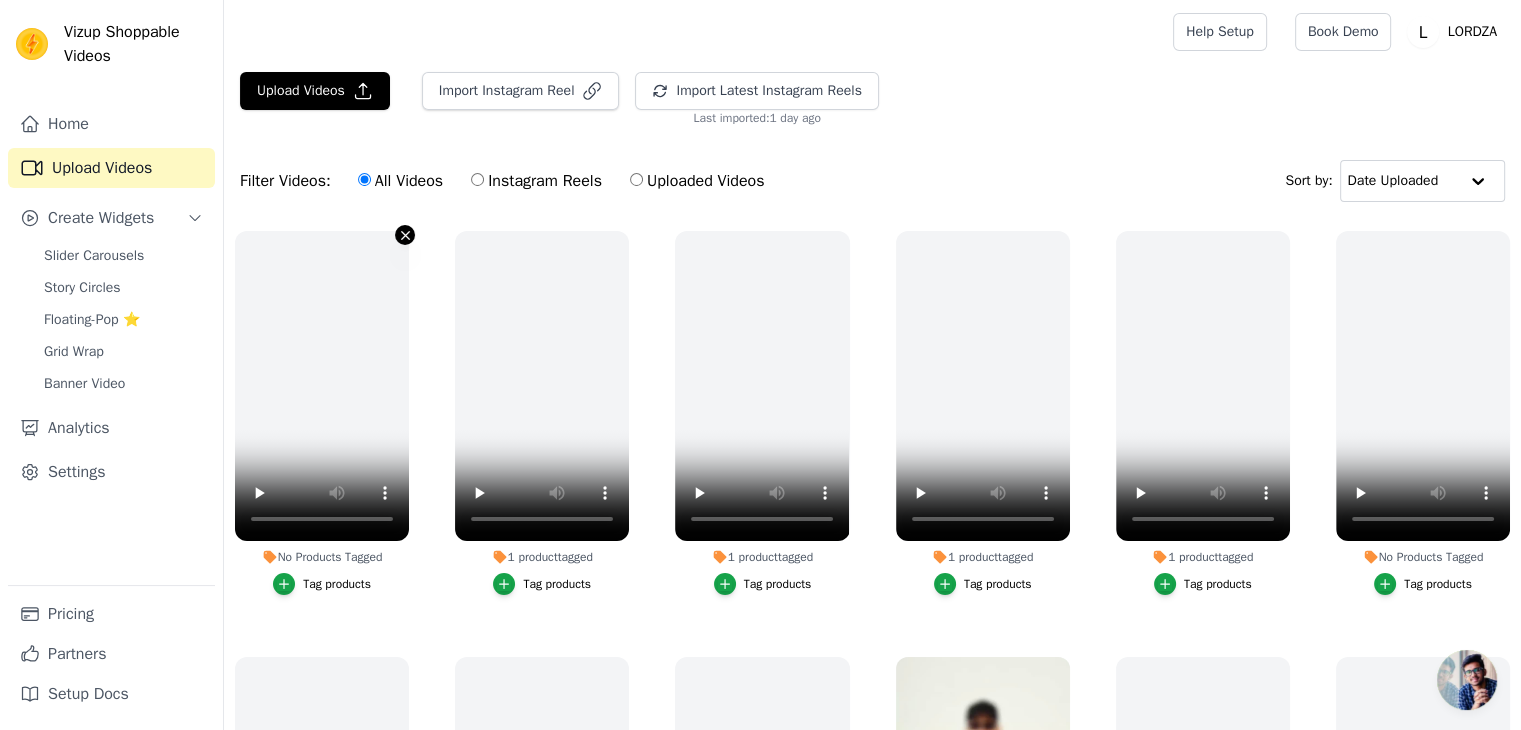 click 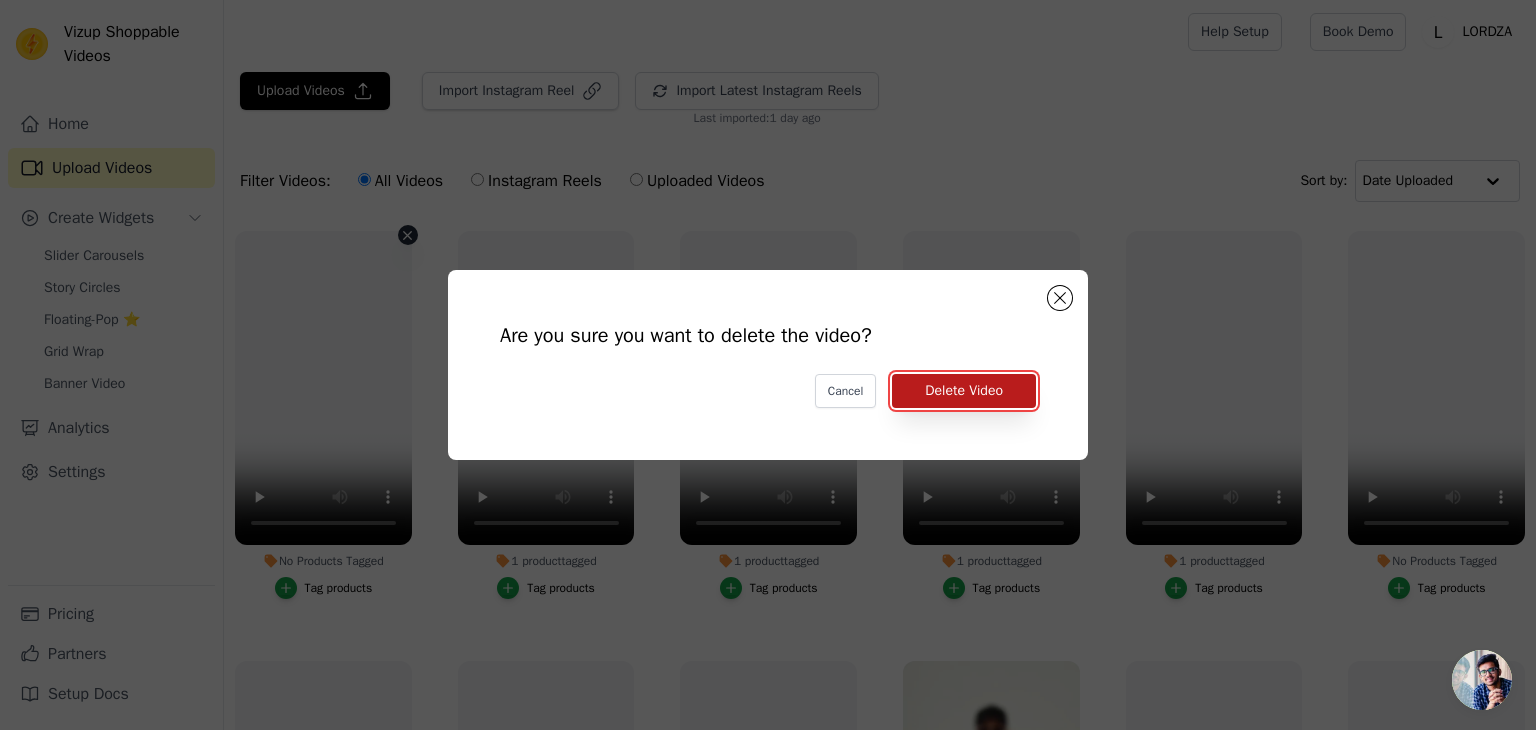 click on "Delete Video" at bounding box center [964, 391] 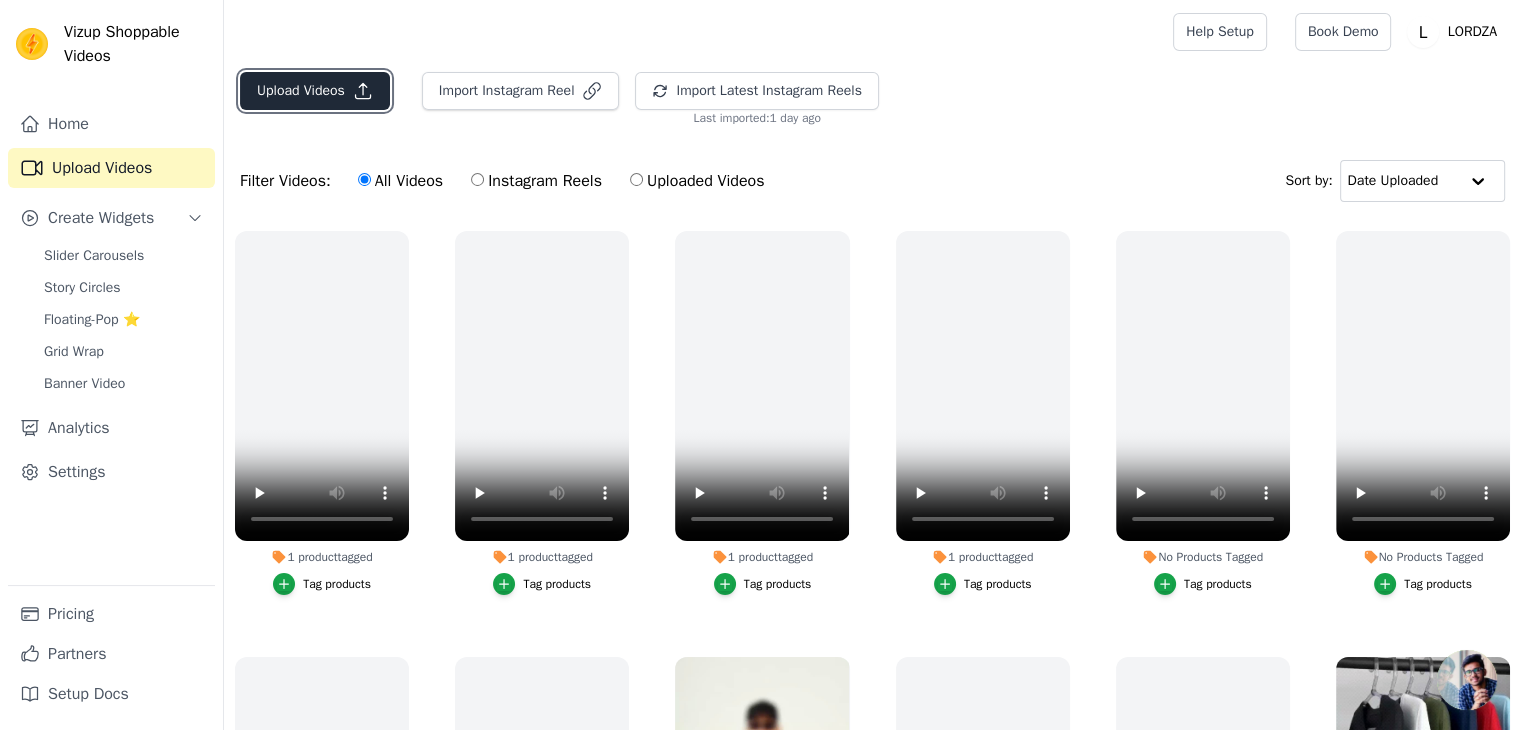 click on "Upload Videos" at bounding box center (315, 91) 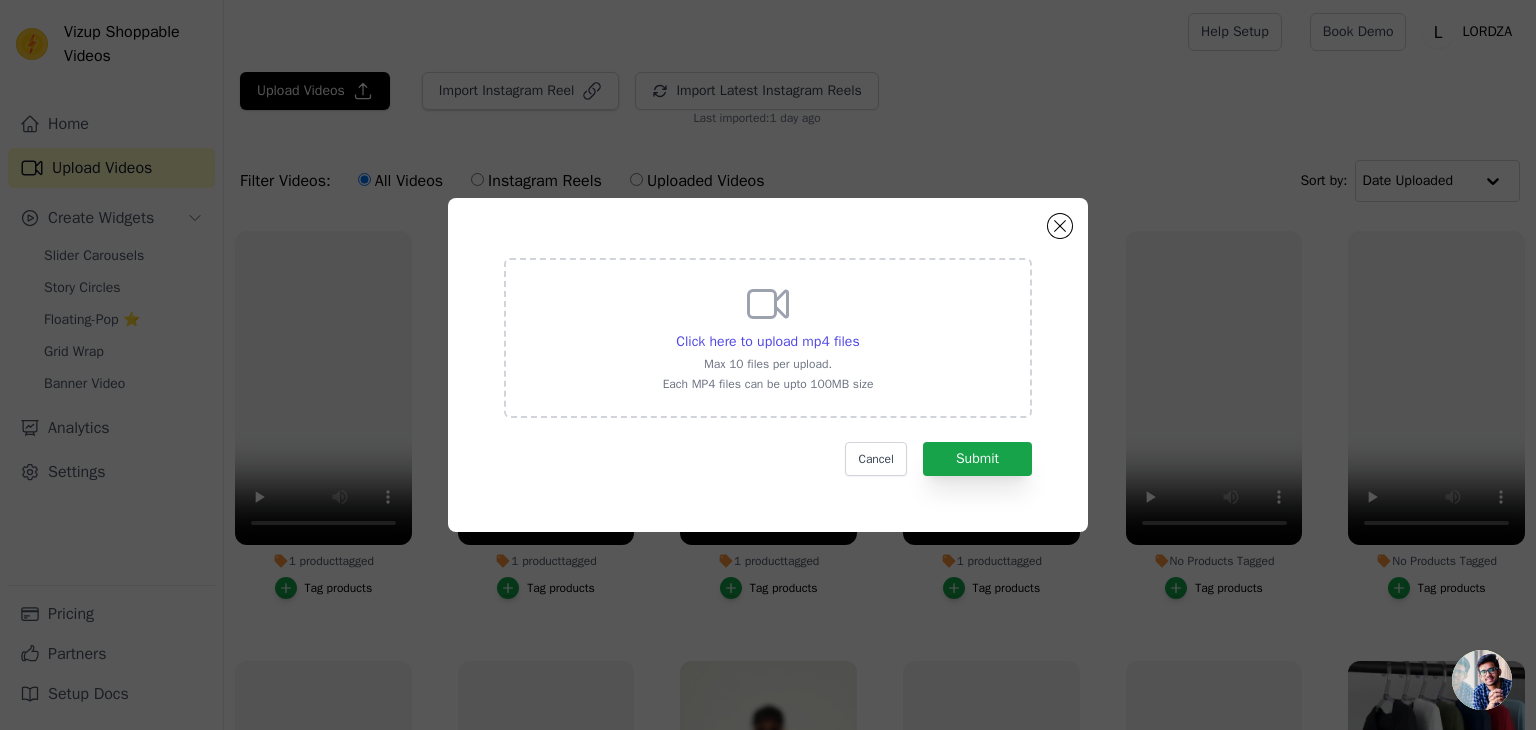 click on "Click here to upload mp4 files     Max 10 files per upload.   Each MP4 files can be upto 100MB size" at bounding box center (768, 336) 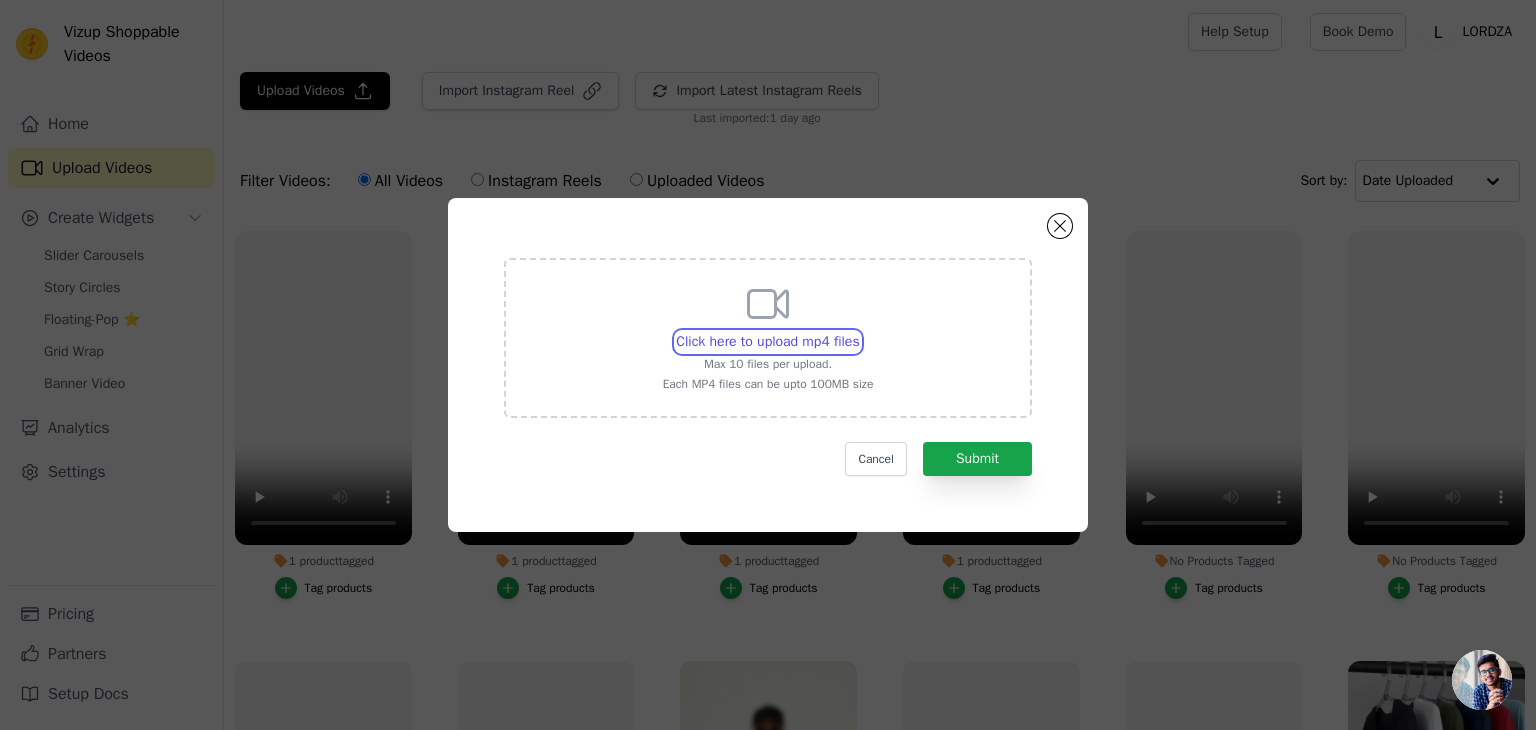 type on "C:\fakepath\0803(2).mp4" 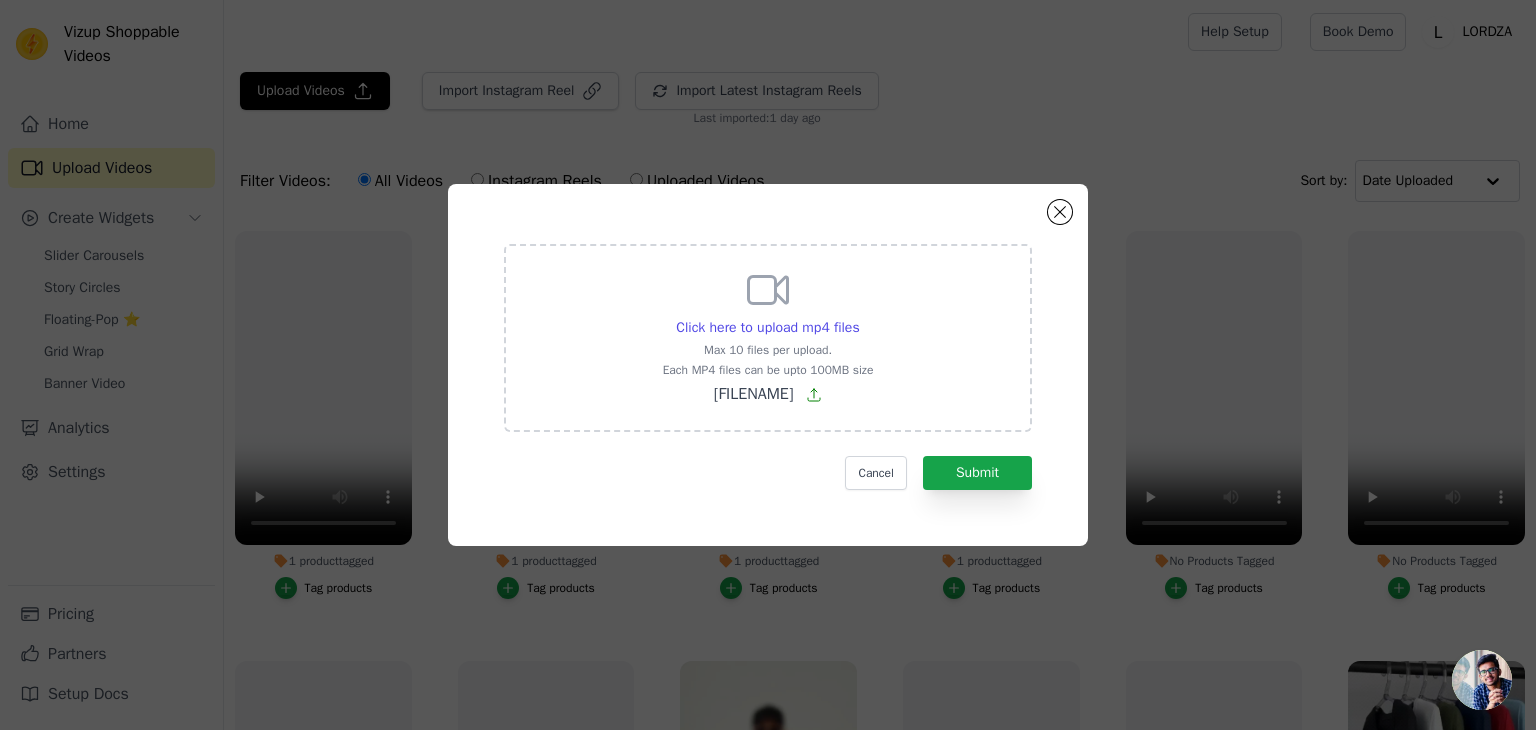 click on "Click here to upload mp4 files     Max 10 files per upload.   Each MP4 files can be upto 100MB size   0803(2).mp4       Cancel   Submit" at bounding box center [768, 367] 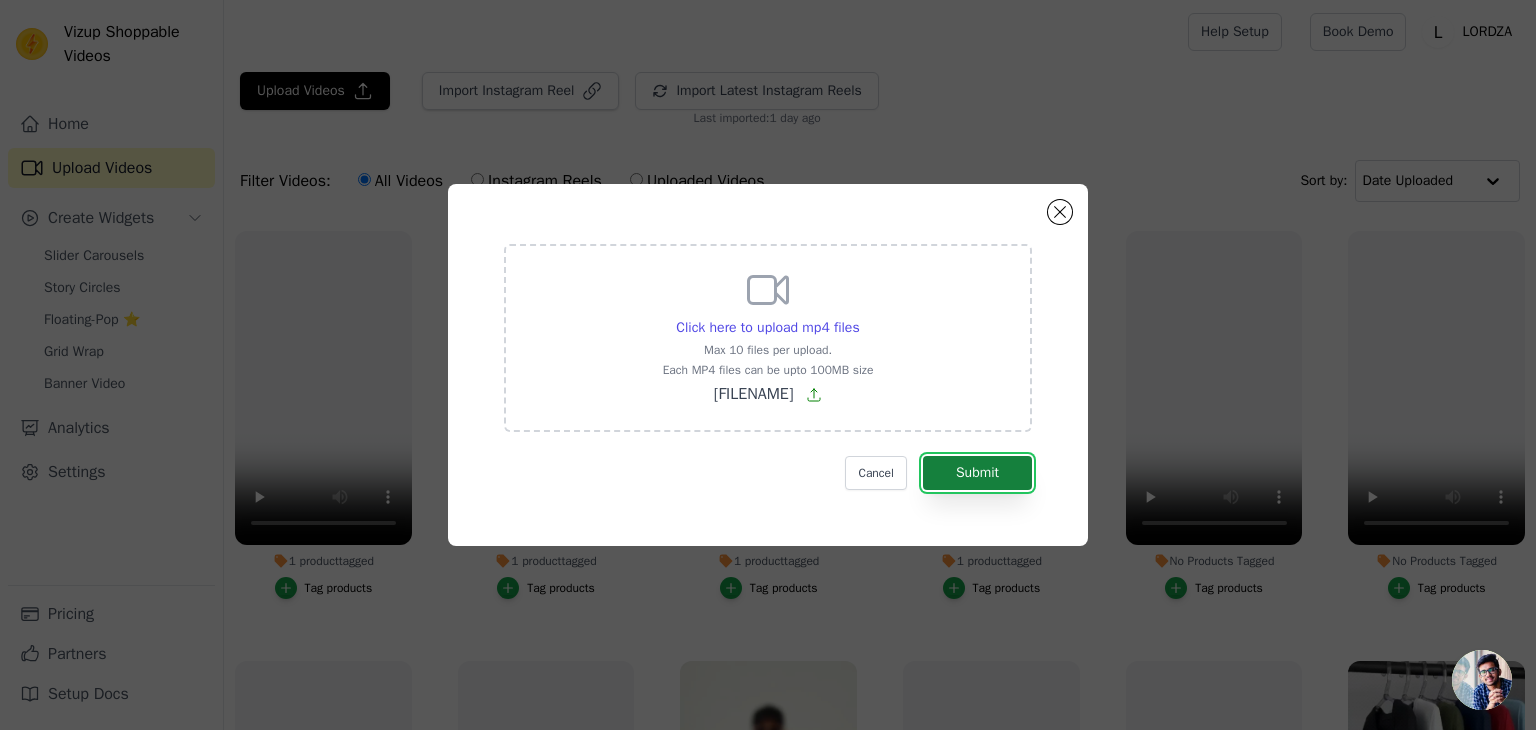 click on "Submit" at bounding box center (977, 473) 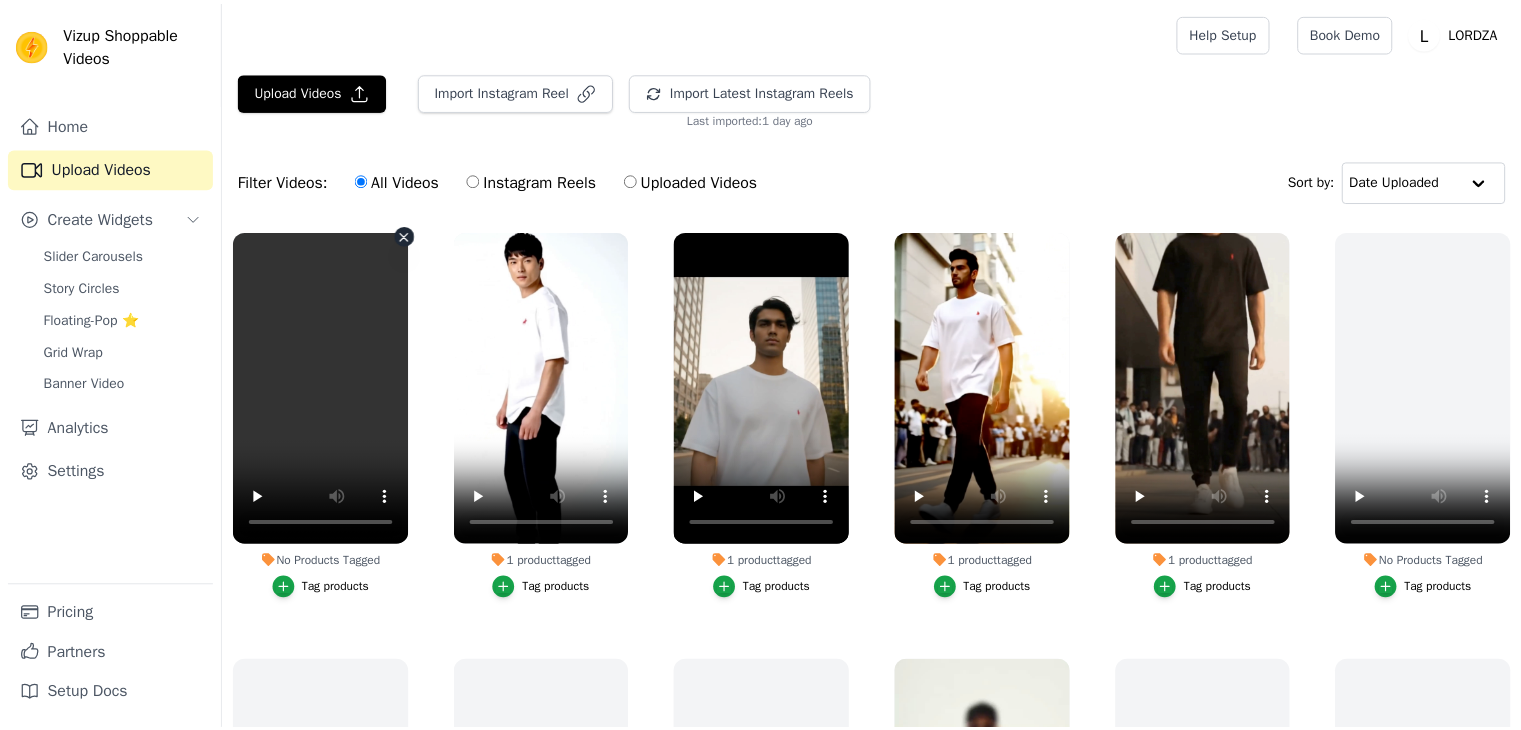 scroll, scrollTop: 0, scrollLeft: 0, axis: both 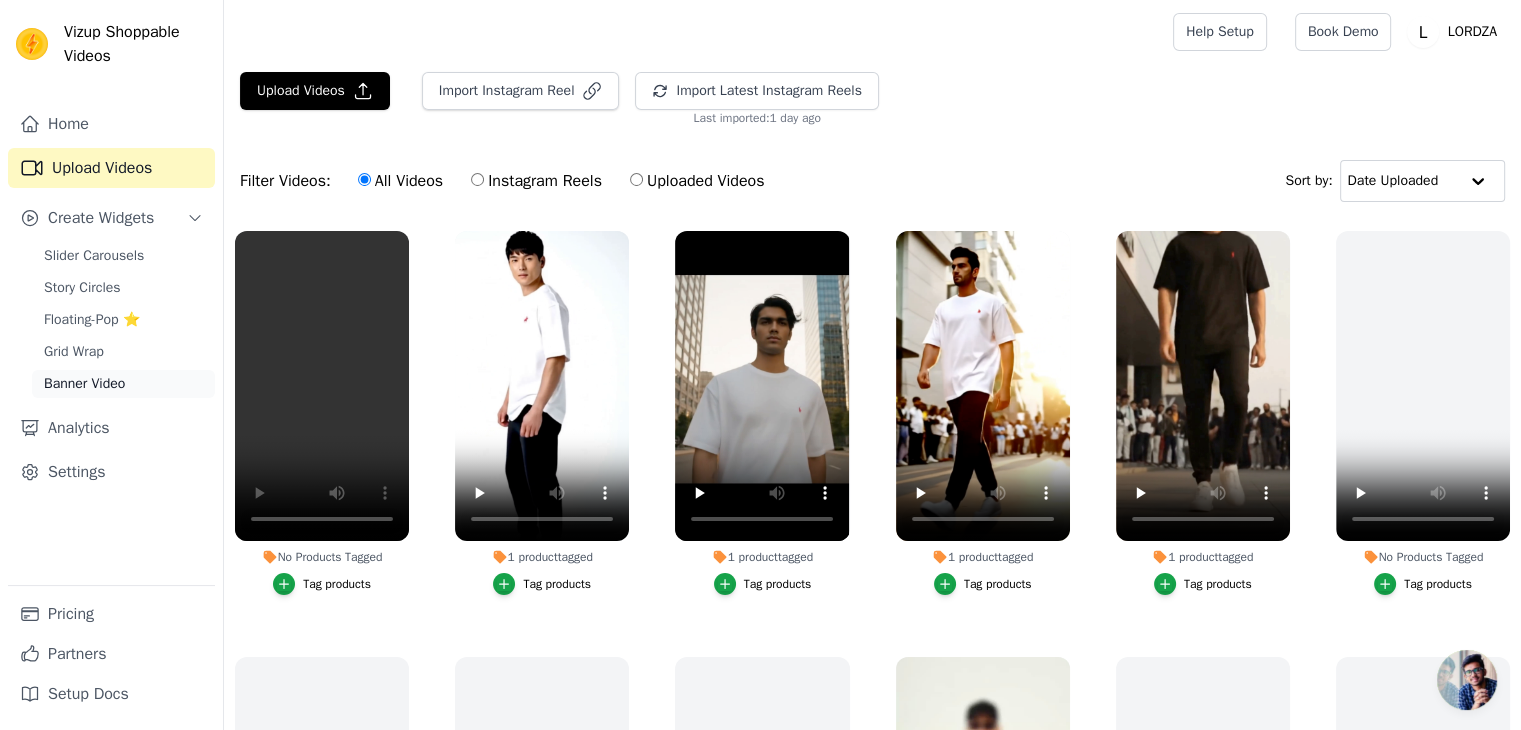 click on "Banner Video" at bounding box center (84, 384) 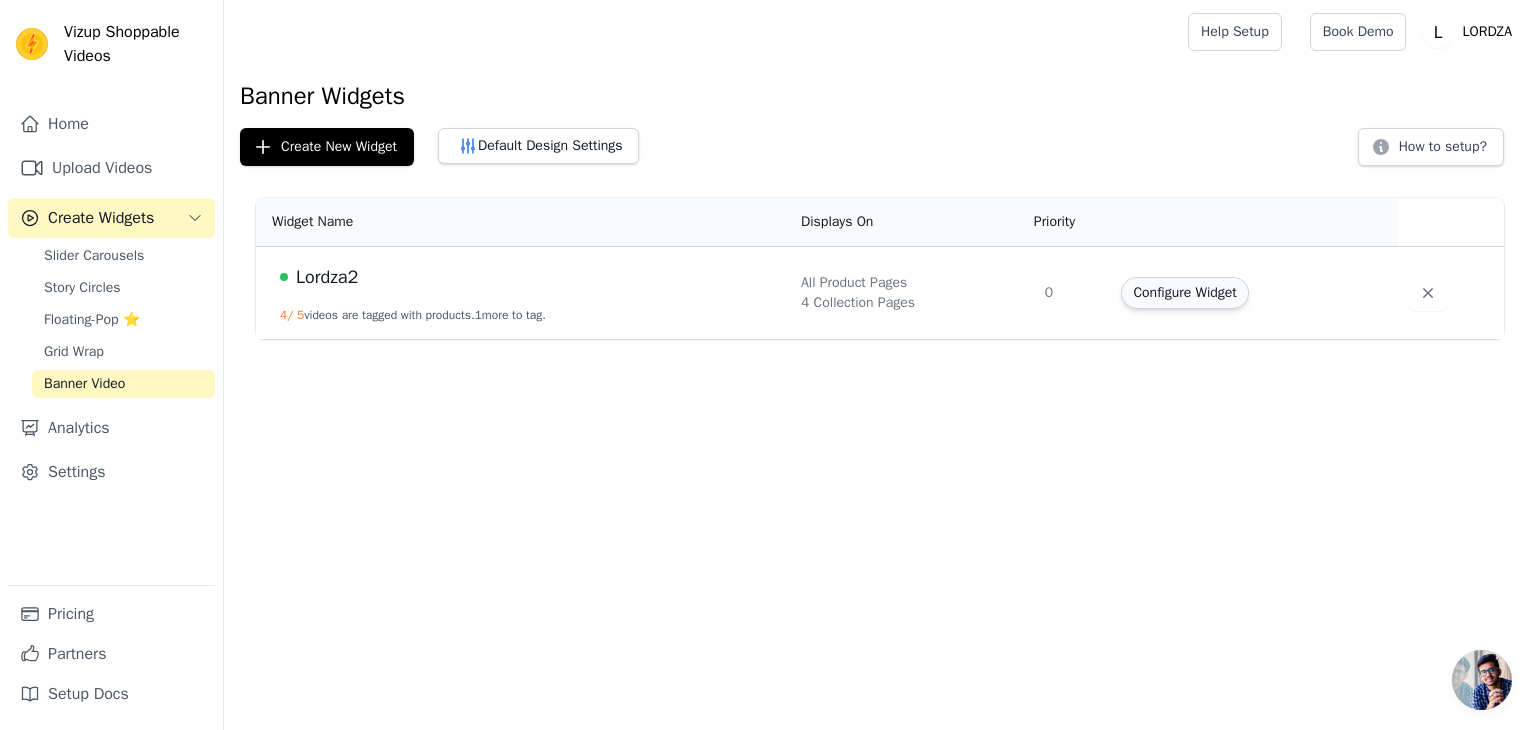 click on "Configure Widget" at bounding box center [1184, 293] 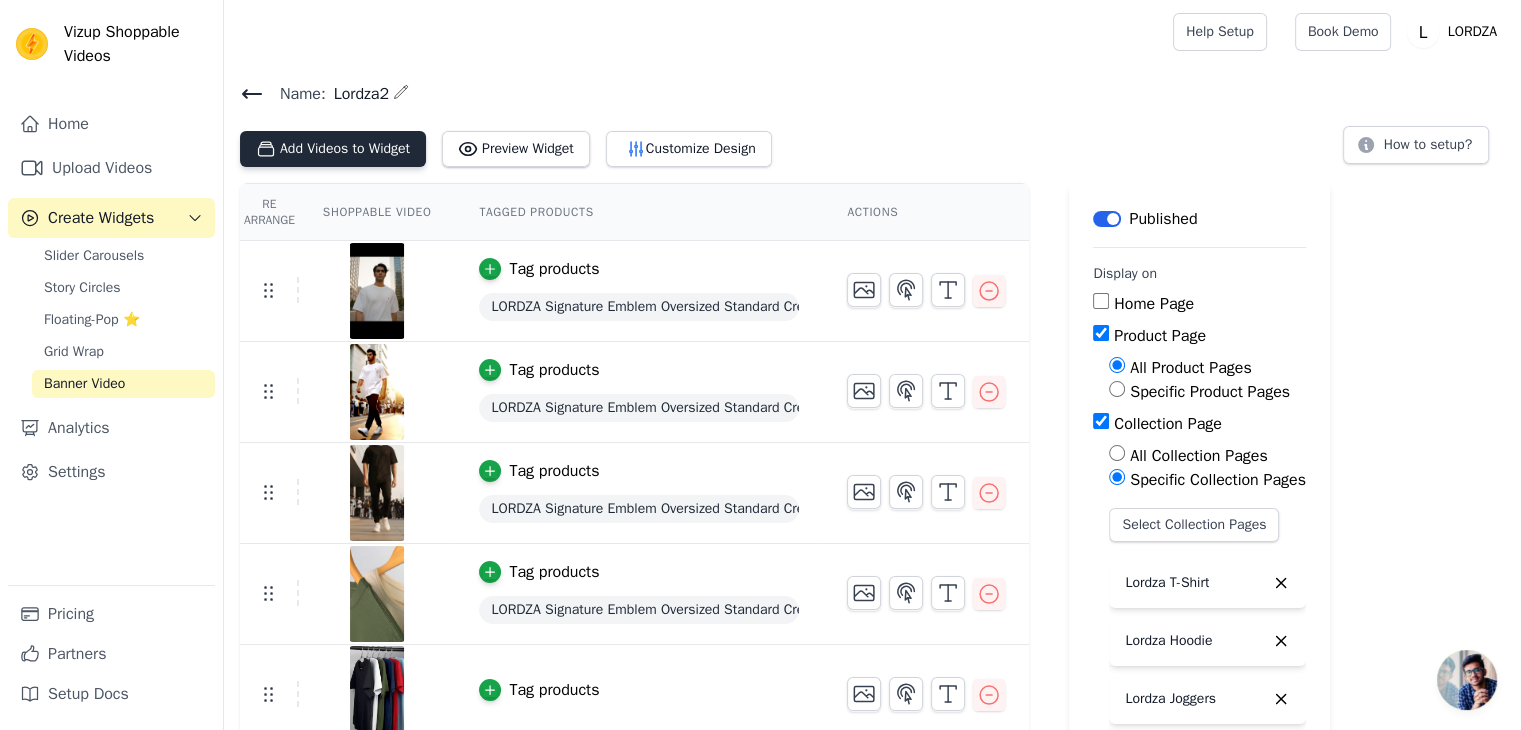 click on "Add Videos to Widget" at bounding box center [333, 149] 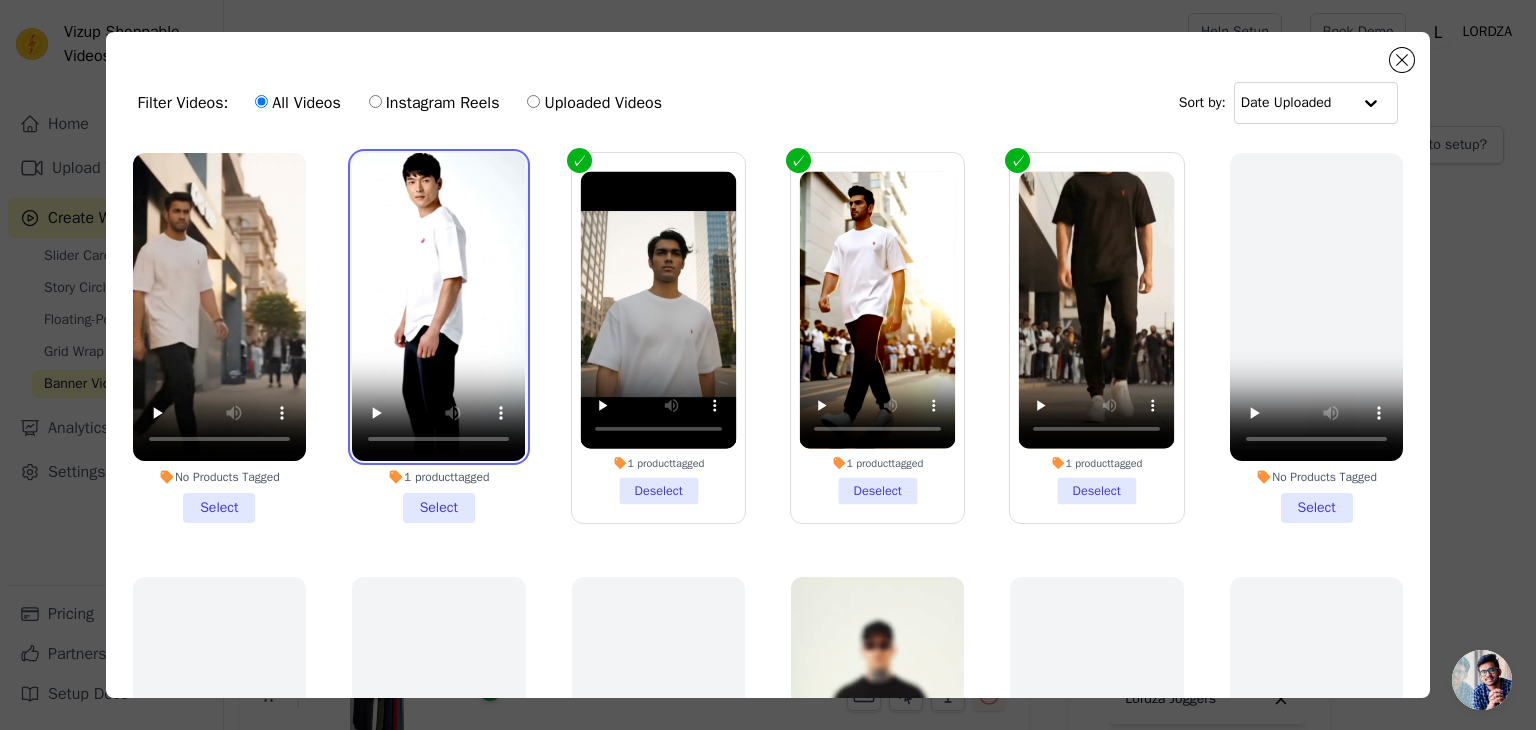 click at bounding box center [438, 307] 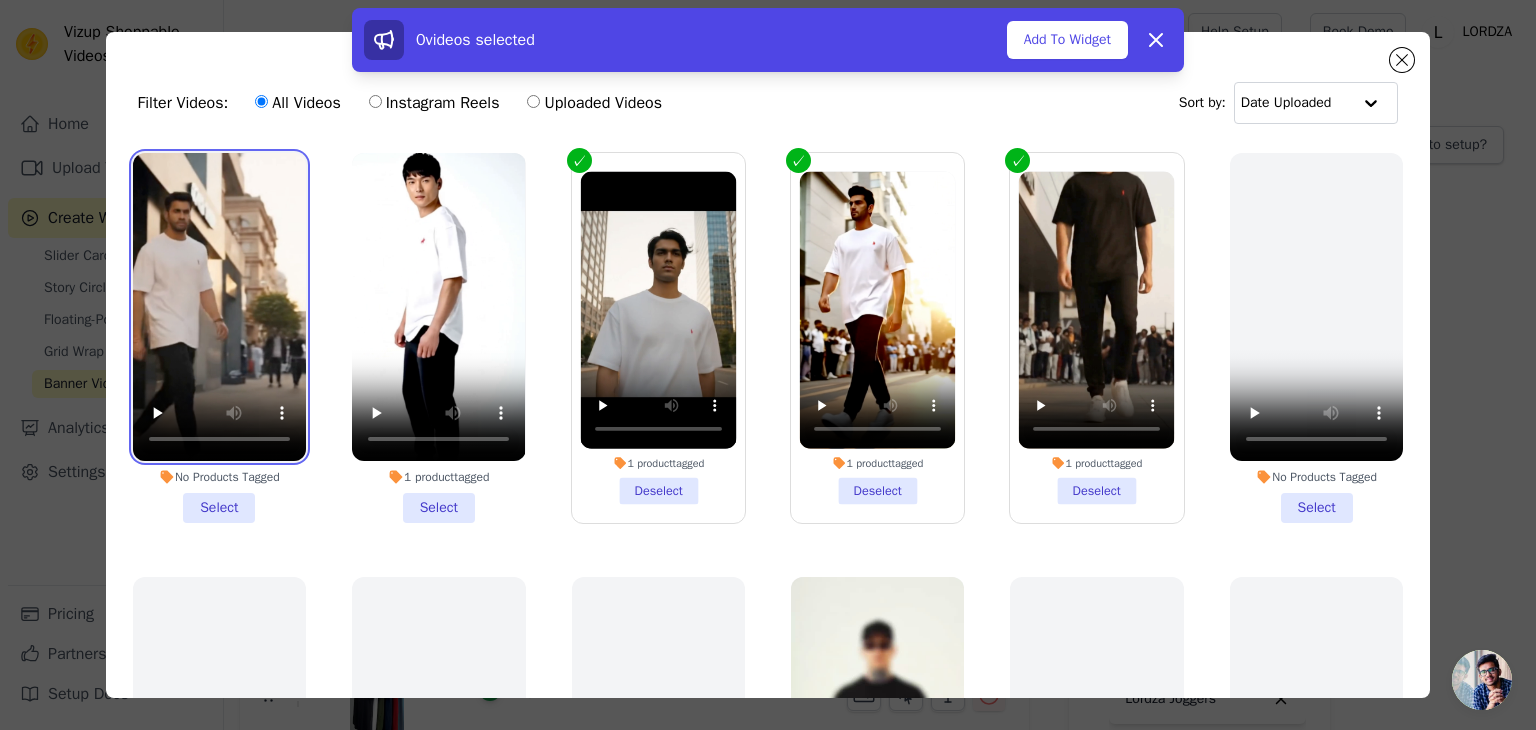 click at bounding box center [219, 307] 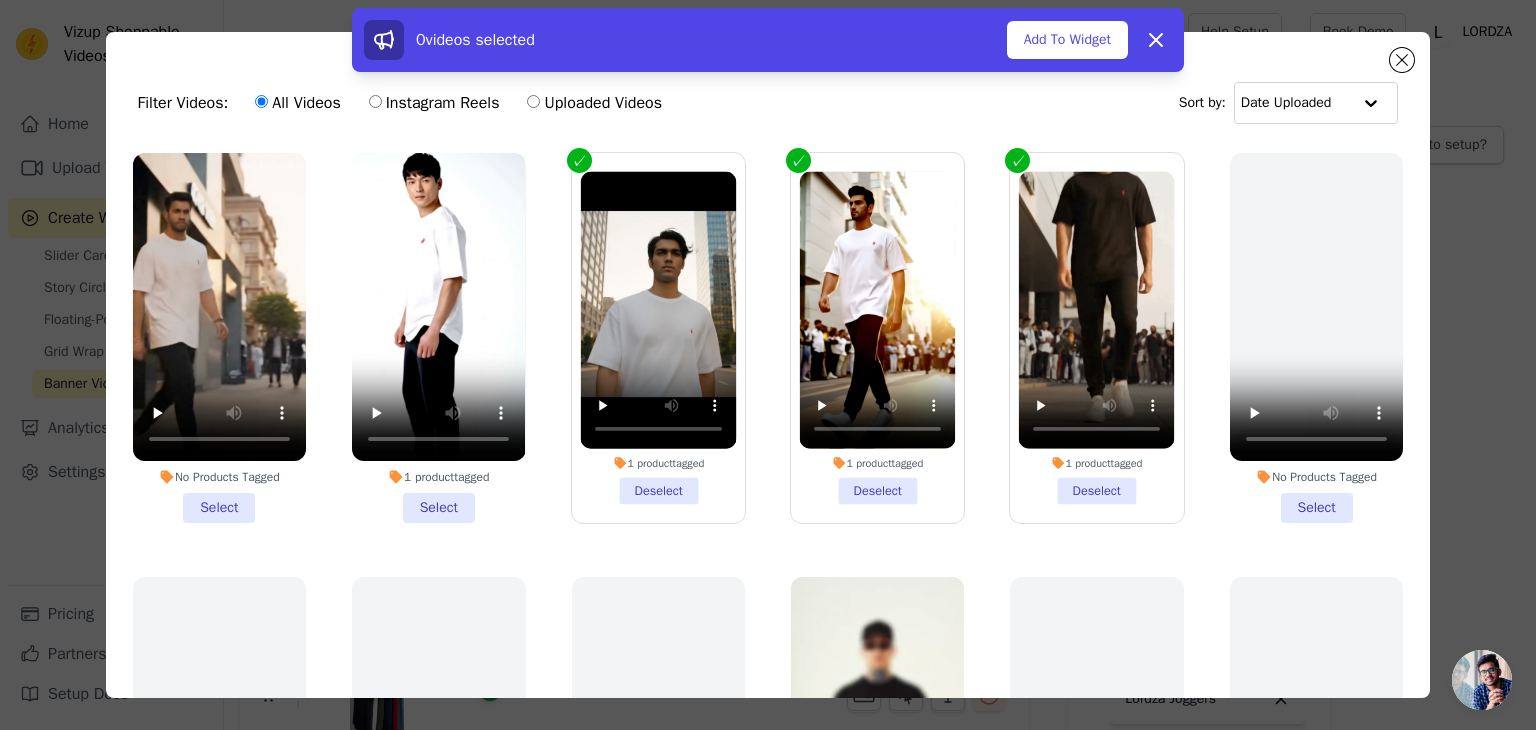 click on "No Products Tagged     Select" at bounding box center (219, 338) 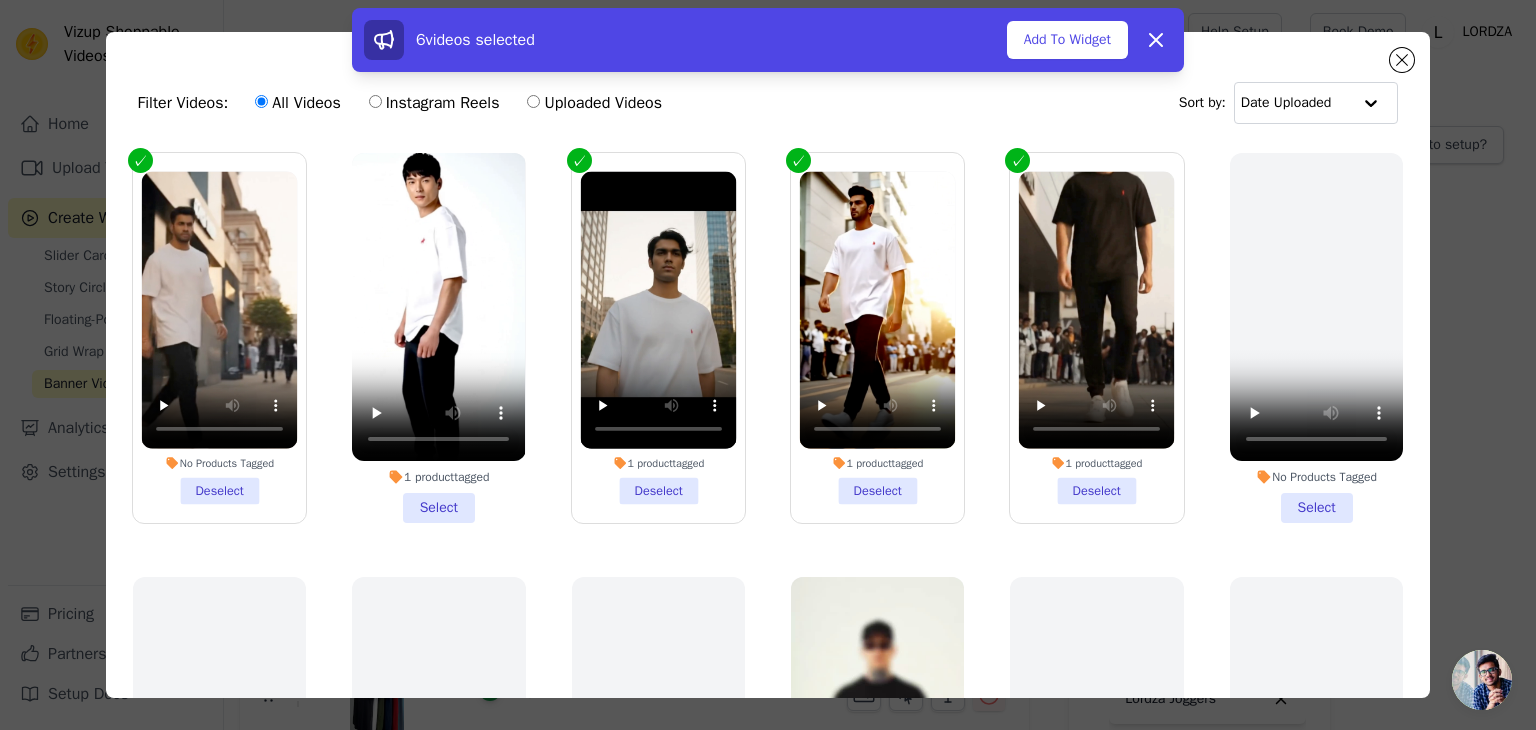click on "1   product  tagged     Select" at bounding box center (438, 338) 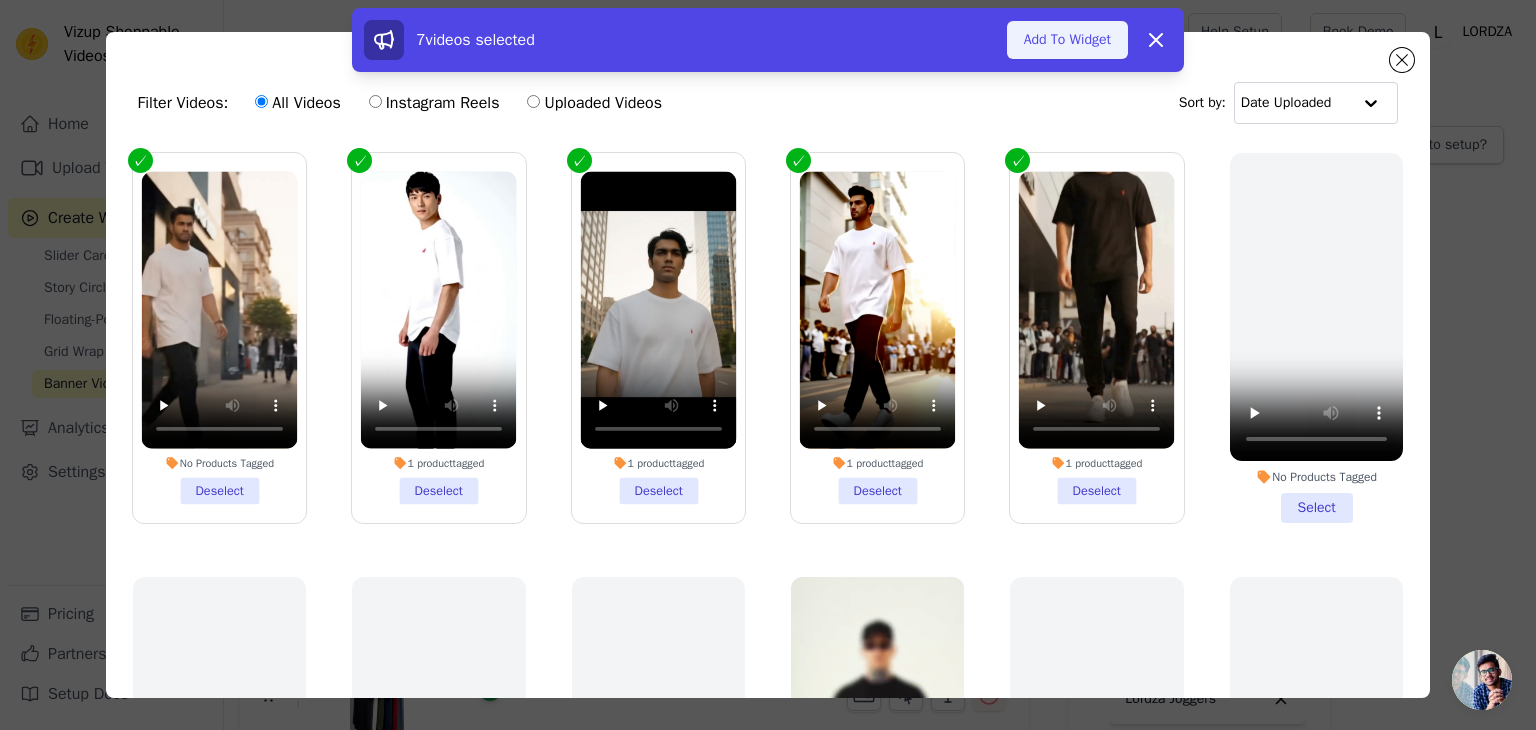 click on "Add To Widget" at bounding box center (1067, 40) 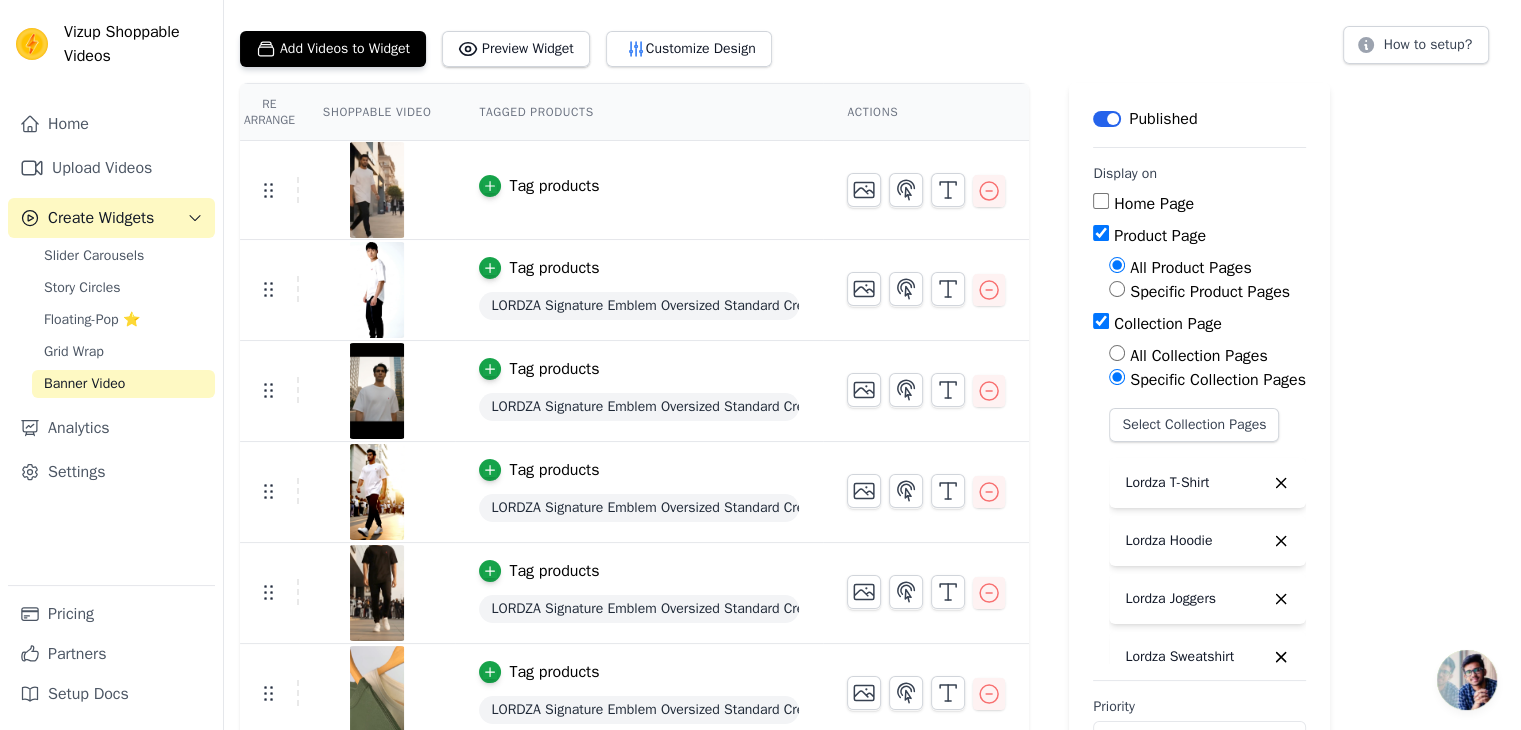 scroll, scrollTop: 0, scrollLeft: 0, axis: both 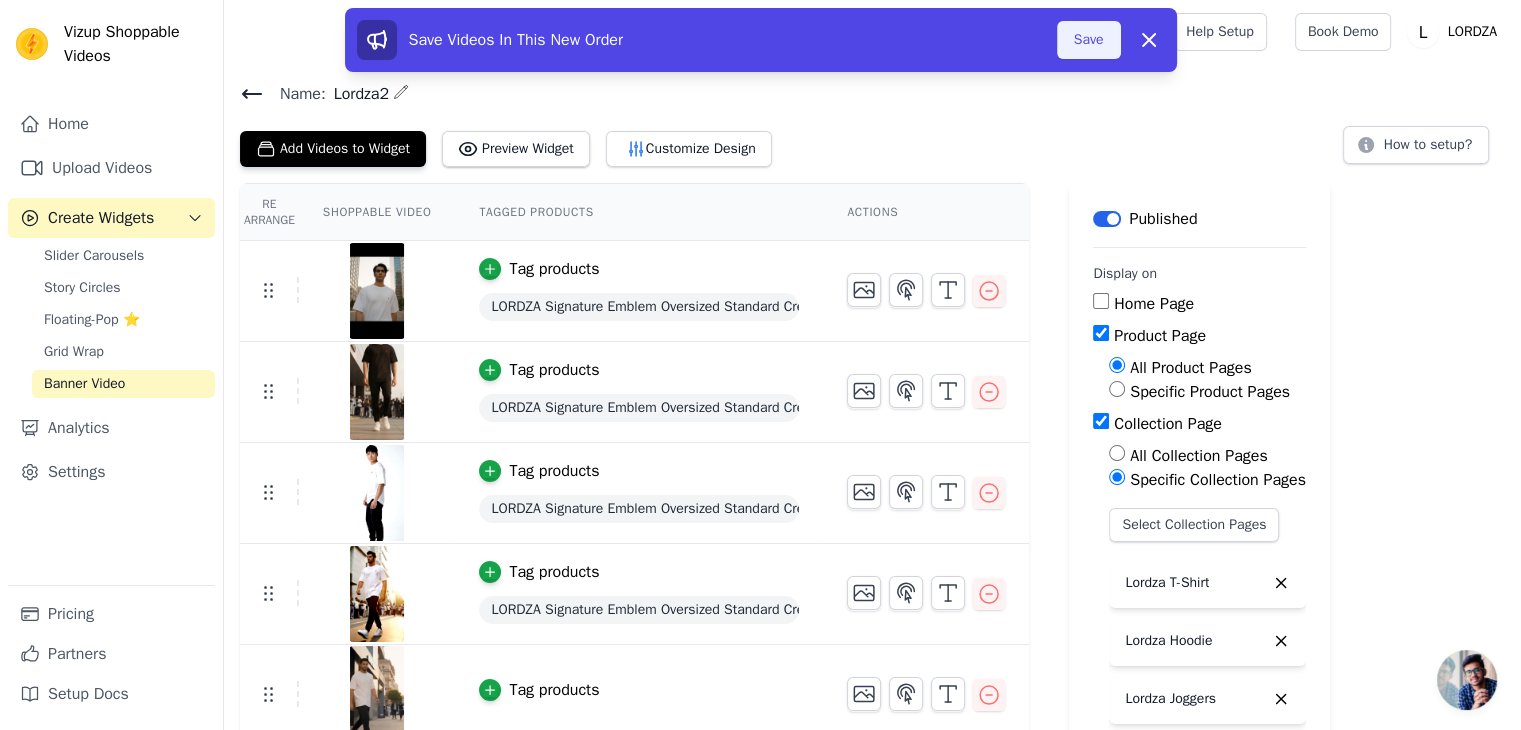 click on "Save" at bounding box center (1089, 40) 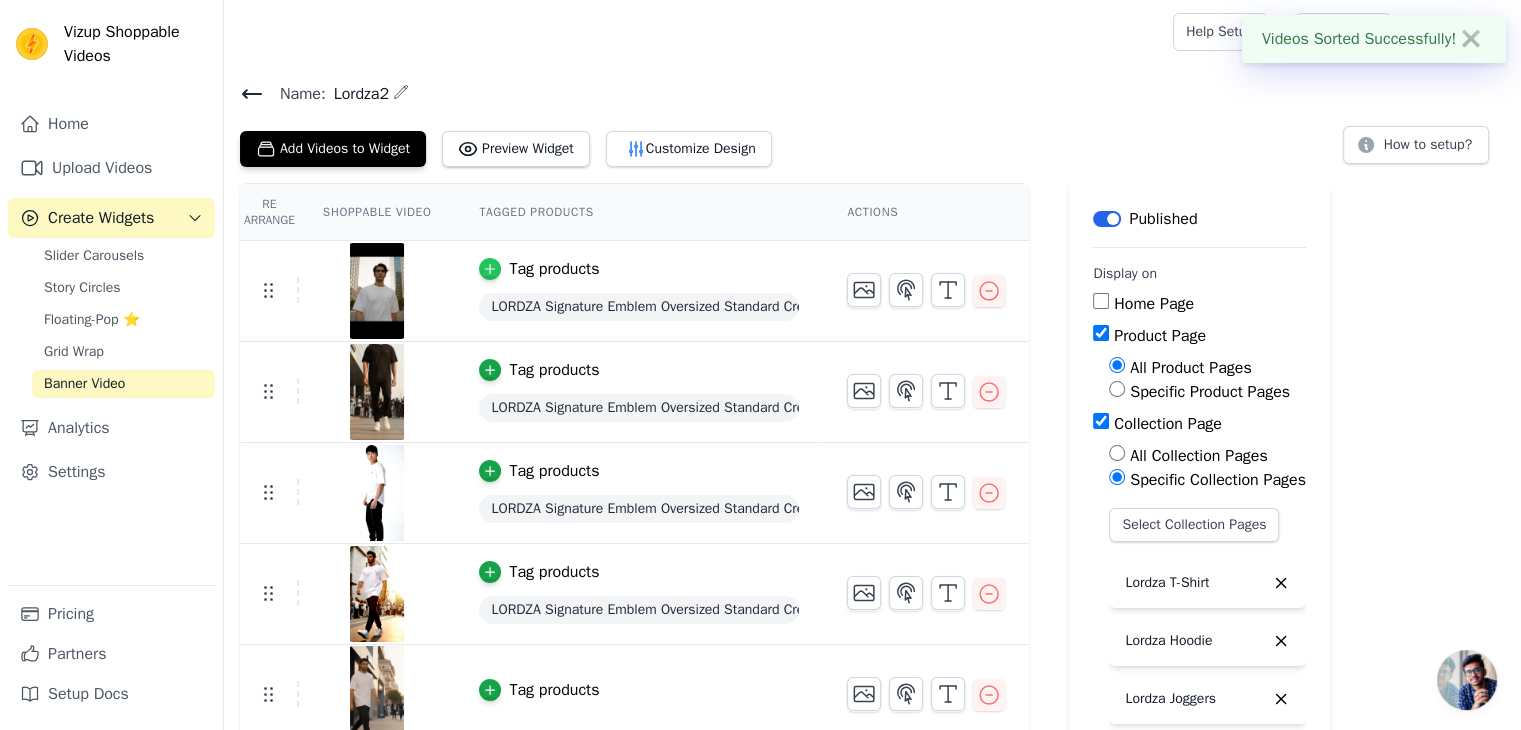 click at bounding box center [490, 269] 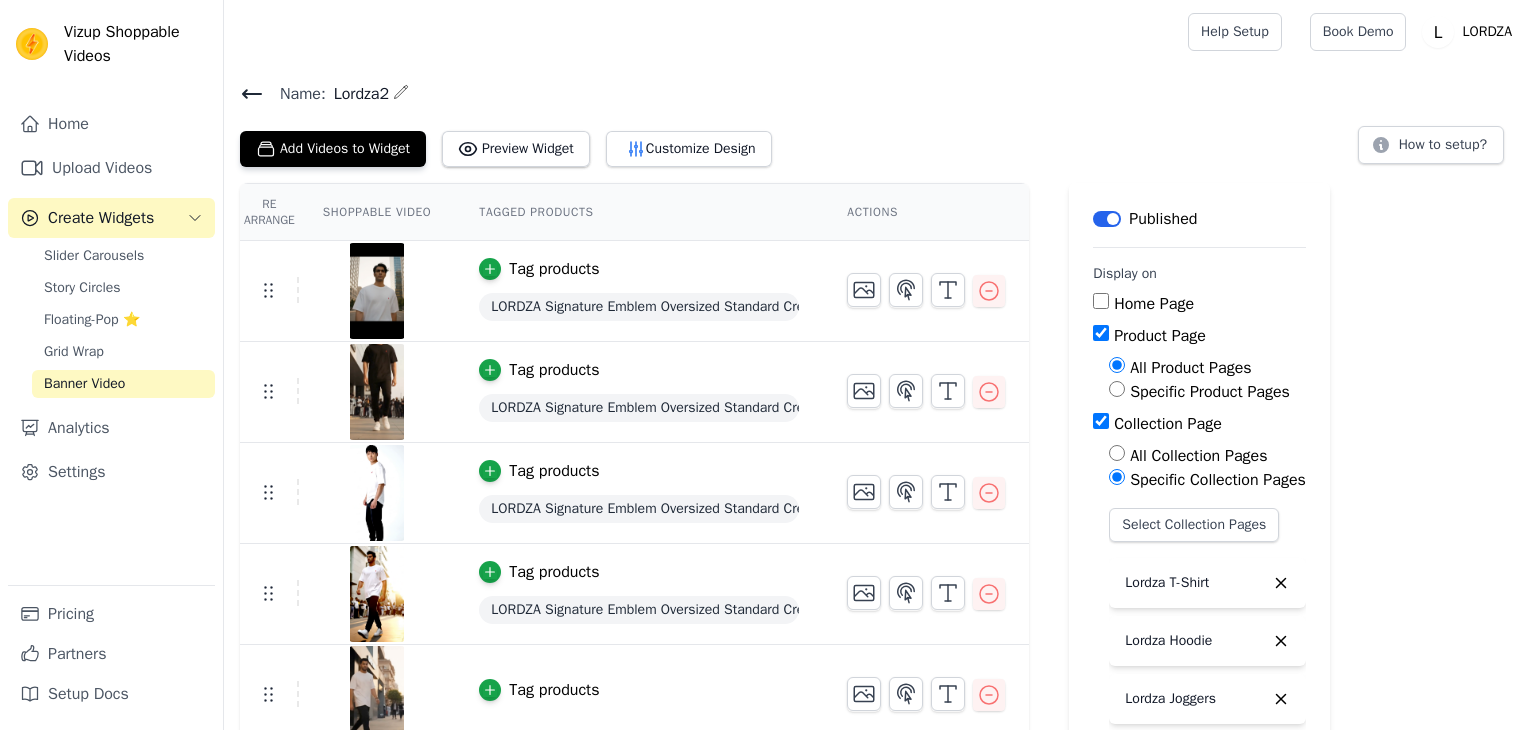 scroll, scrollTop: 0, scrollLeft: 0, axis: both 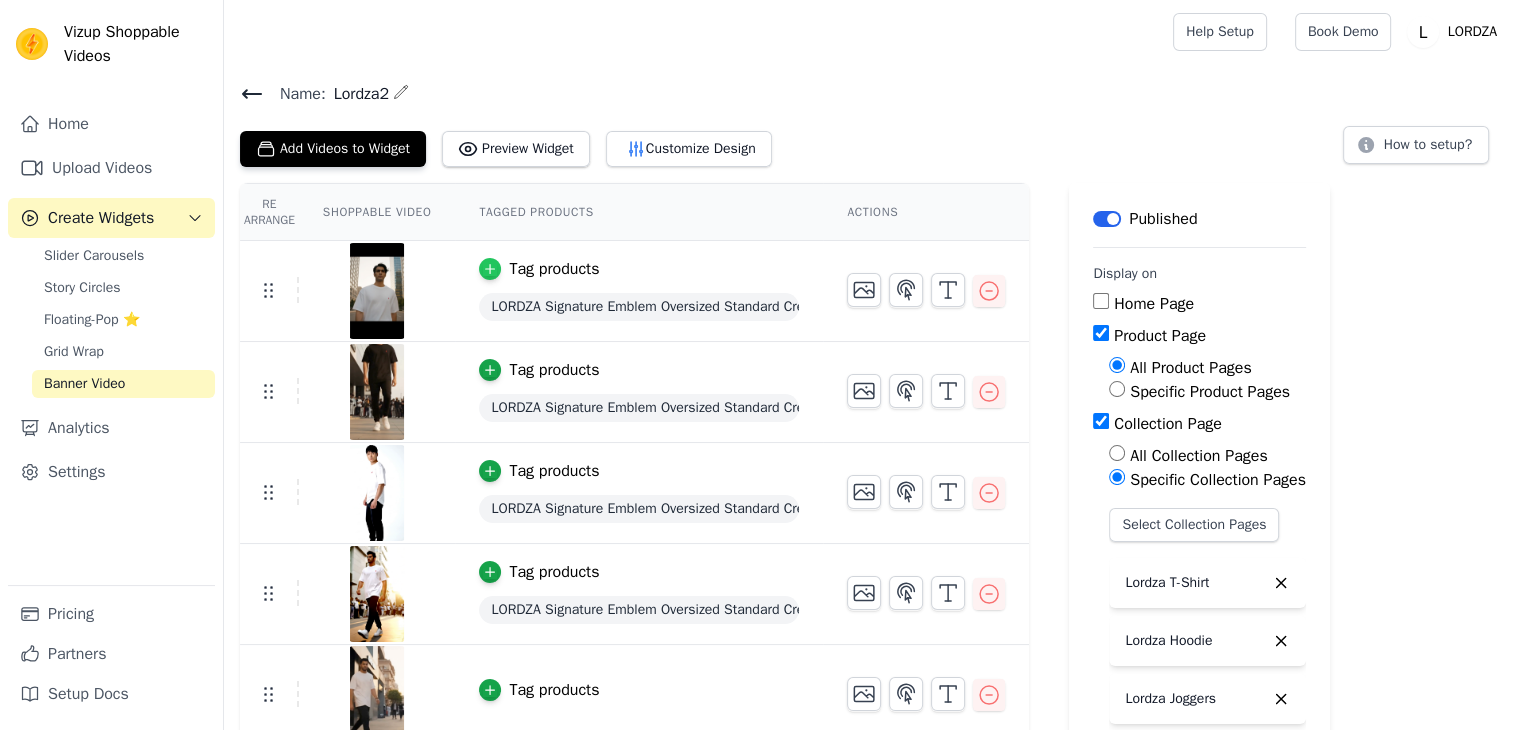 click 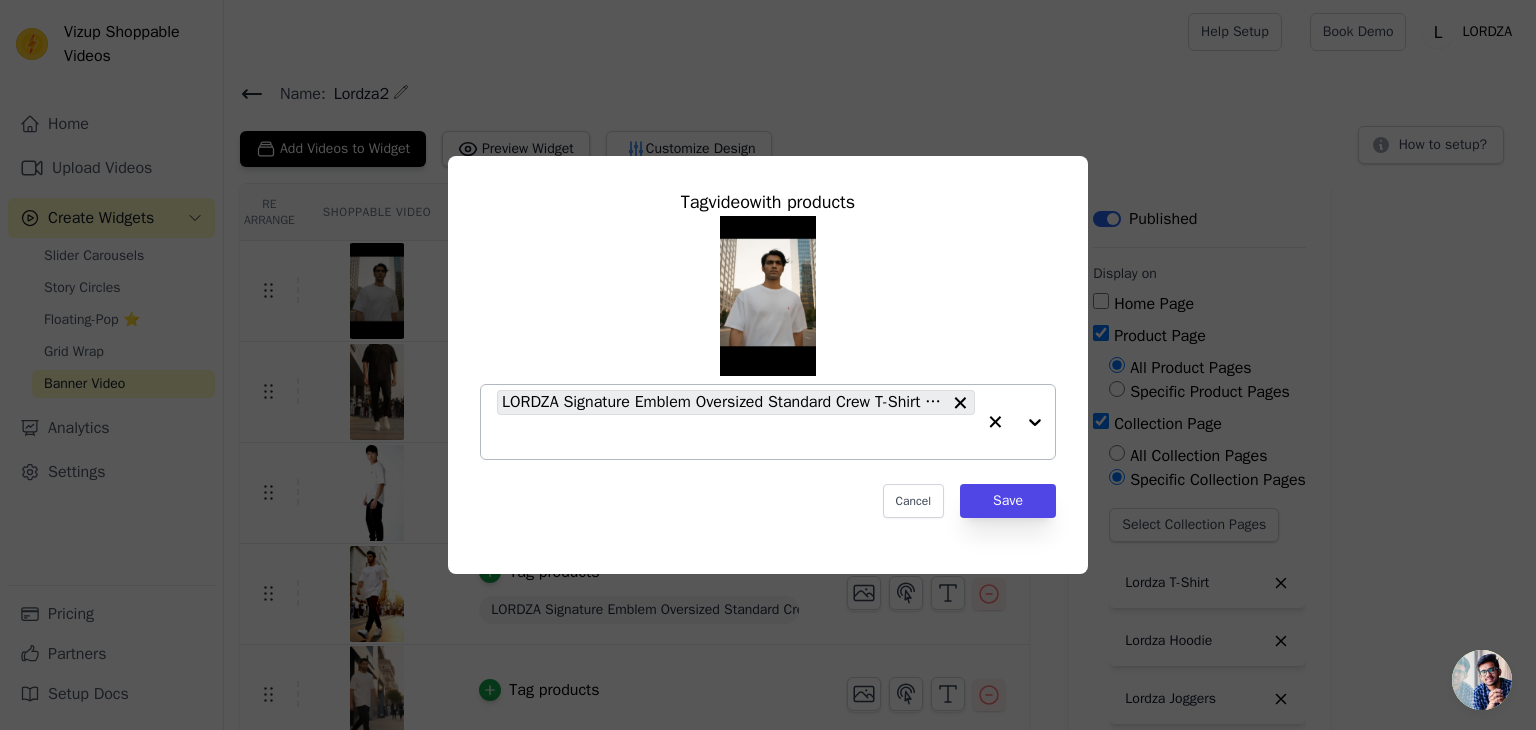 click at bounding box center (1015, 422) 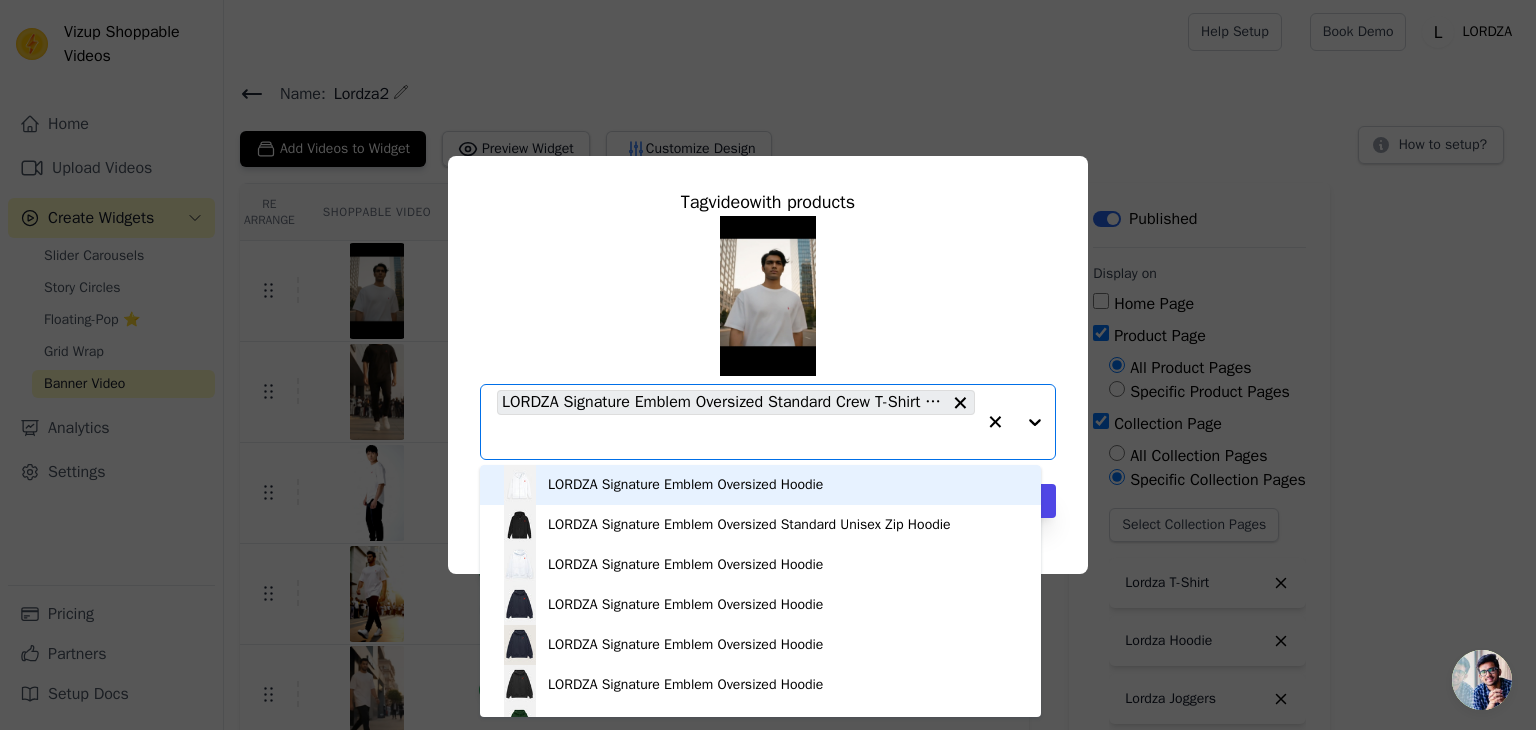 click on "LORDZA Signature Emblem Oversized Hoodie" at bounding box center (760, 485) 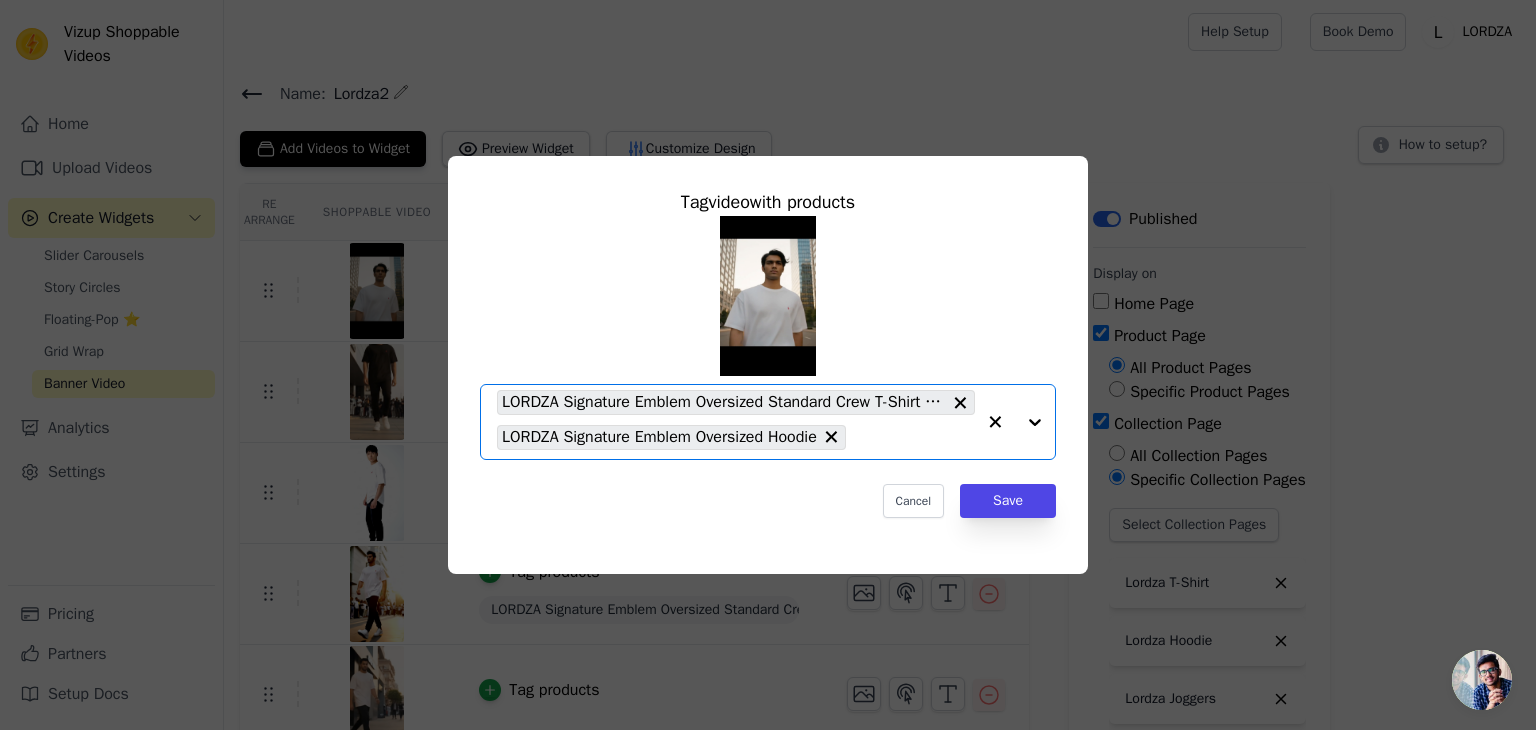 click at bounding box center [1015, 422] 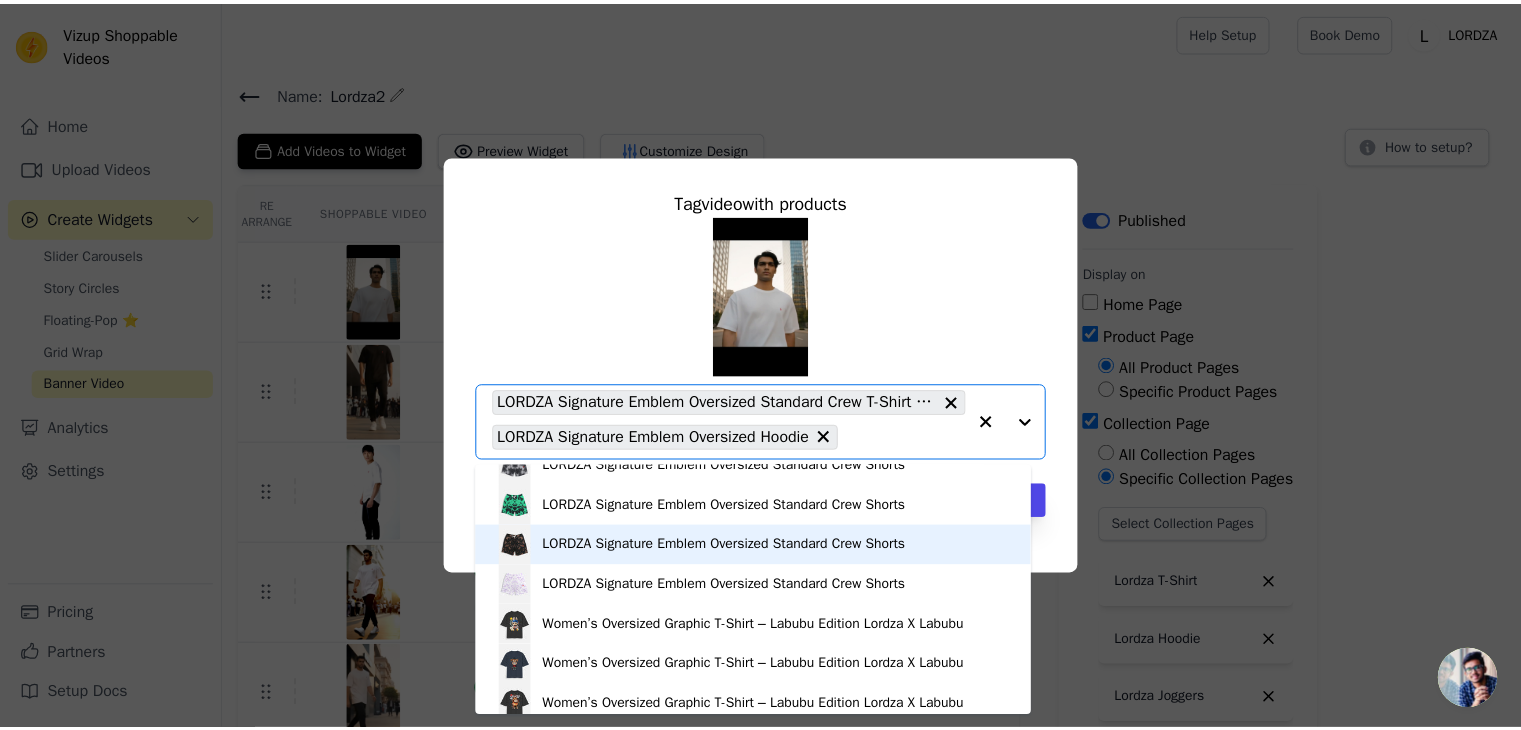 scroll, scrollTop: 700, scrollLeft: 0, axis: vertical 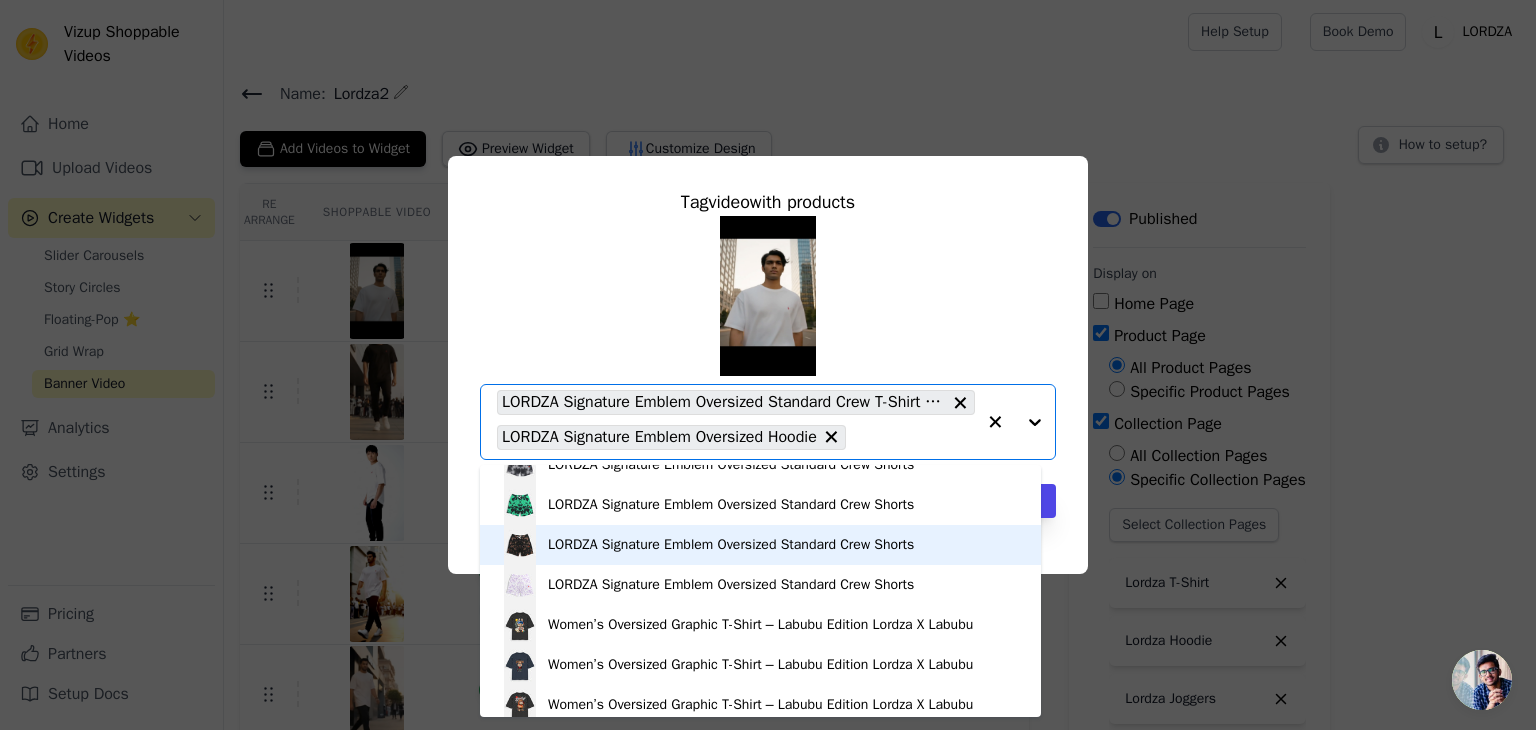 click on "LORDZA Signature Emblem Oversized Standard Crew  Shorts" at bounding box center (760, 545) 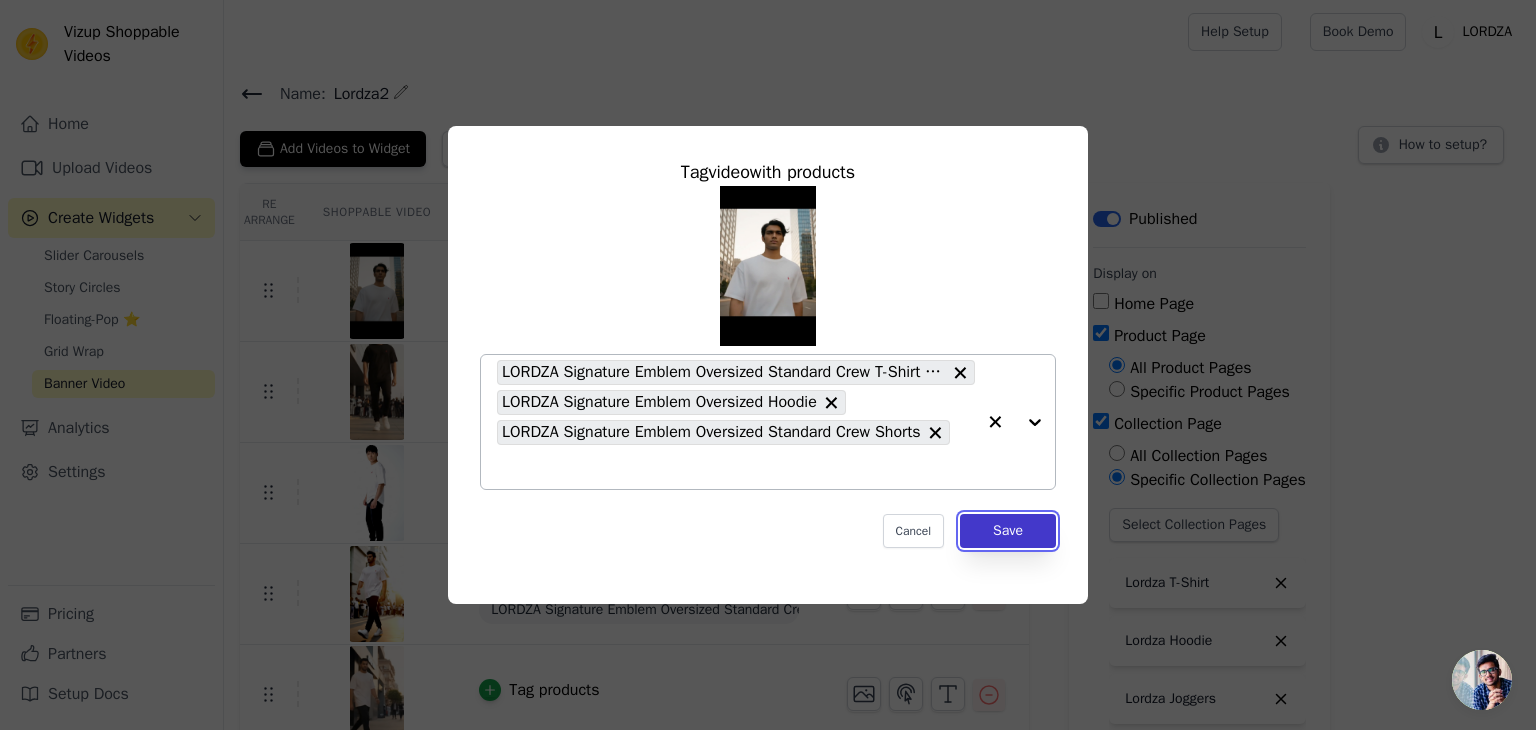 click on "Save" at bounding box center (1008, 531) 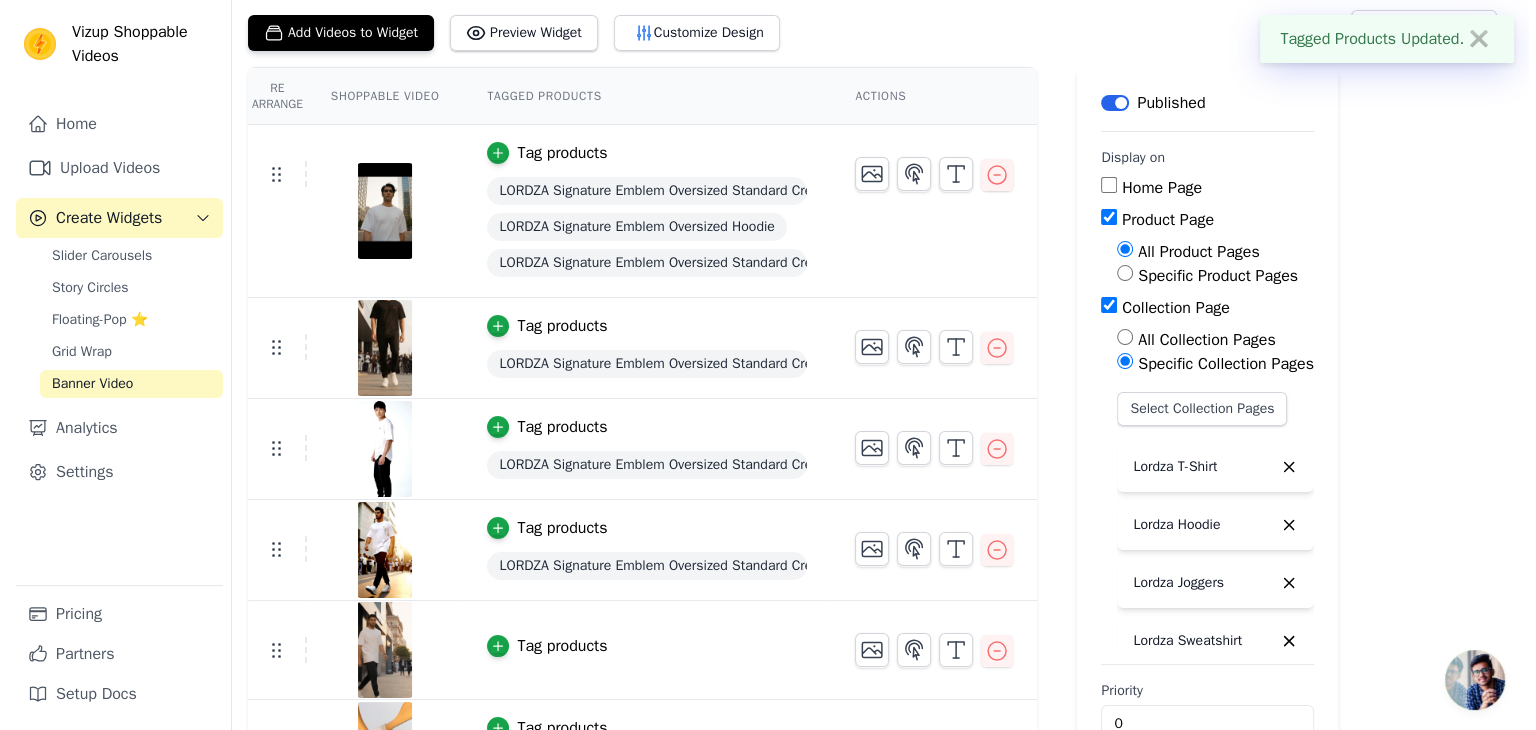 scroll, scrollTop: 0, scrollLeft: 0, axis: both 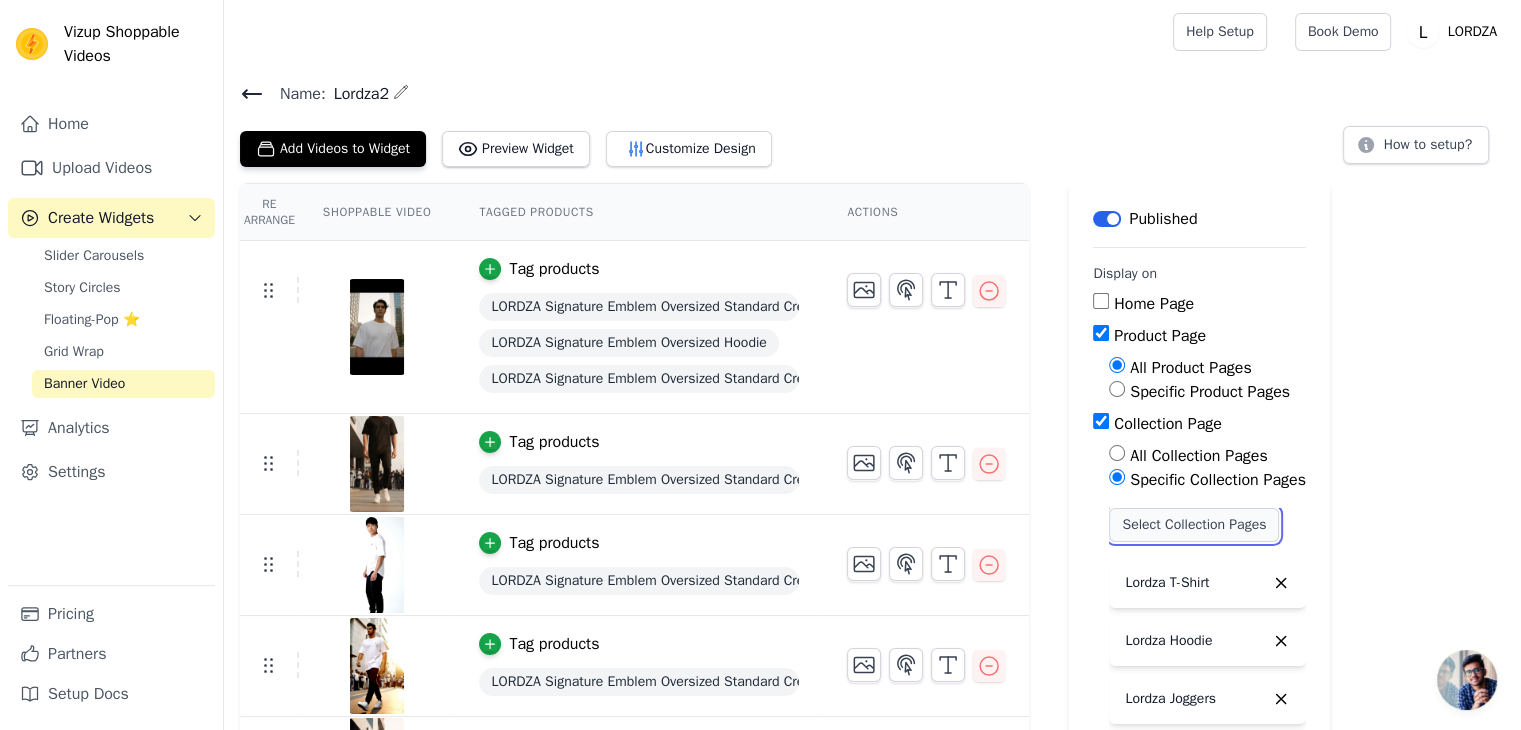 click on "Select Collection Pages" at bounding box center [1194, 525] 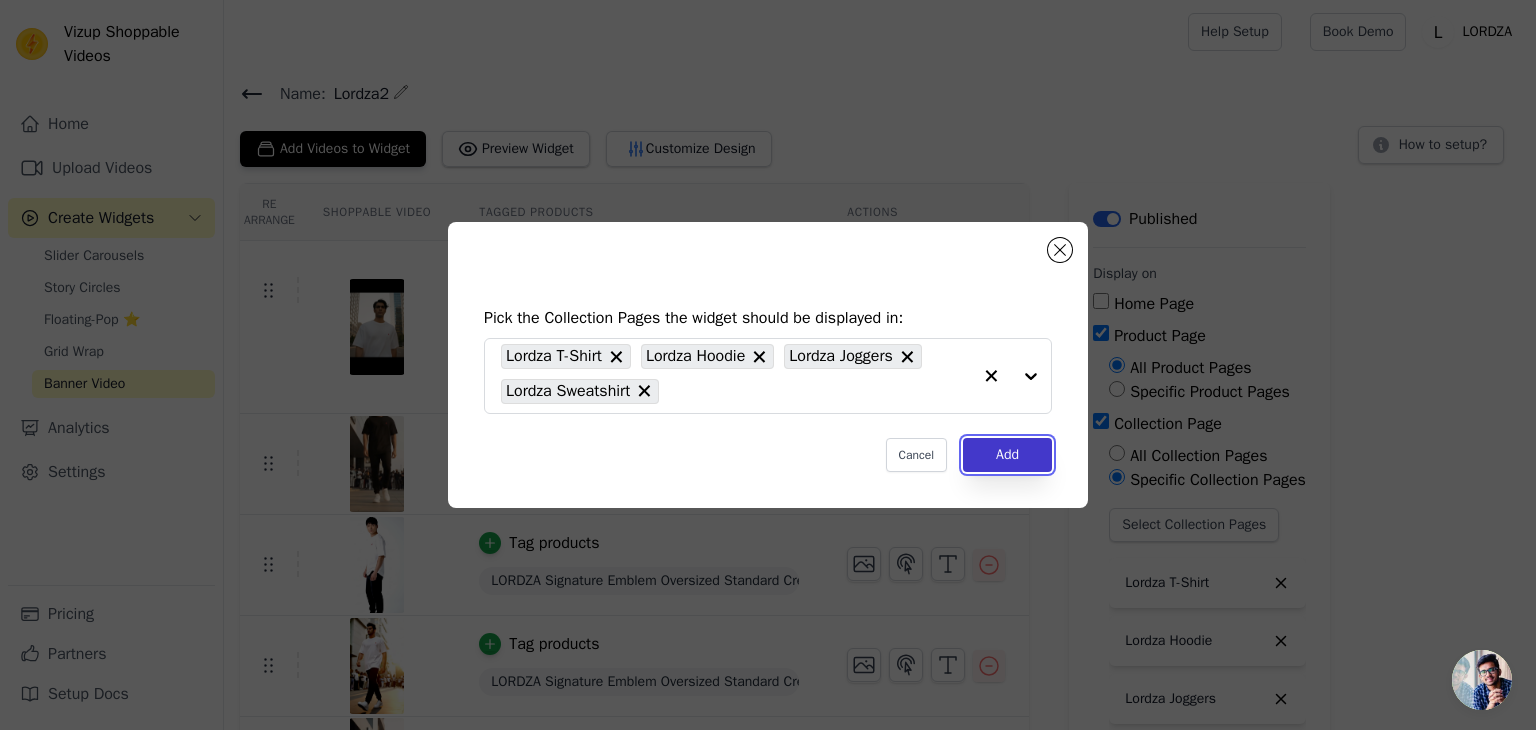 click on "Add" at bounding box center (1007, 455) 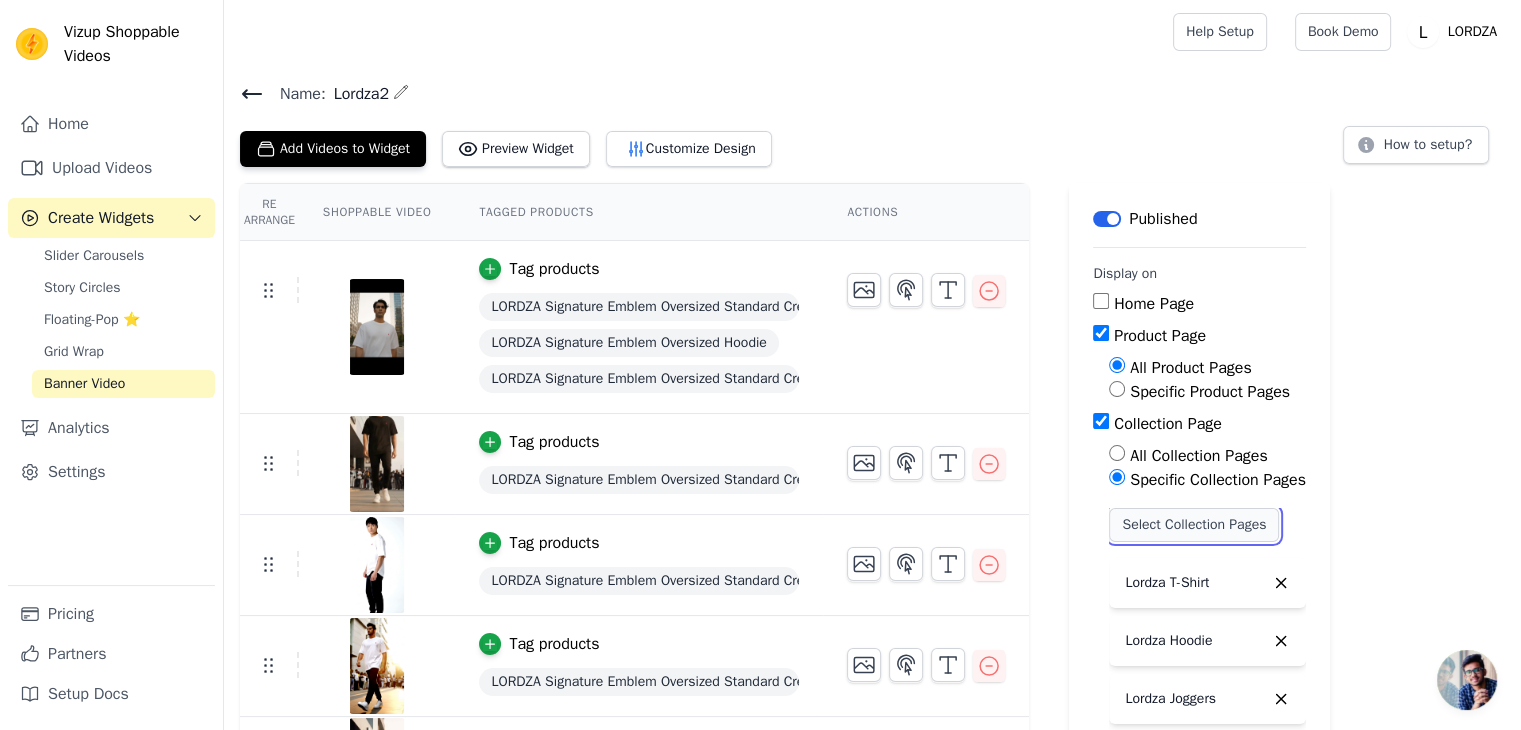 click on "Select Collection Pages" at bounding box center (1194, 525) 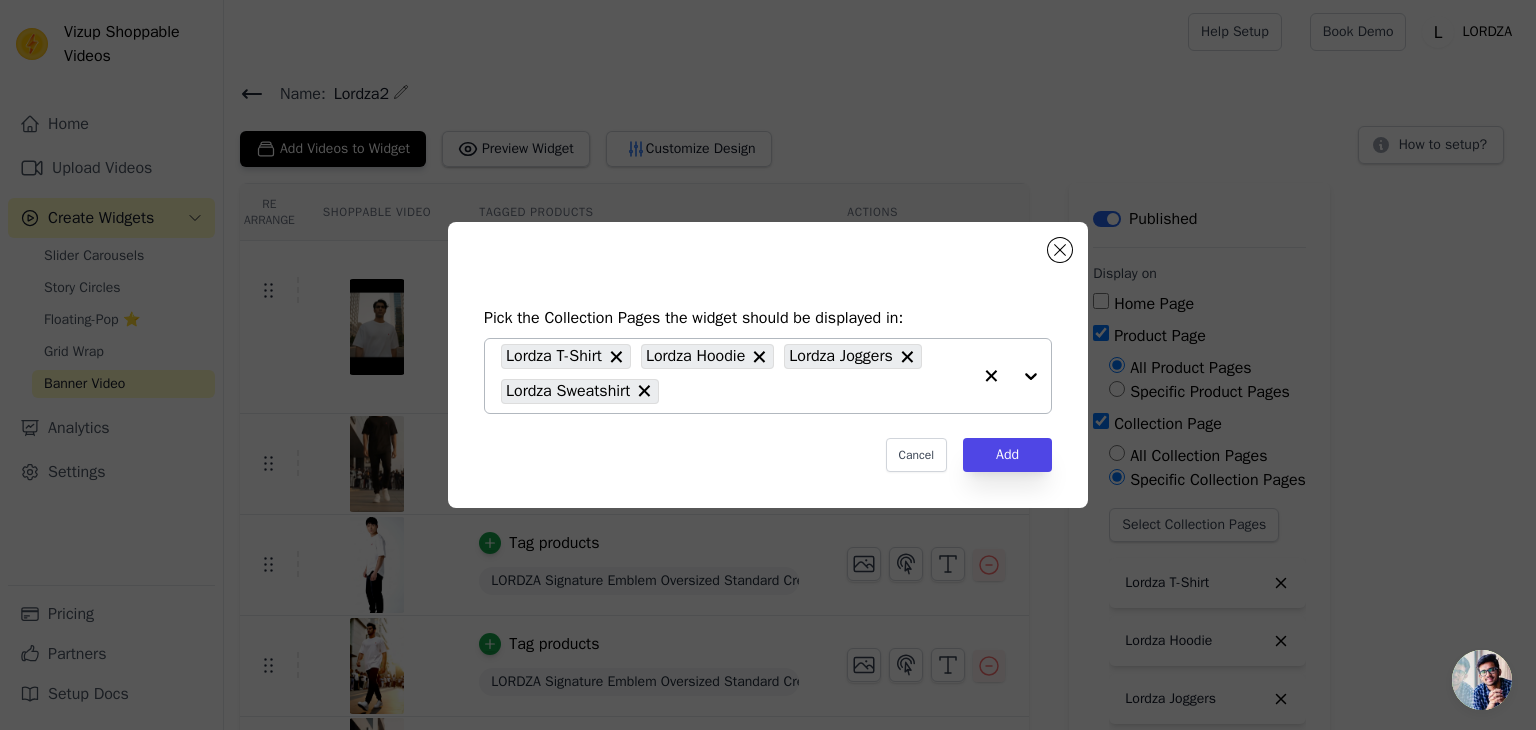 click 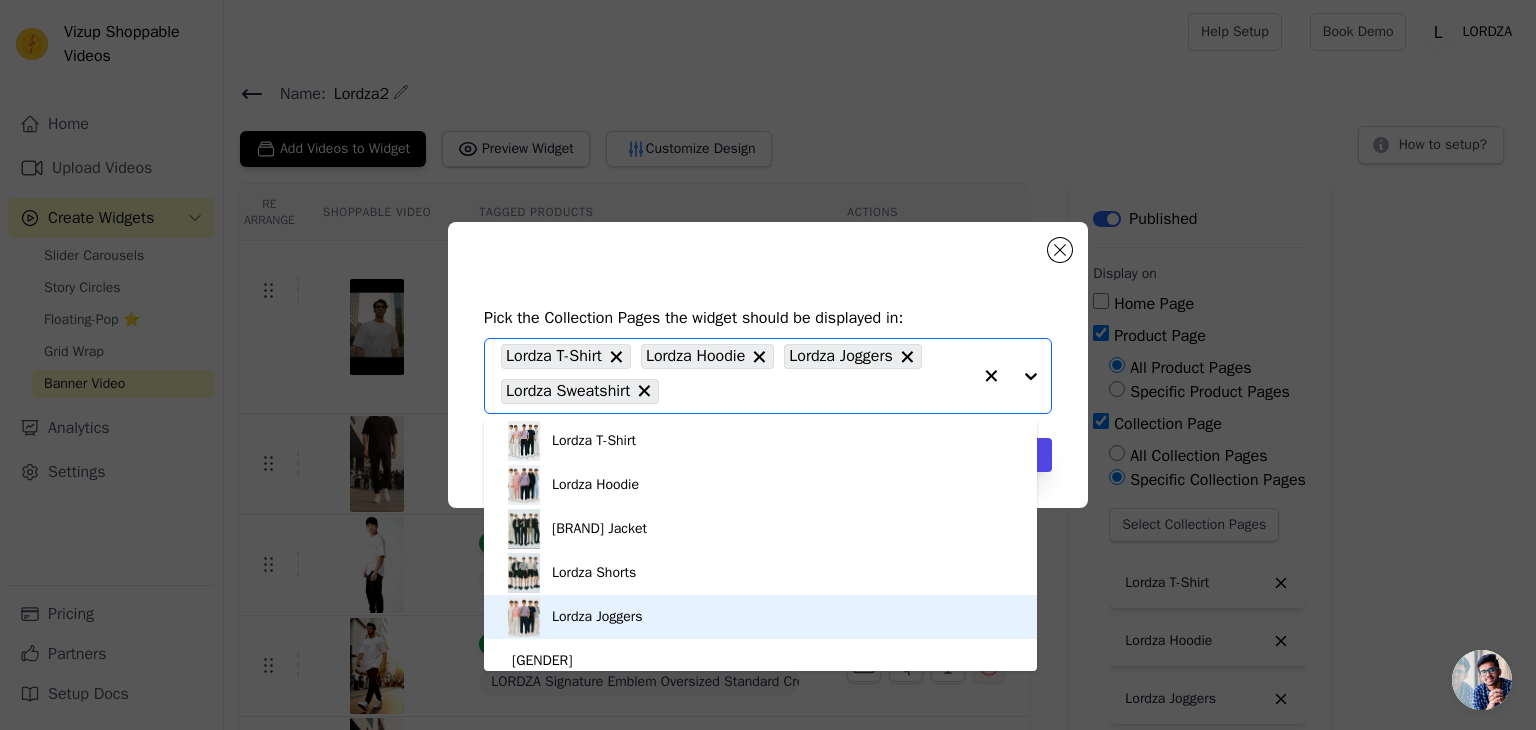 click on "Lordza Joggers" at bounding box center [760, 617] 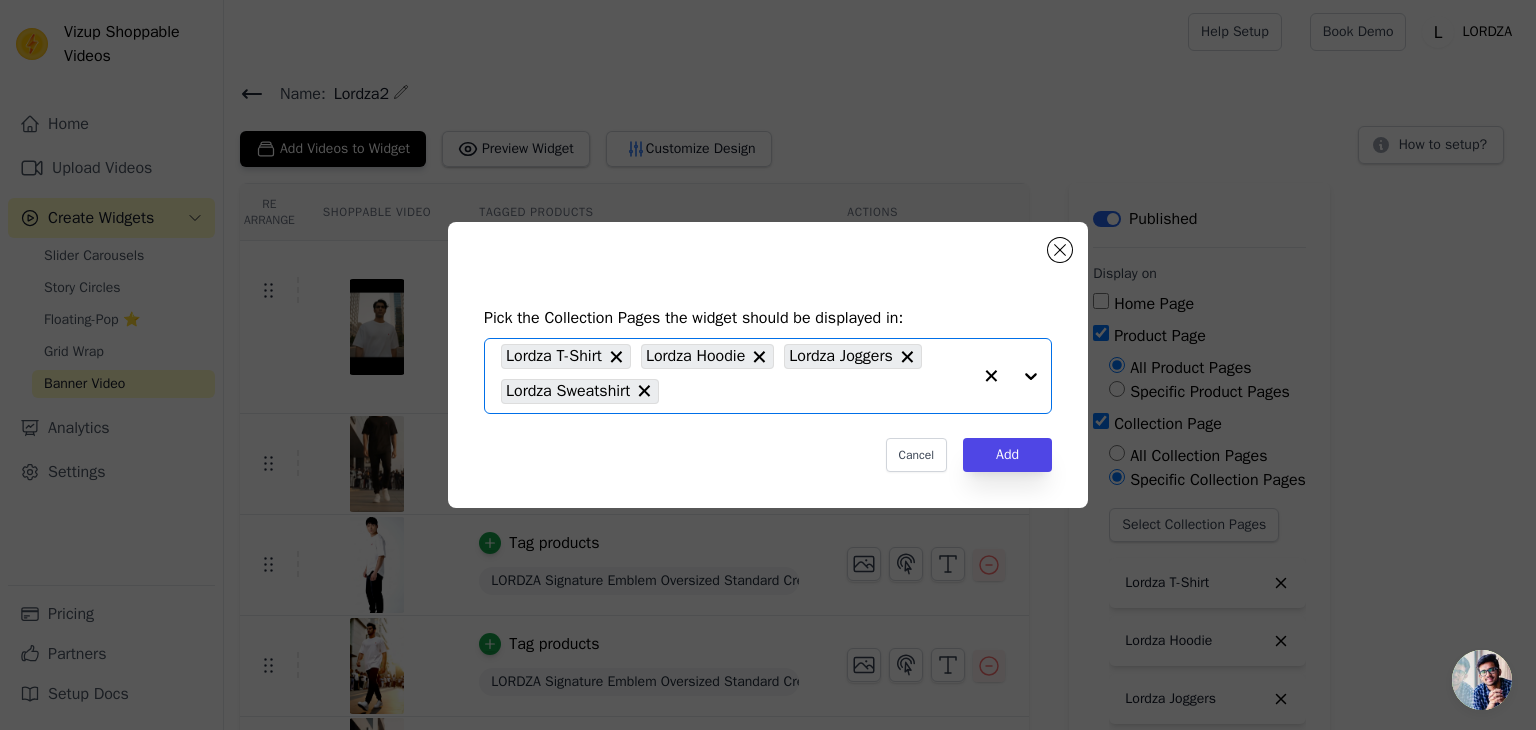 click 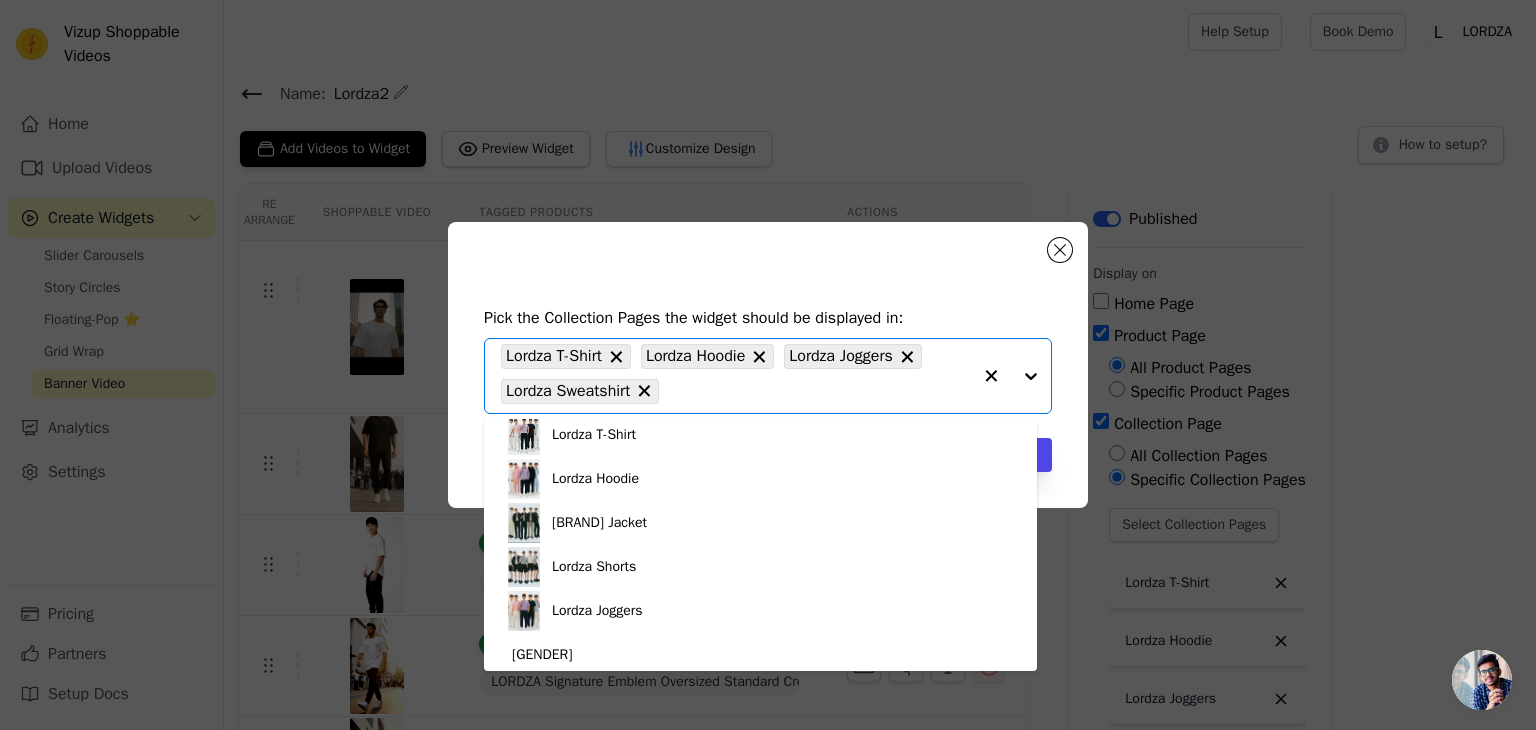 scroll, scrollTop: 0, scrollLeft: 0, axis: both 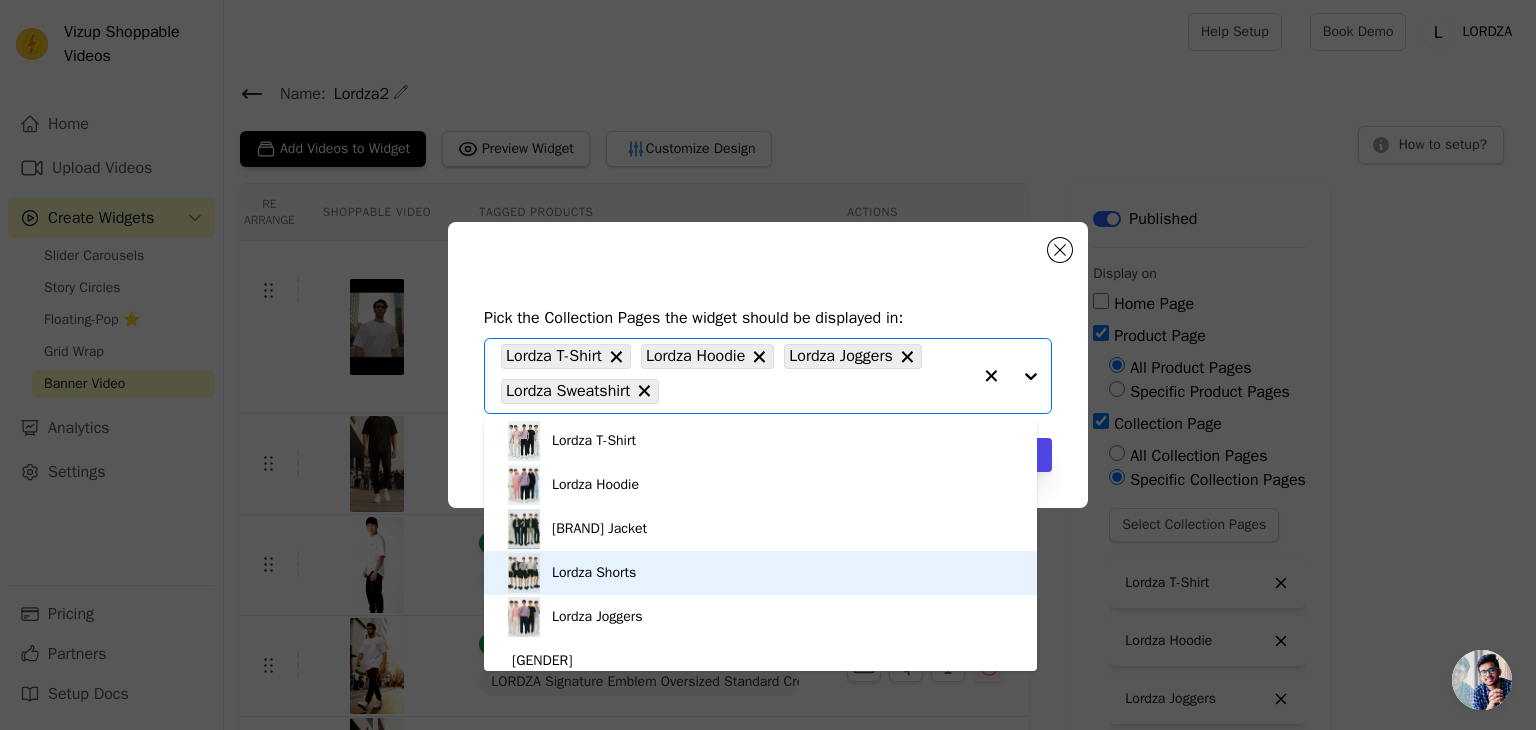 click on "Lordza Shorts" at bounding box center (760, 573) 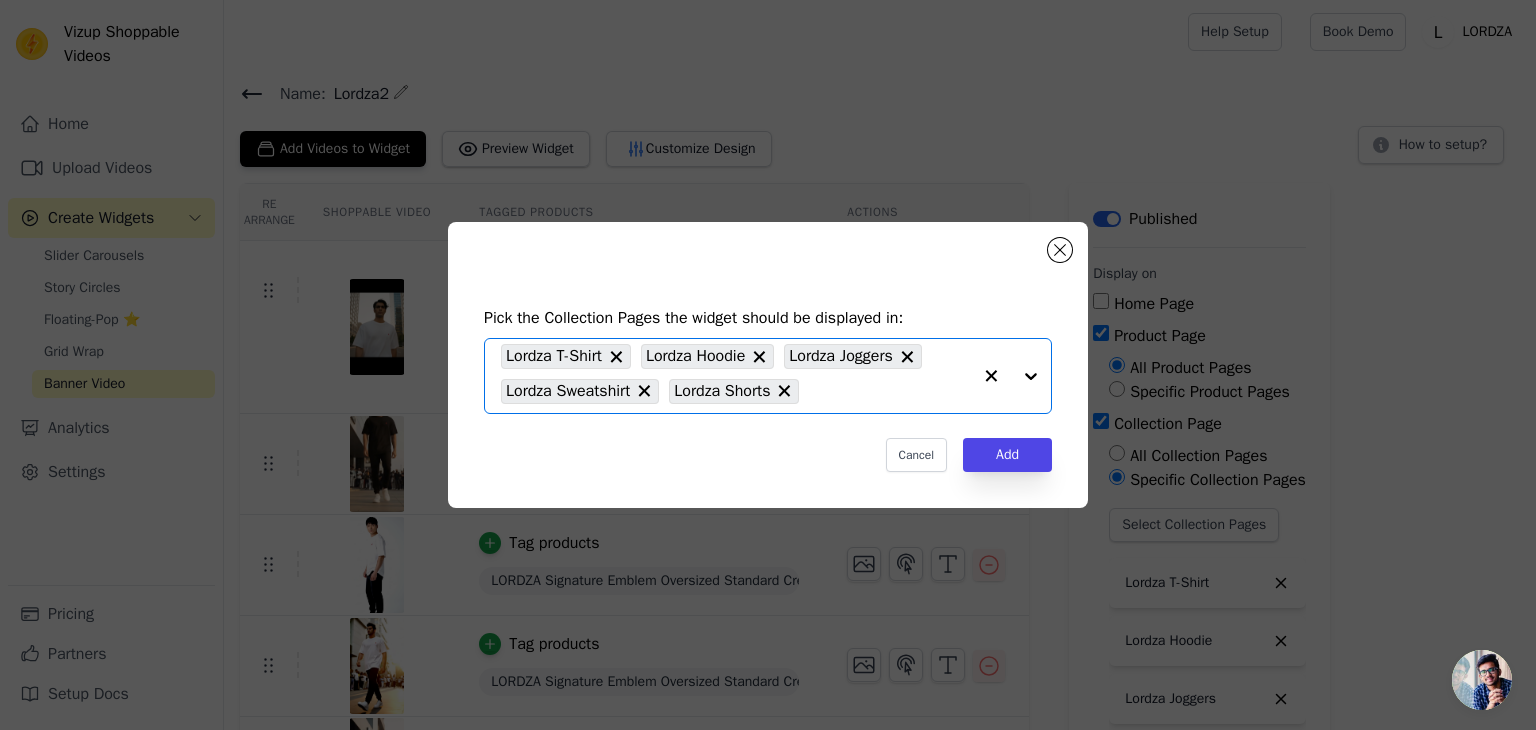 click 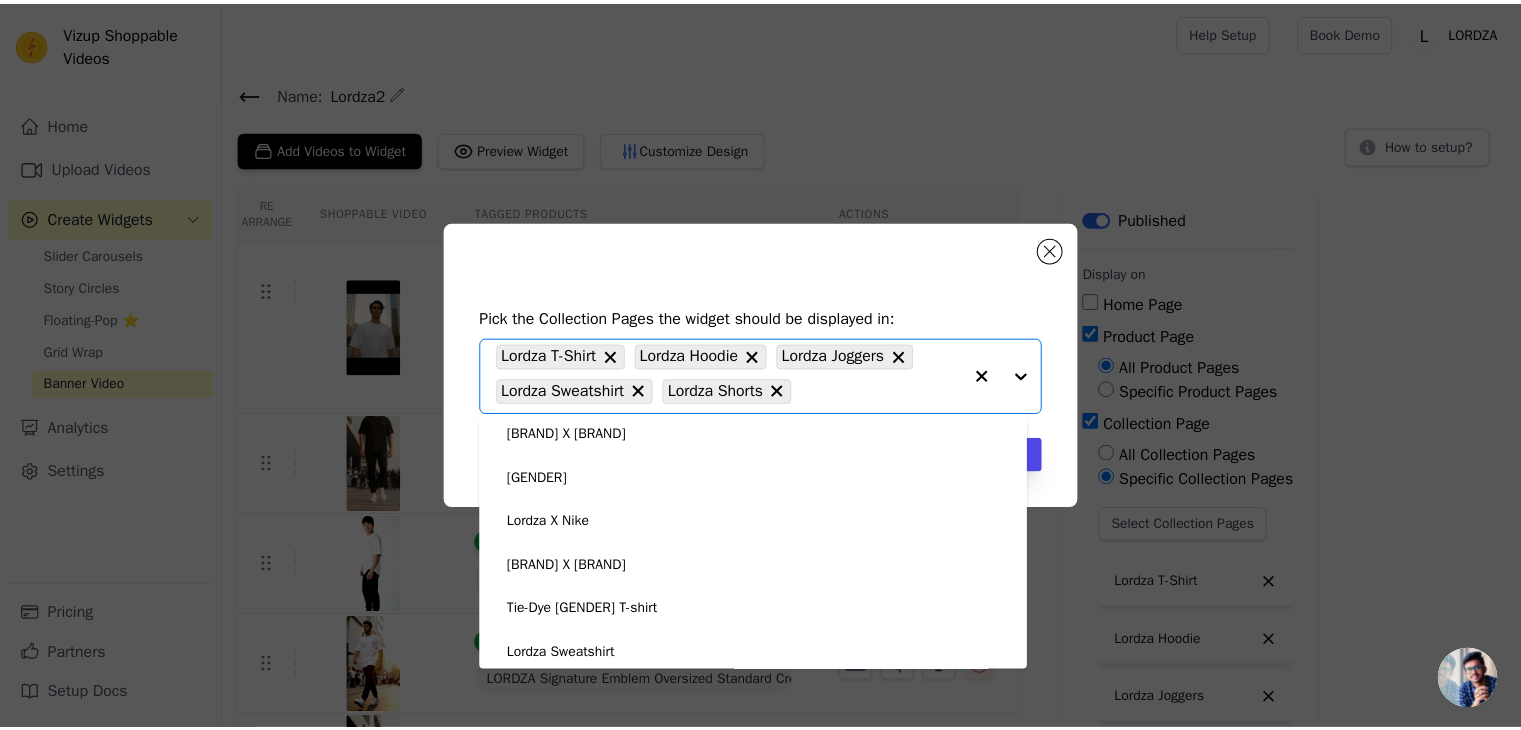 scroll, scrollTop: 276, scrollLeft: 0, axis: vertical 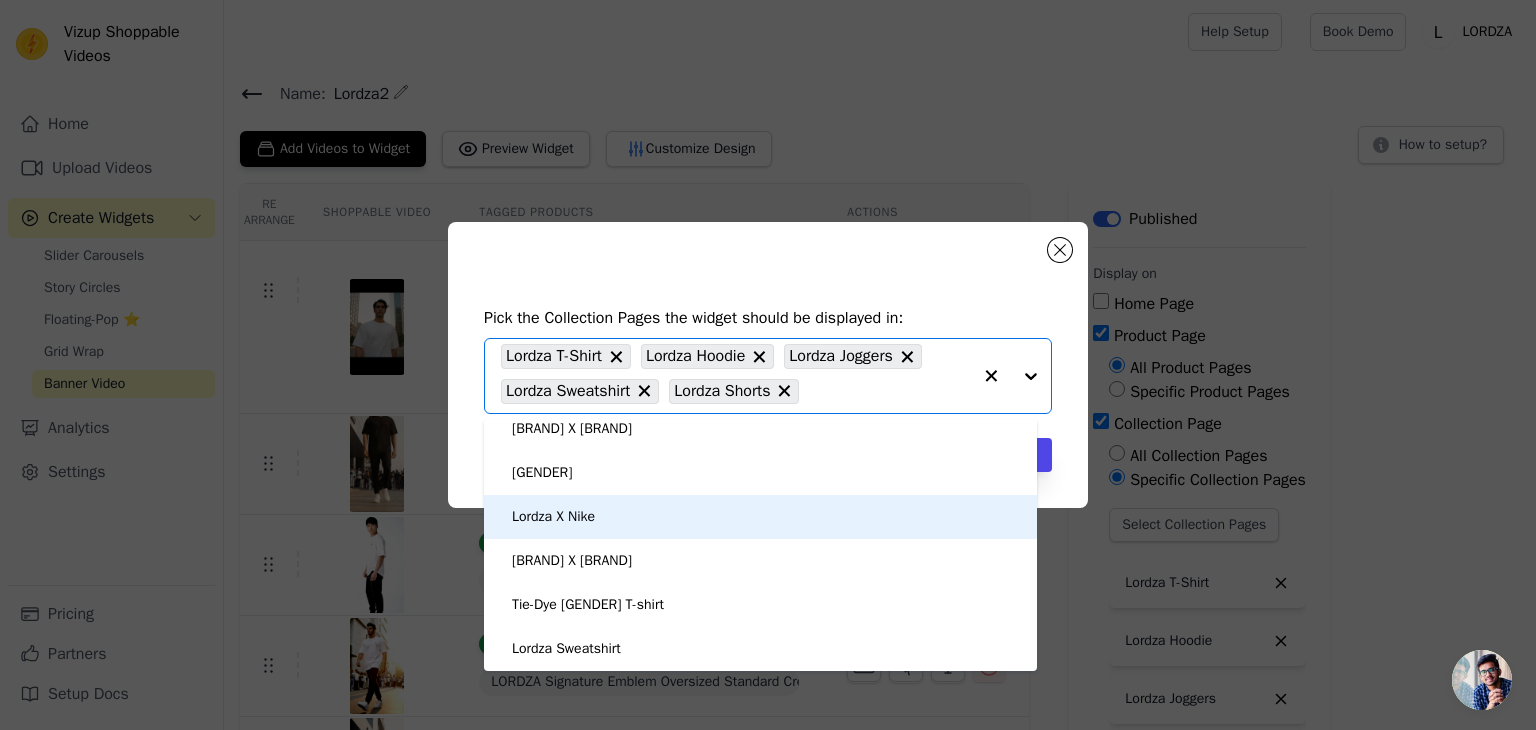 click on "Lordza X Nike" at bounding box center (760, 517) 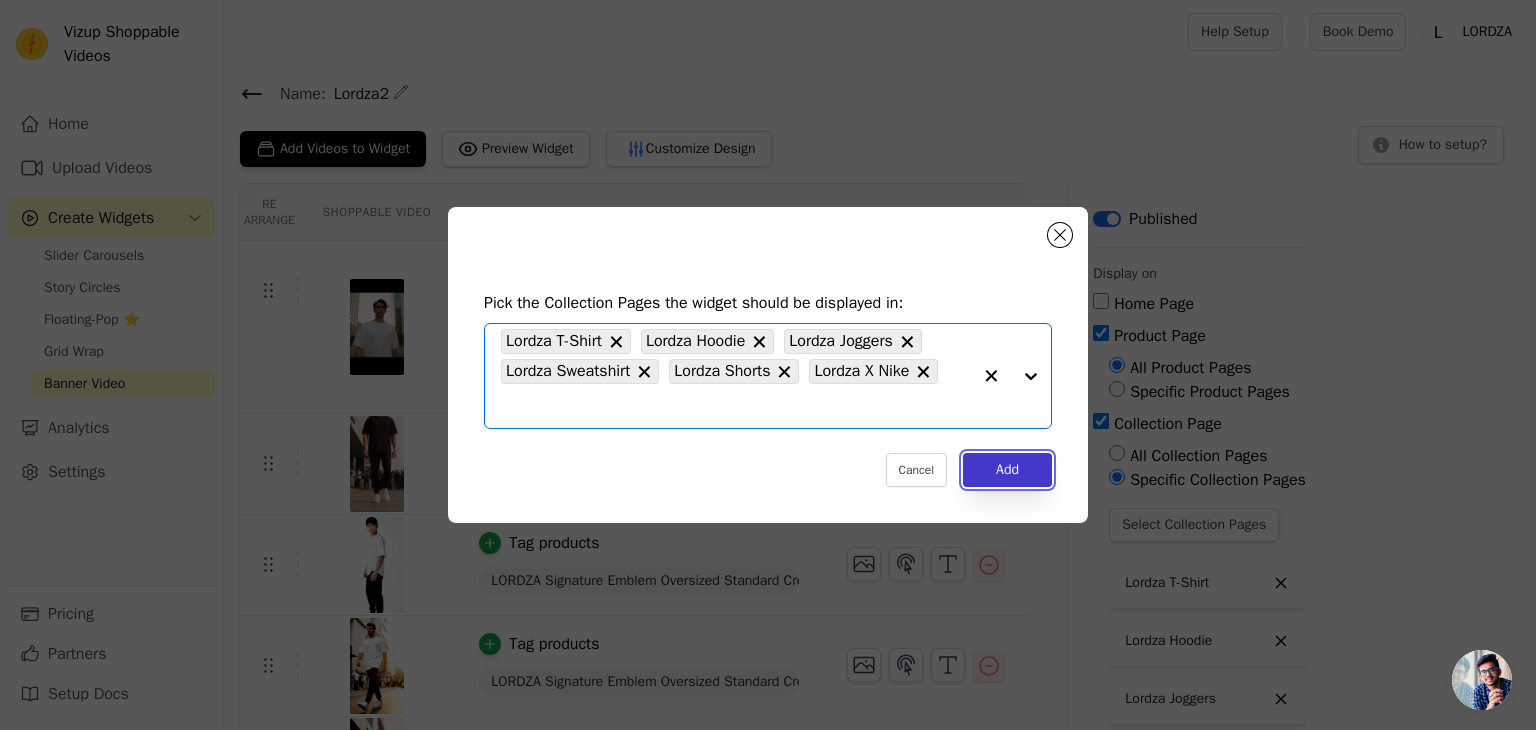 click on "Add" at bounding box center [1007, 470] 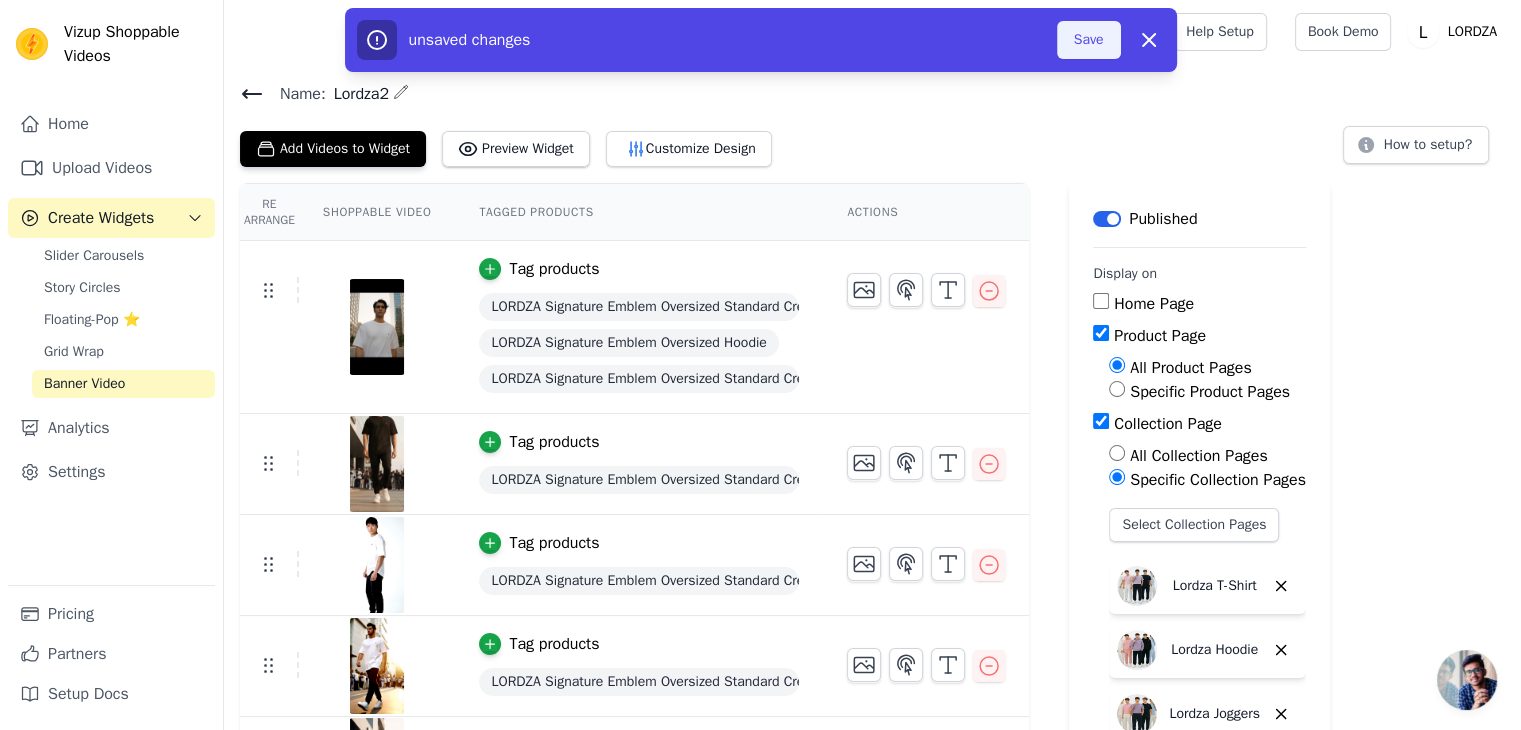 click on "Save" at bounding box center [1089, 40] 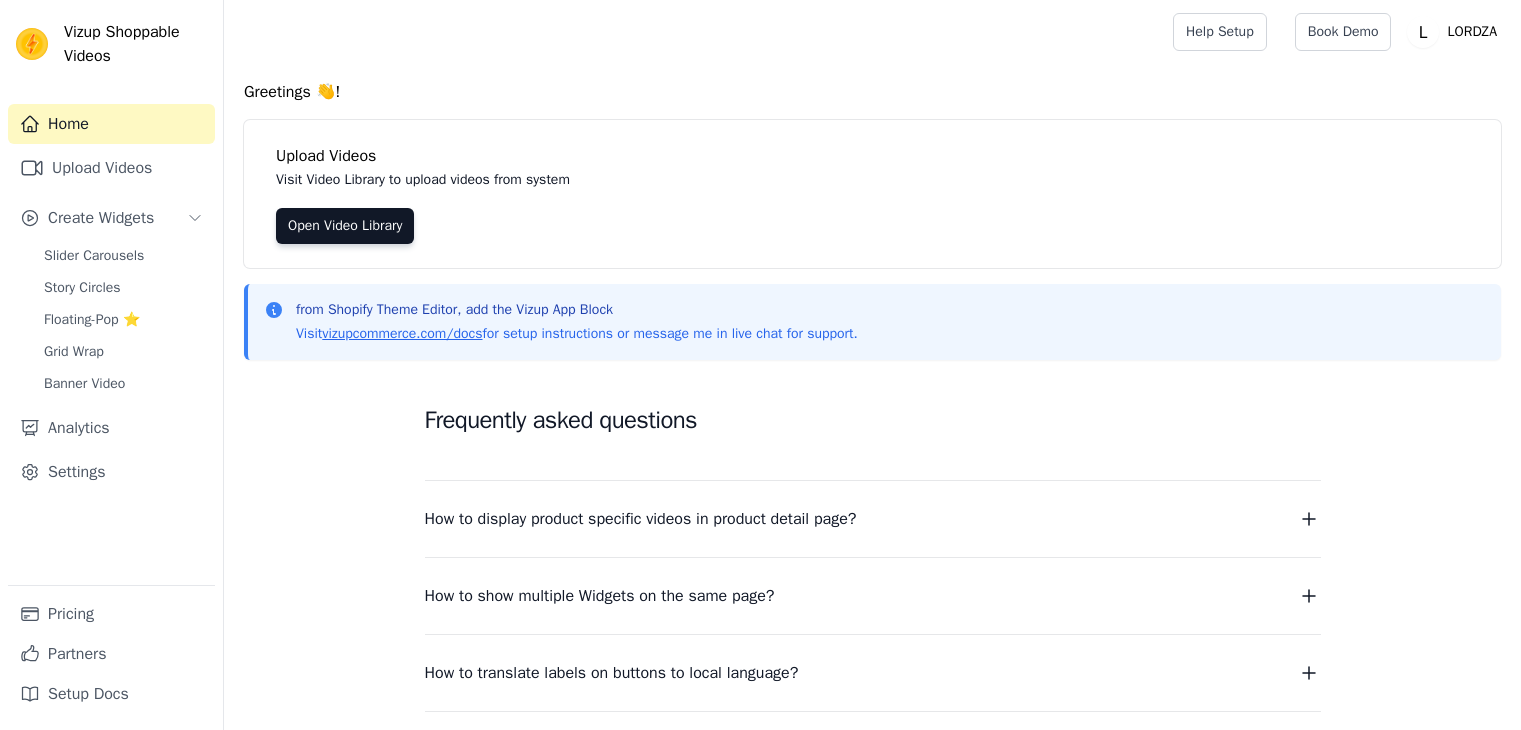 scroll, scrollTop: 0, scrollLeft: 0, axis: both 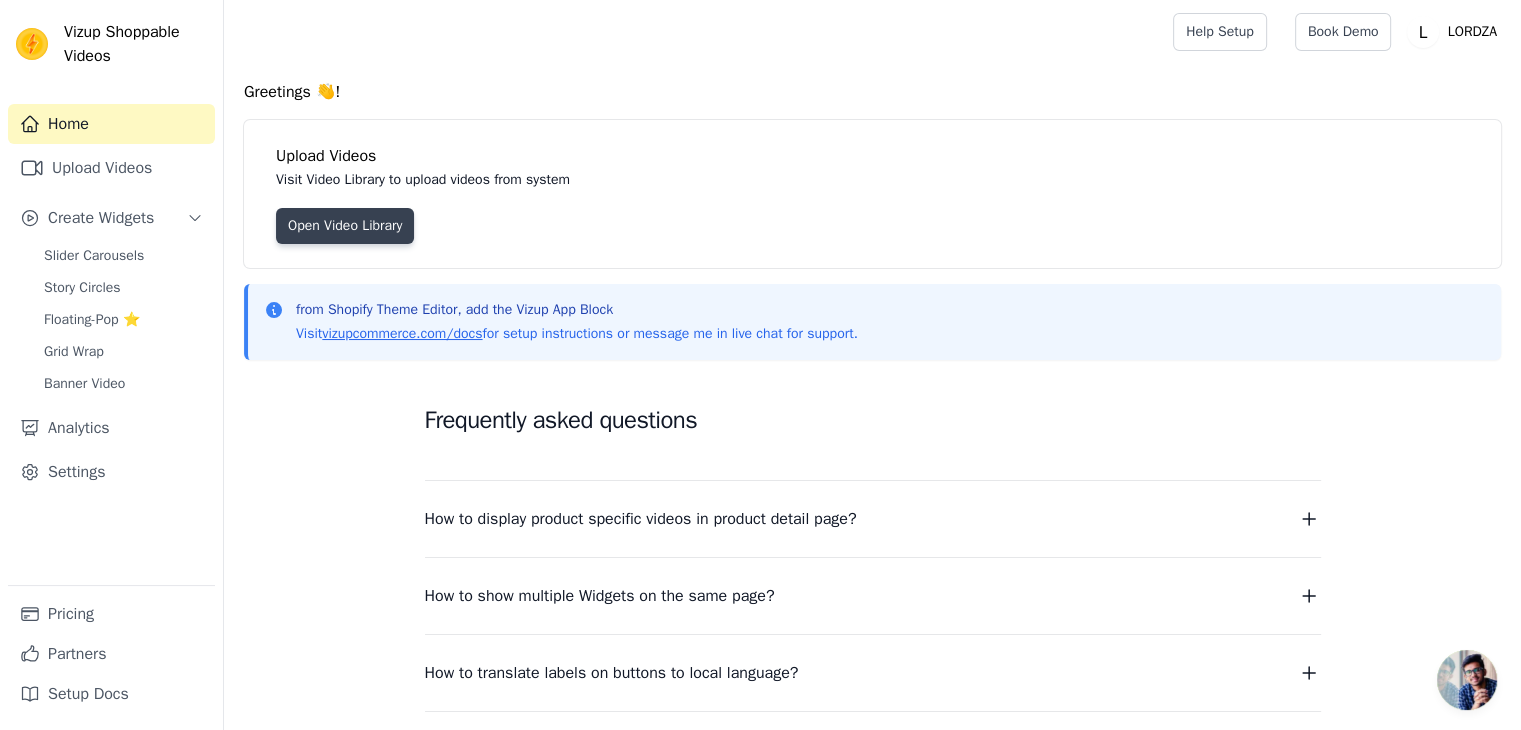 click on "Open Video Library" at bounding box center [345, 226] 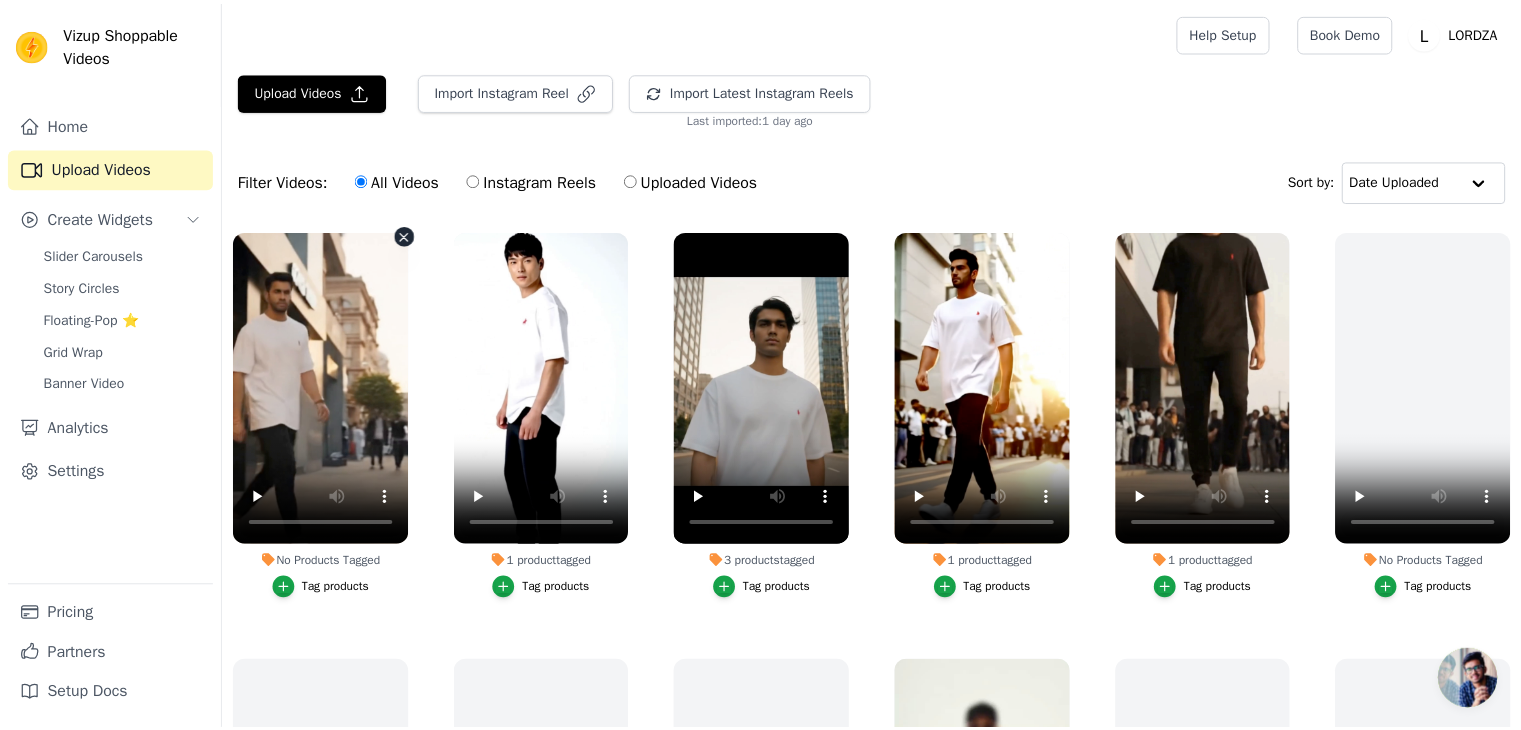 scroll, scrollTop: 0, scrollLeft: 0, axis: both 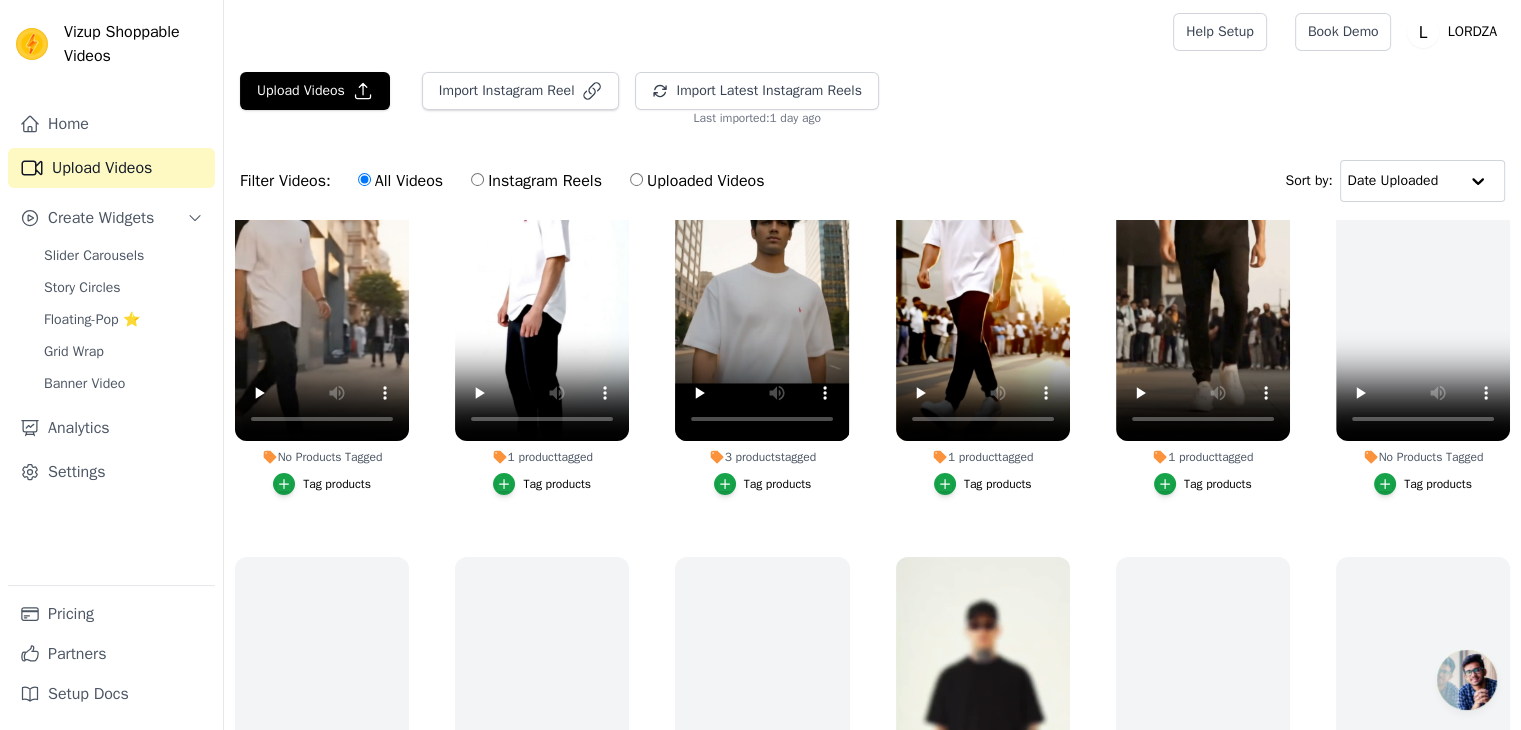 click on "Tag products" at bounding box center [337, 484] 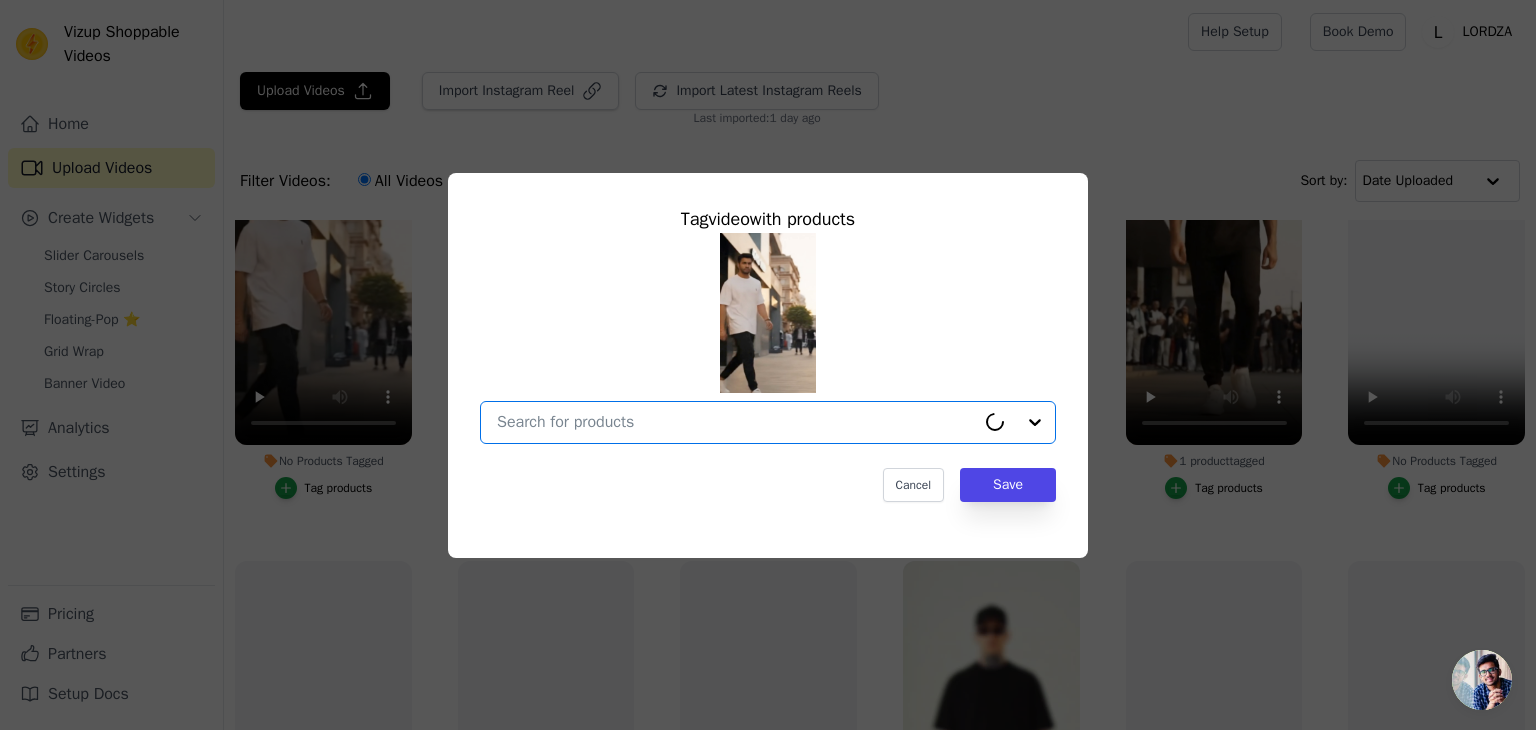 click on "No Products Tagged     Tag  video  with products       Option undefined, selected.   Select is focused, type to refine list, press down to open the menu.                   Cancel   Save     Tag products" at bounding box center (736, 422) 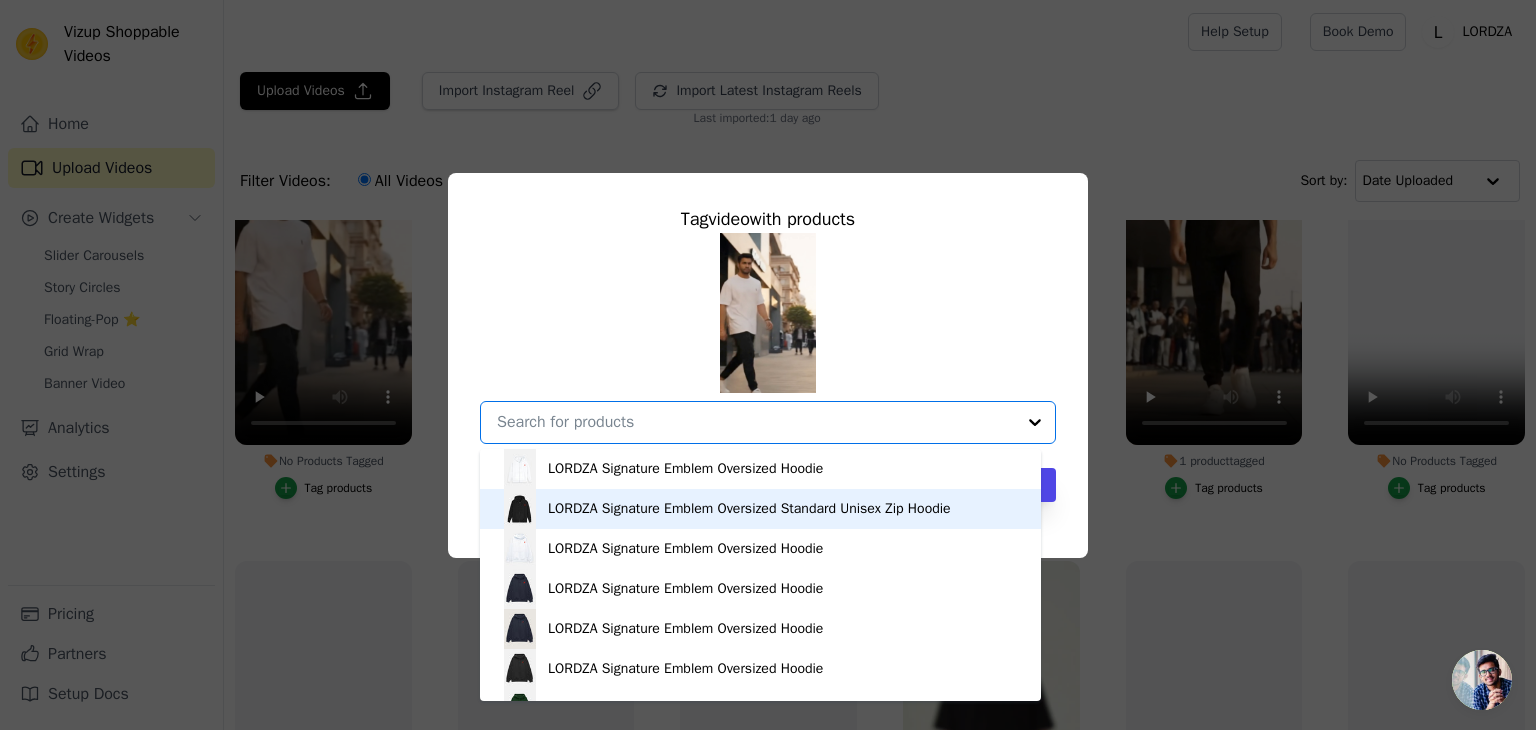 click on "LORDZA Signature Emblem Oversized Standard Unisex Zip Hoodie" at bounding box center (760, 509) 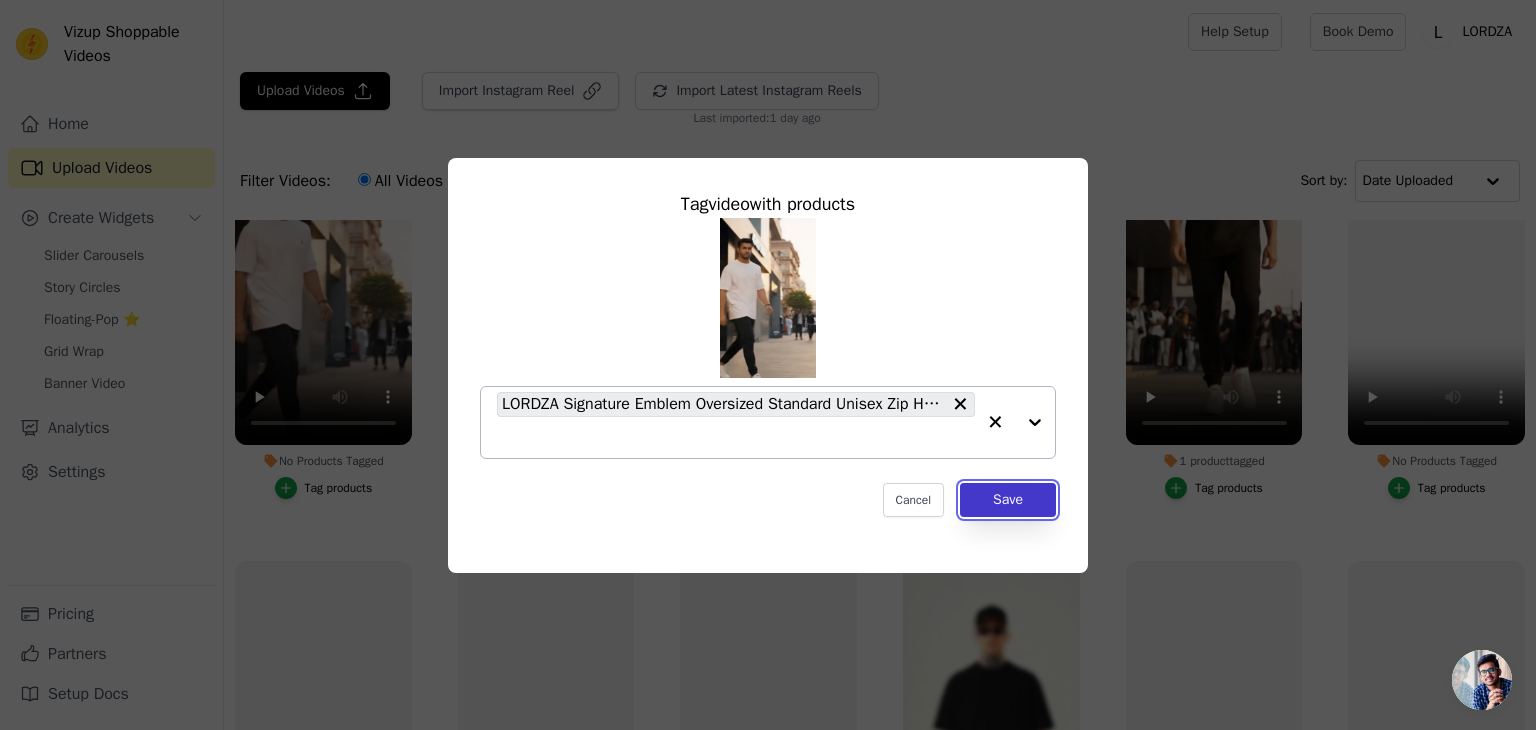 click on "Save" at bounding box center (1008, 500) 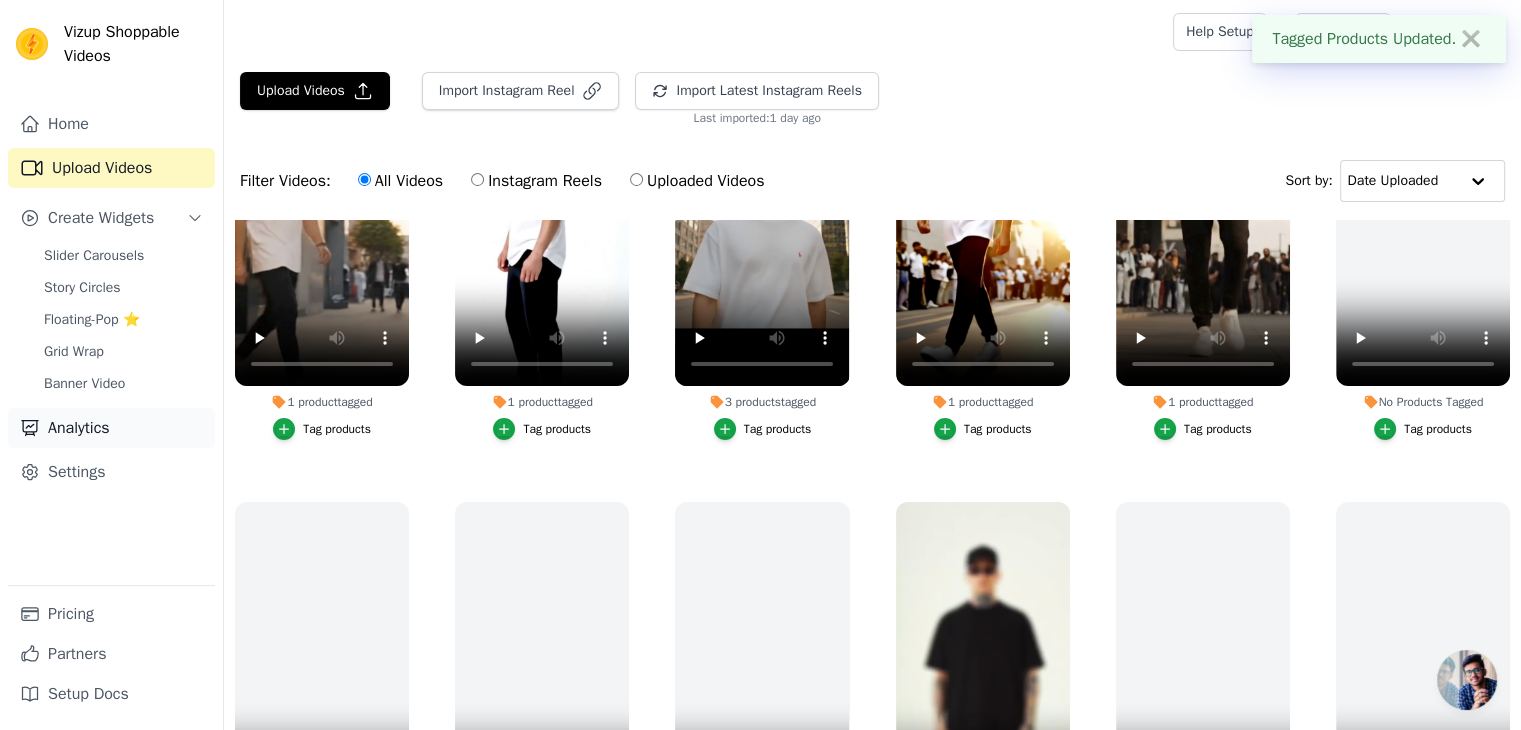 scroll, scrollTop: 200, scrollLeft: 0, axis: vertical 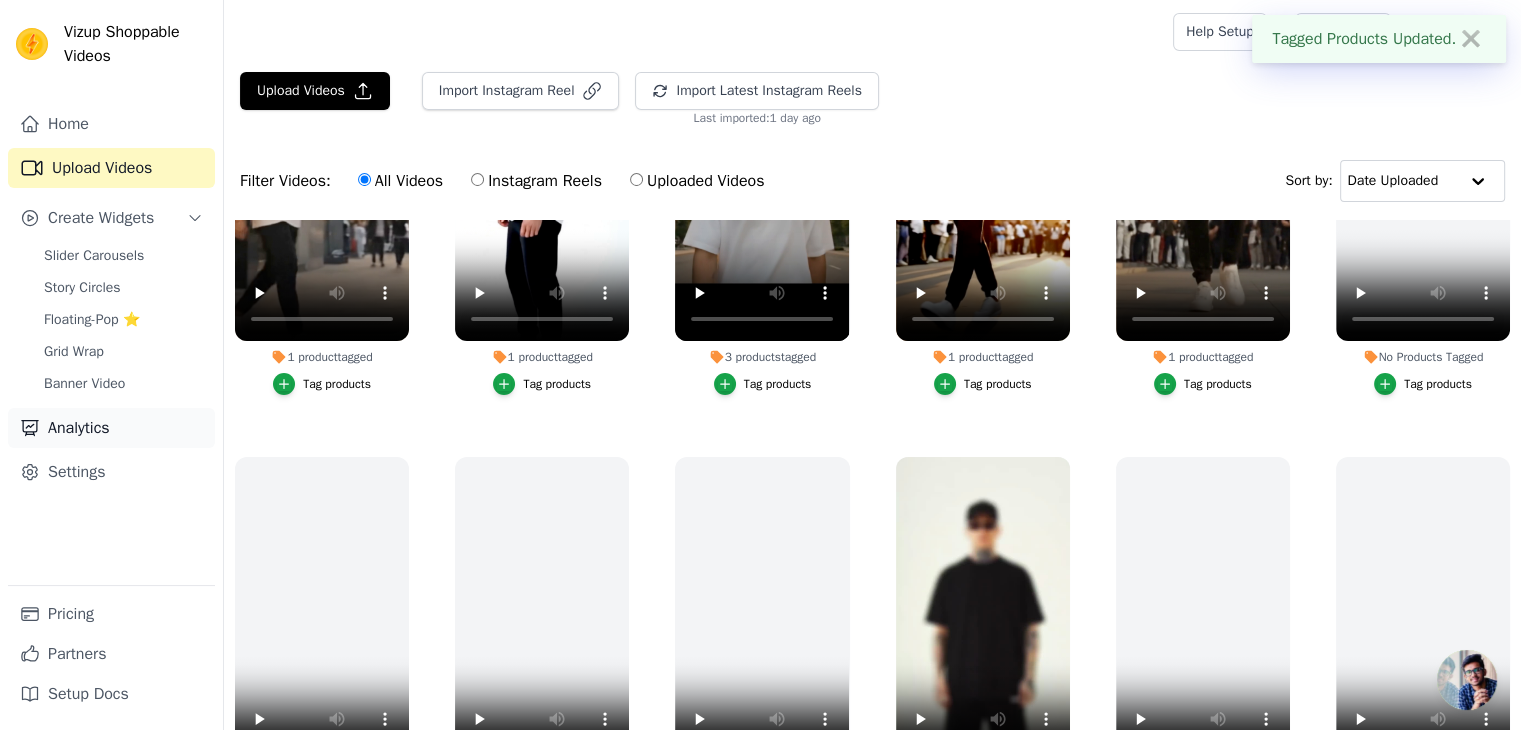 click on "Analytics" at bounding box center (111, 428) 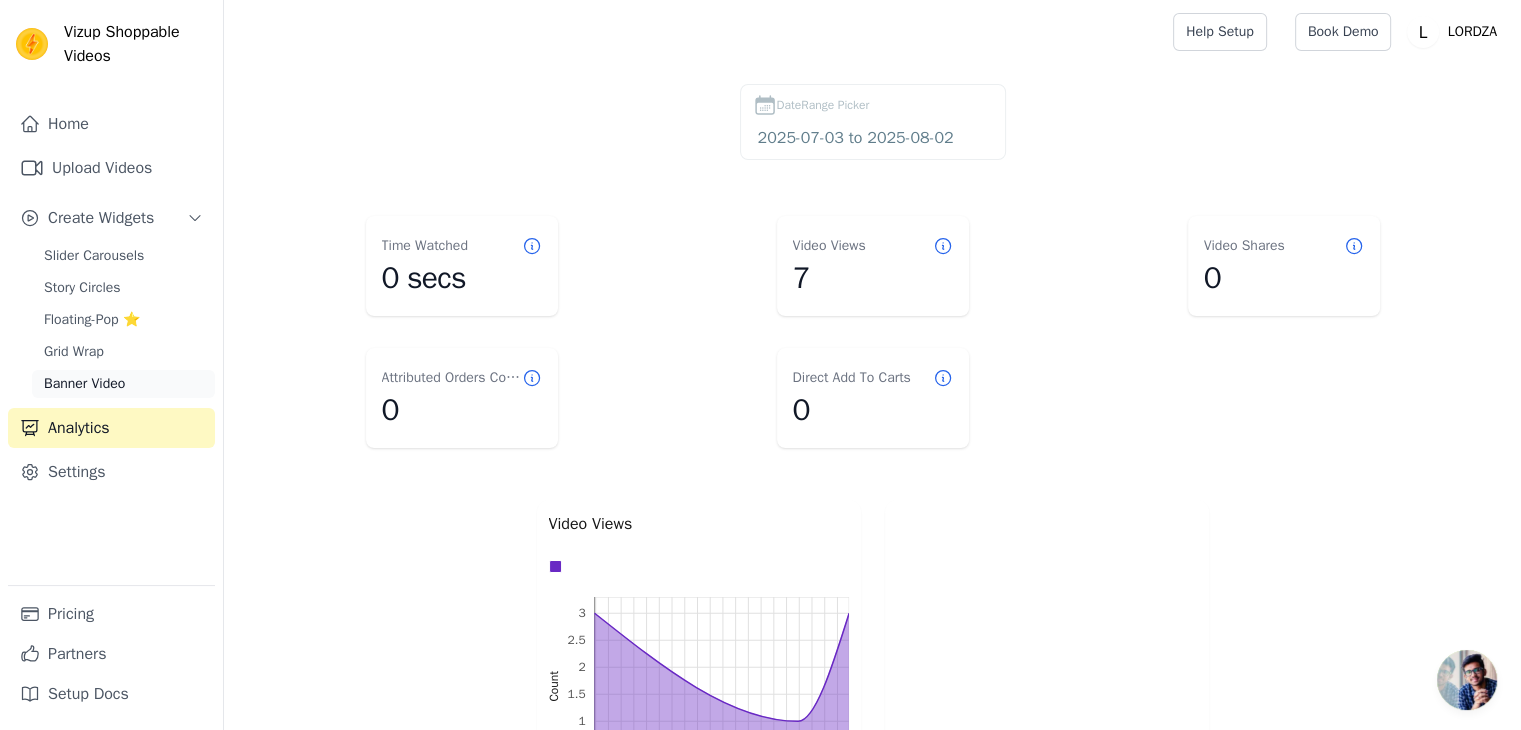 click on "Banner Video" at bounding box center (84, 384) 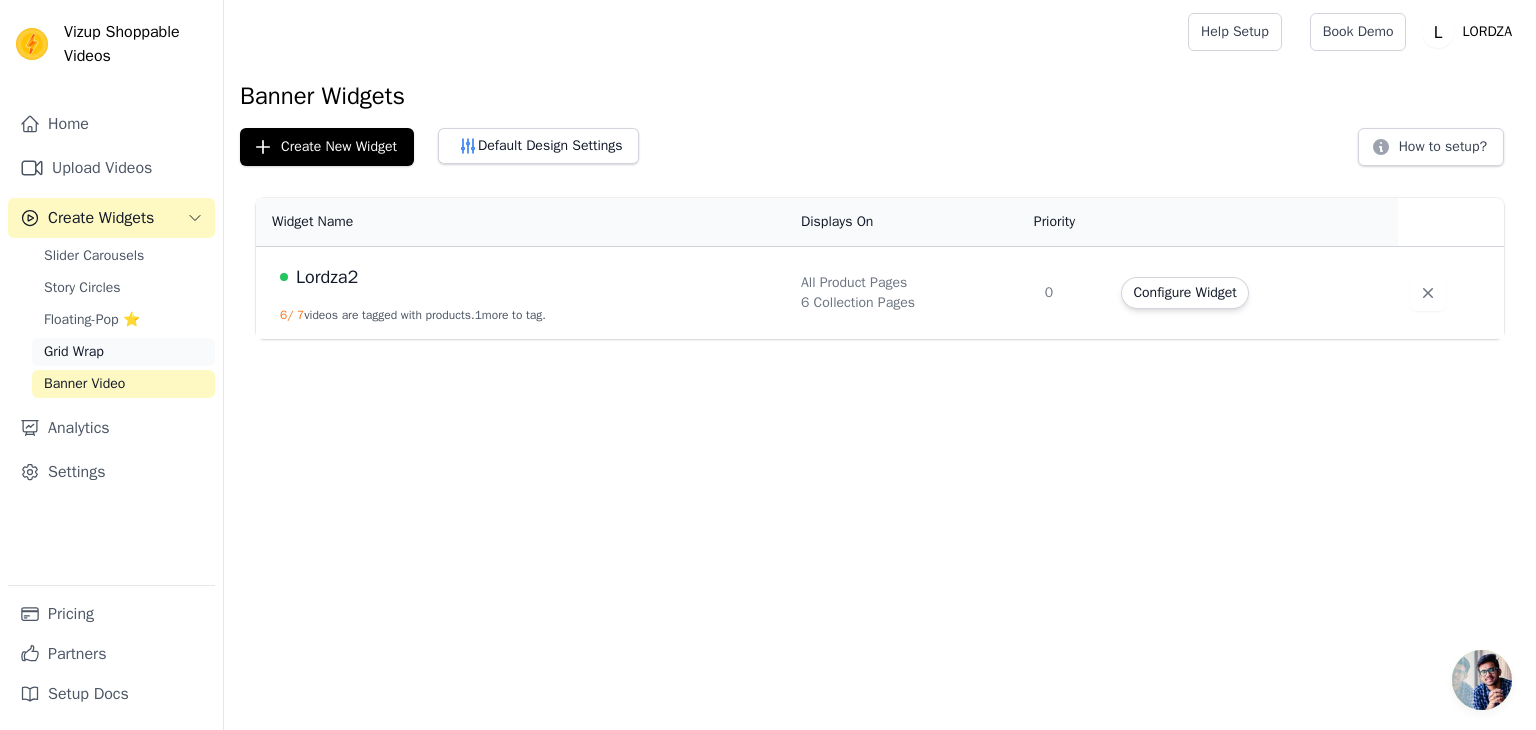 click on "Grid Wrap" at bounding box center (123, 352) 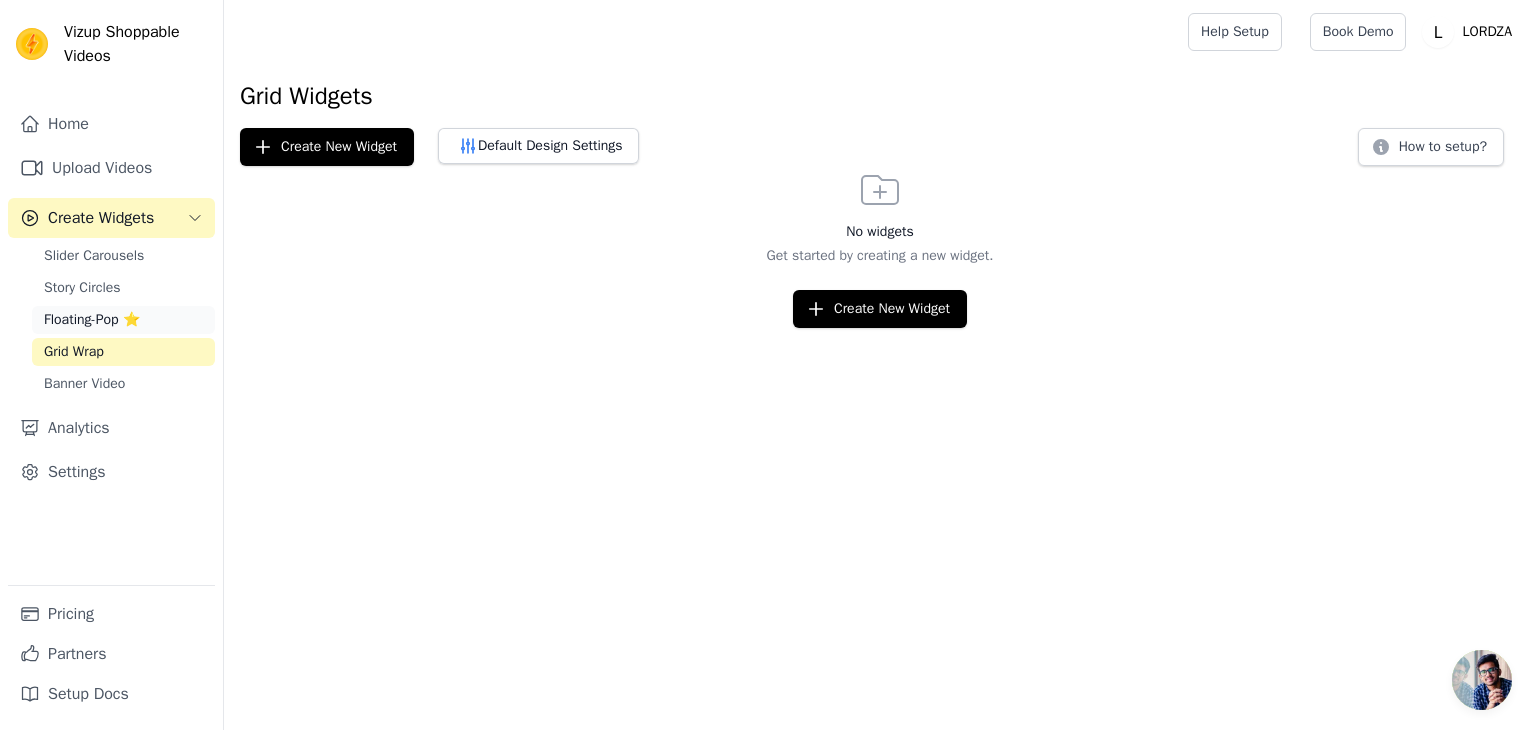 click on "Floating-Pop ⭐" at bounding box center [123, 320] 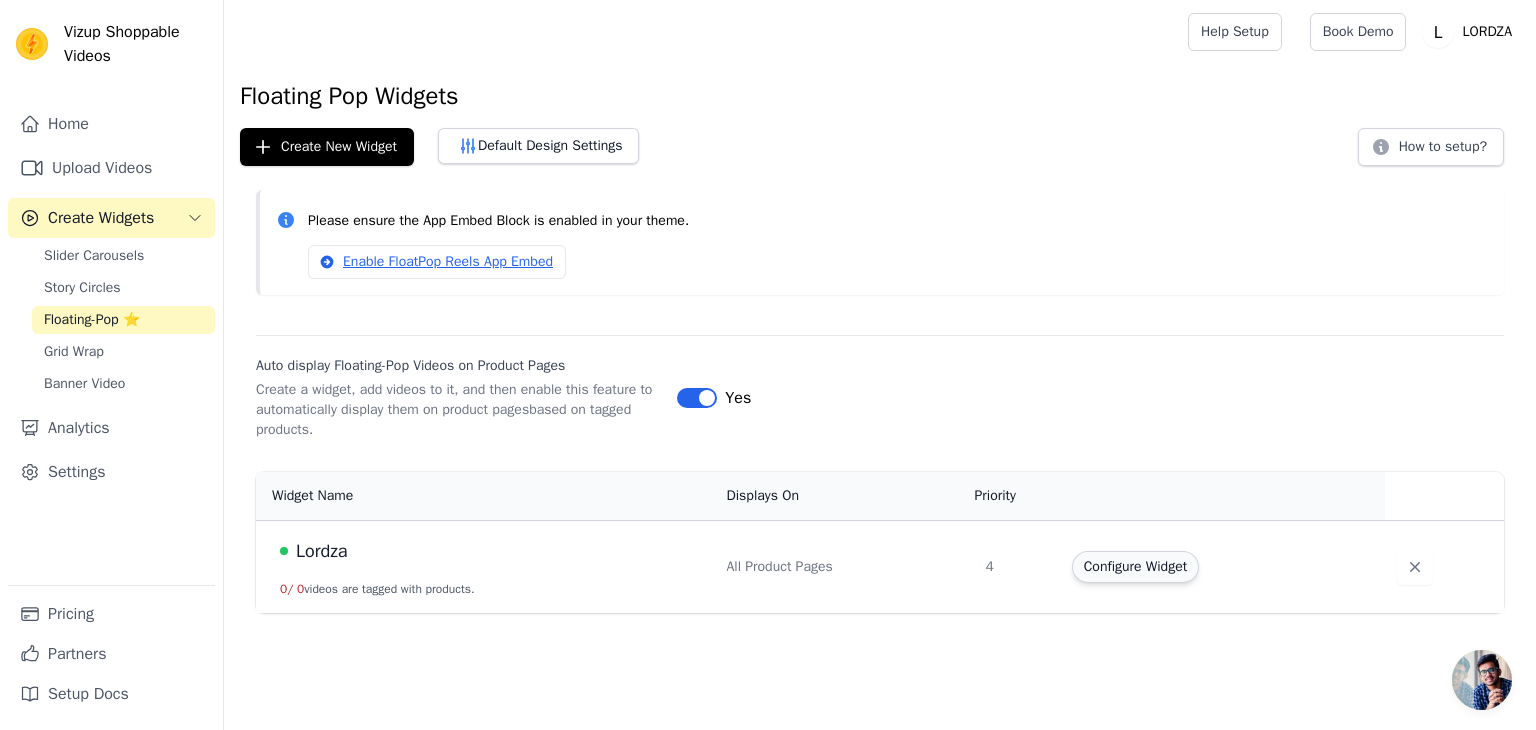 click on "Configure Widget" at bounding box center [1135, 567] 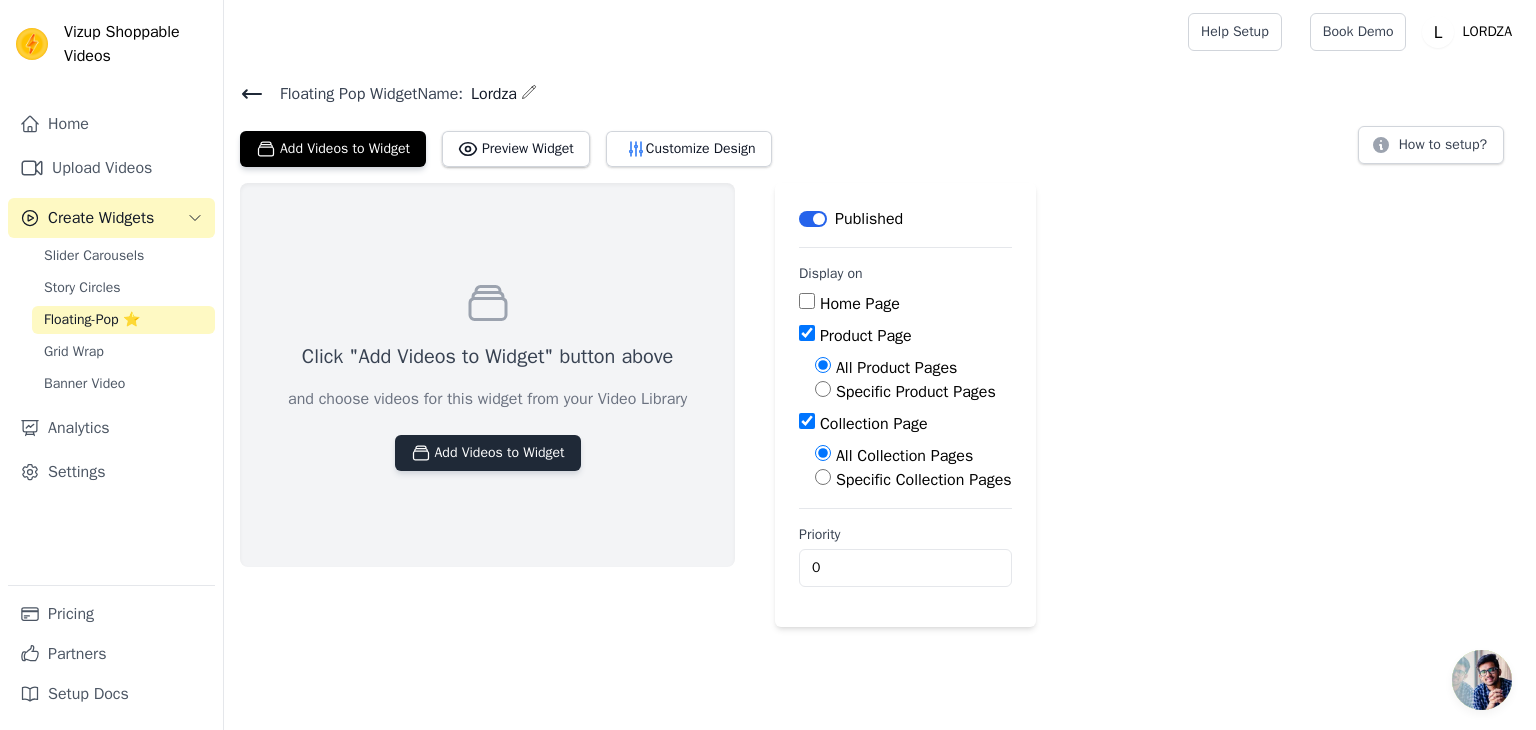 click on "Add Videos to Widget" at bounding box center [488, 453] 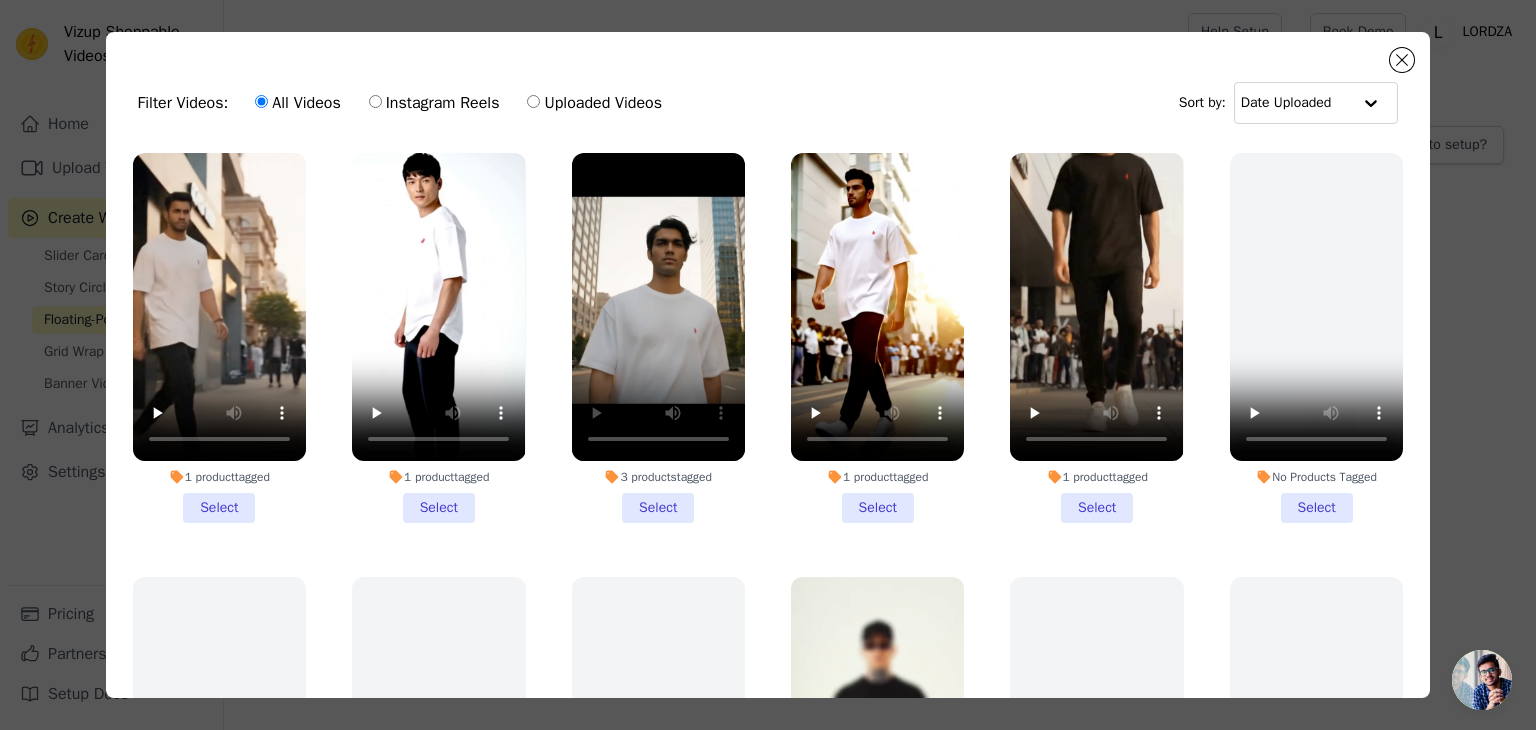 click on "3   products  tagged     Select" at bounding box center (658, 338) 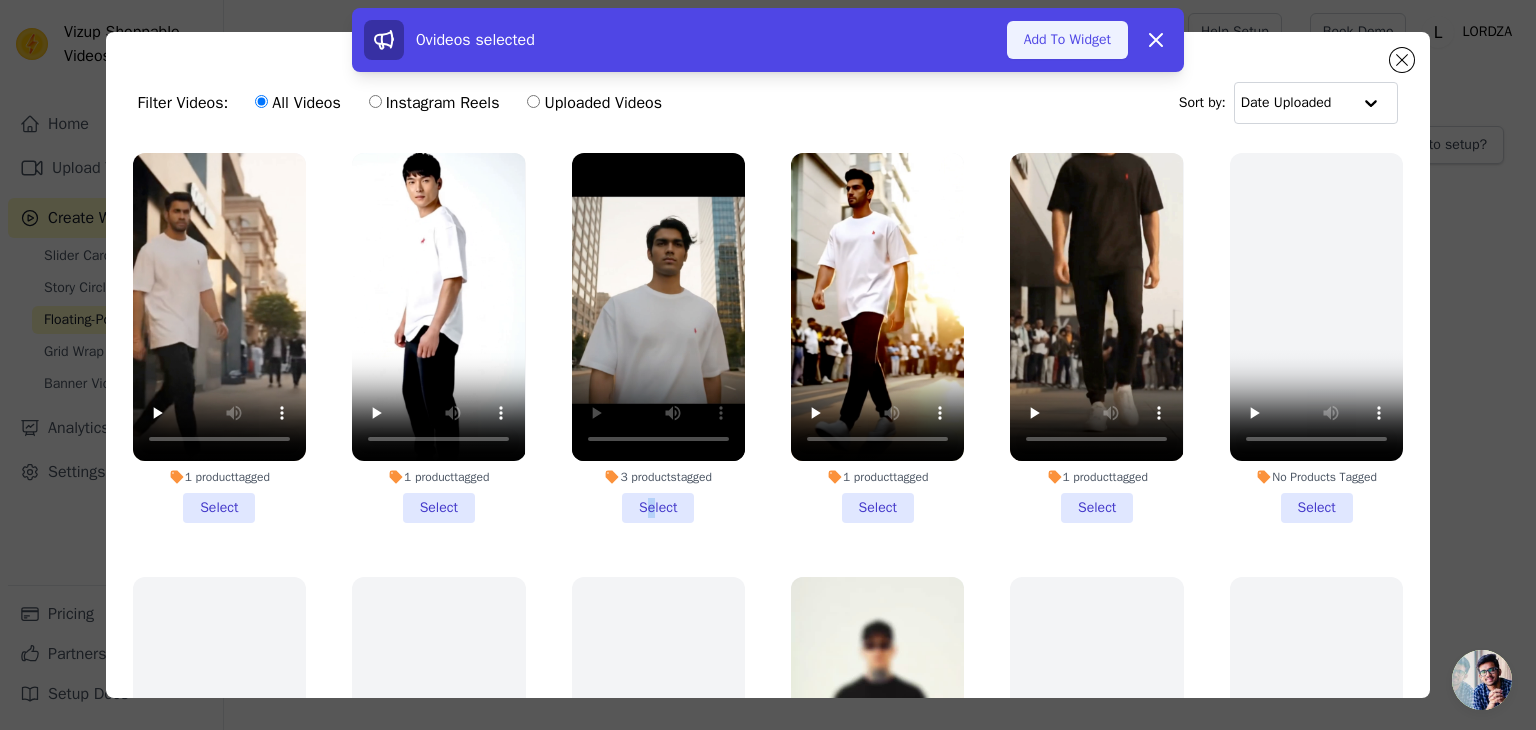 click on "Add To Widget" at bounding box center (1067, 40) 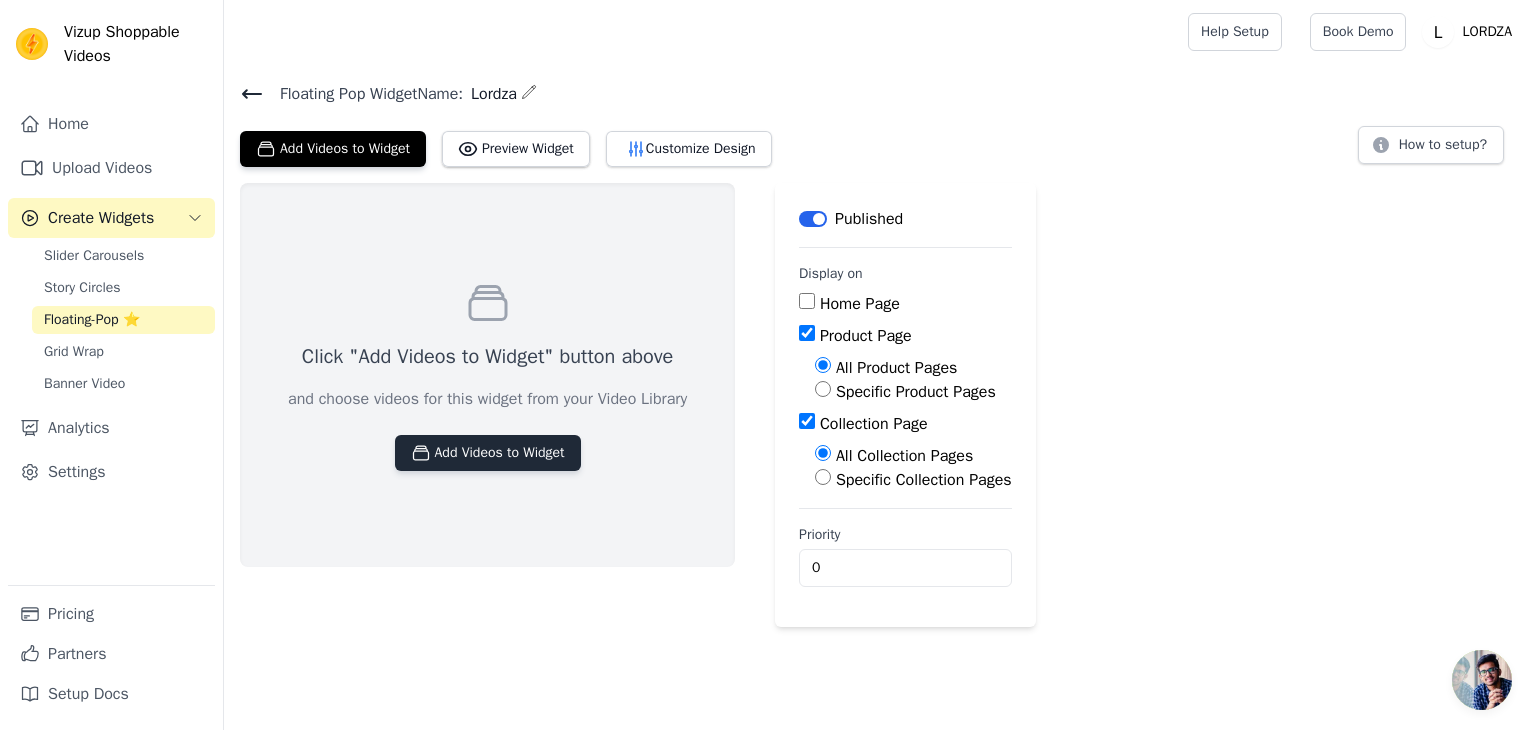 click on "Add Videos to Widget" at bounding box center [488, 453] 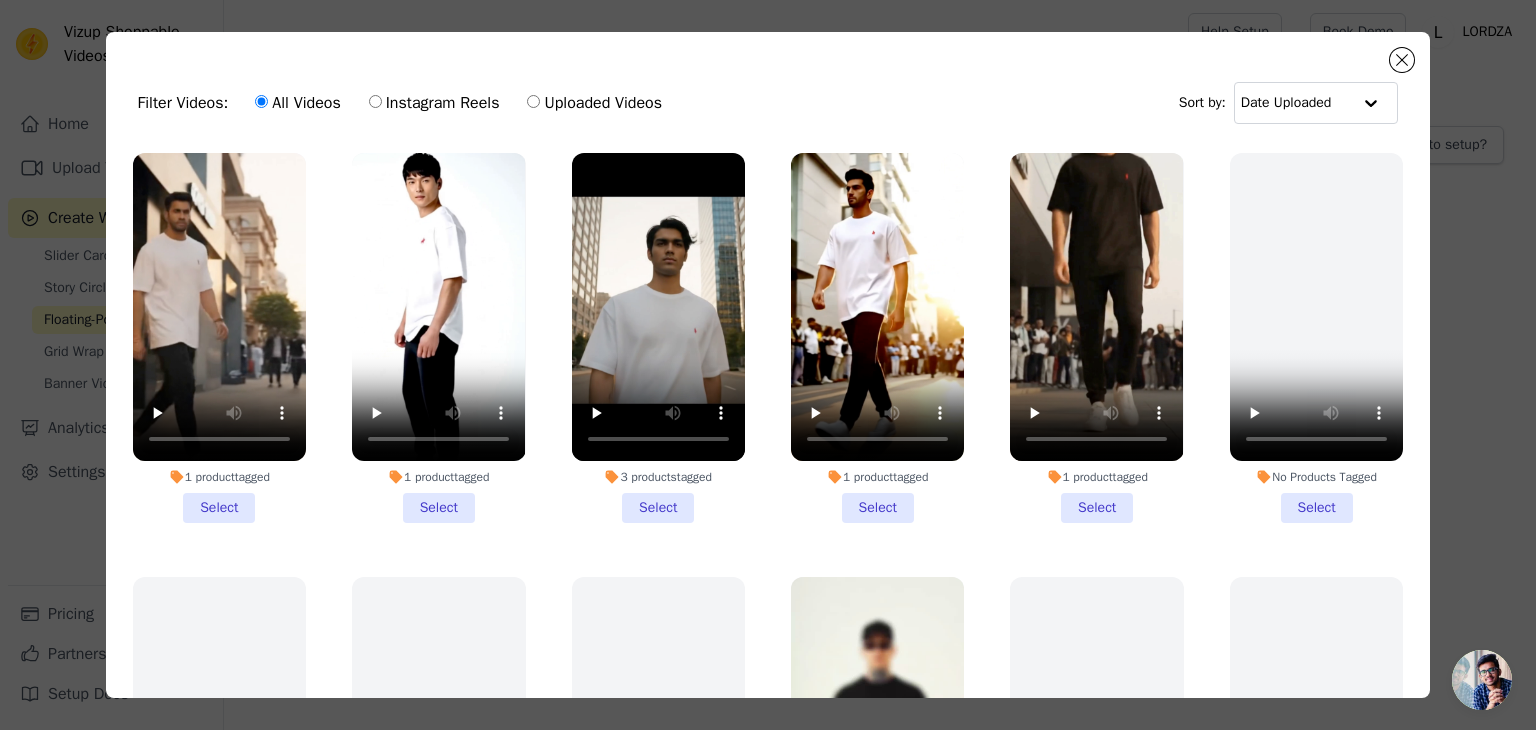 click on "3   products  tagged     Select" at bounding box center (658, 338) 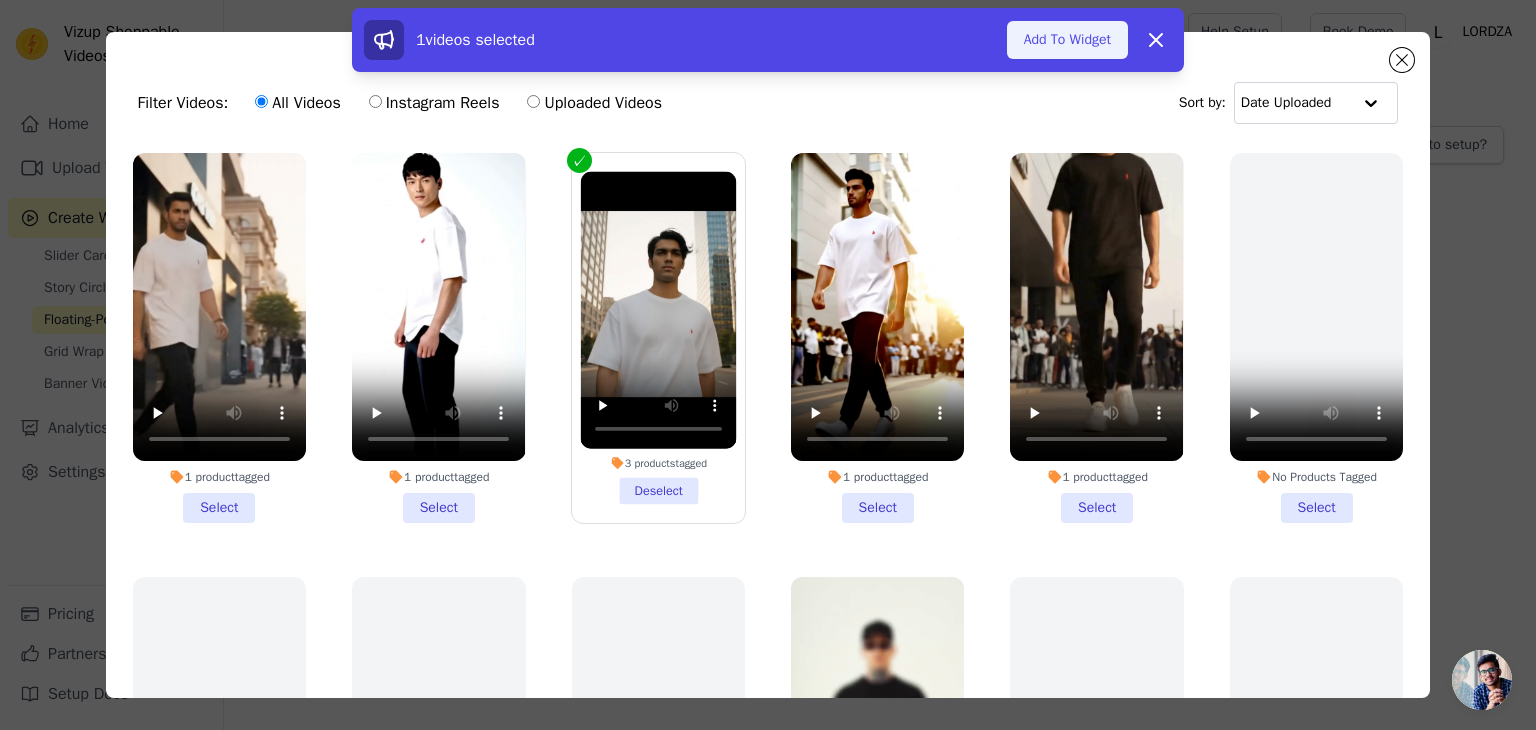 click on "Add To Widget" at bounding box center [1067, 40] 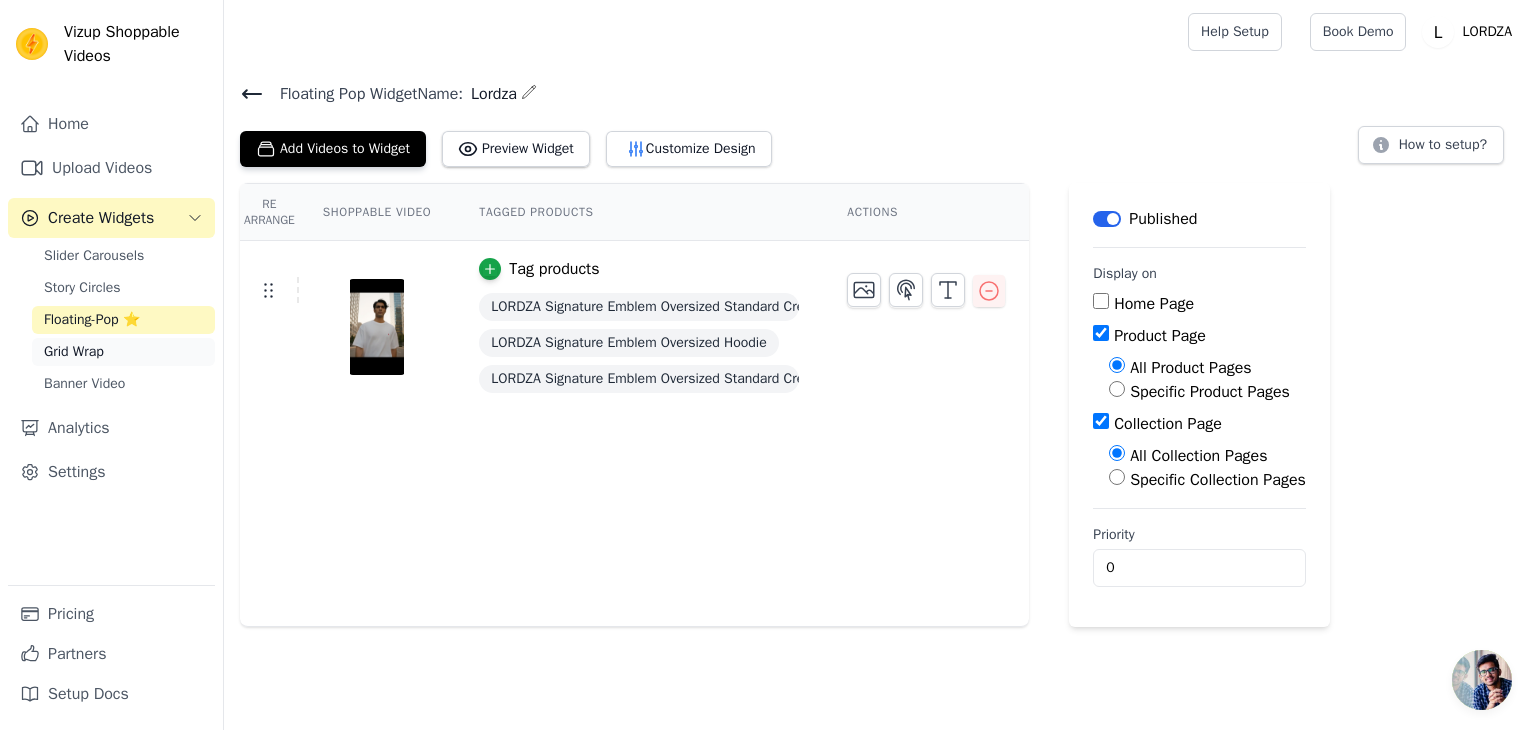 click on "Grid Wrap" at bounding box center (123, 352) 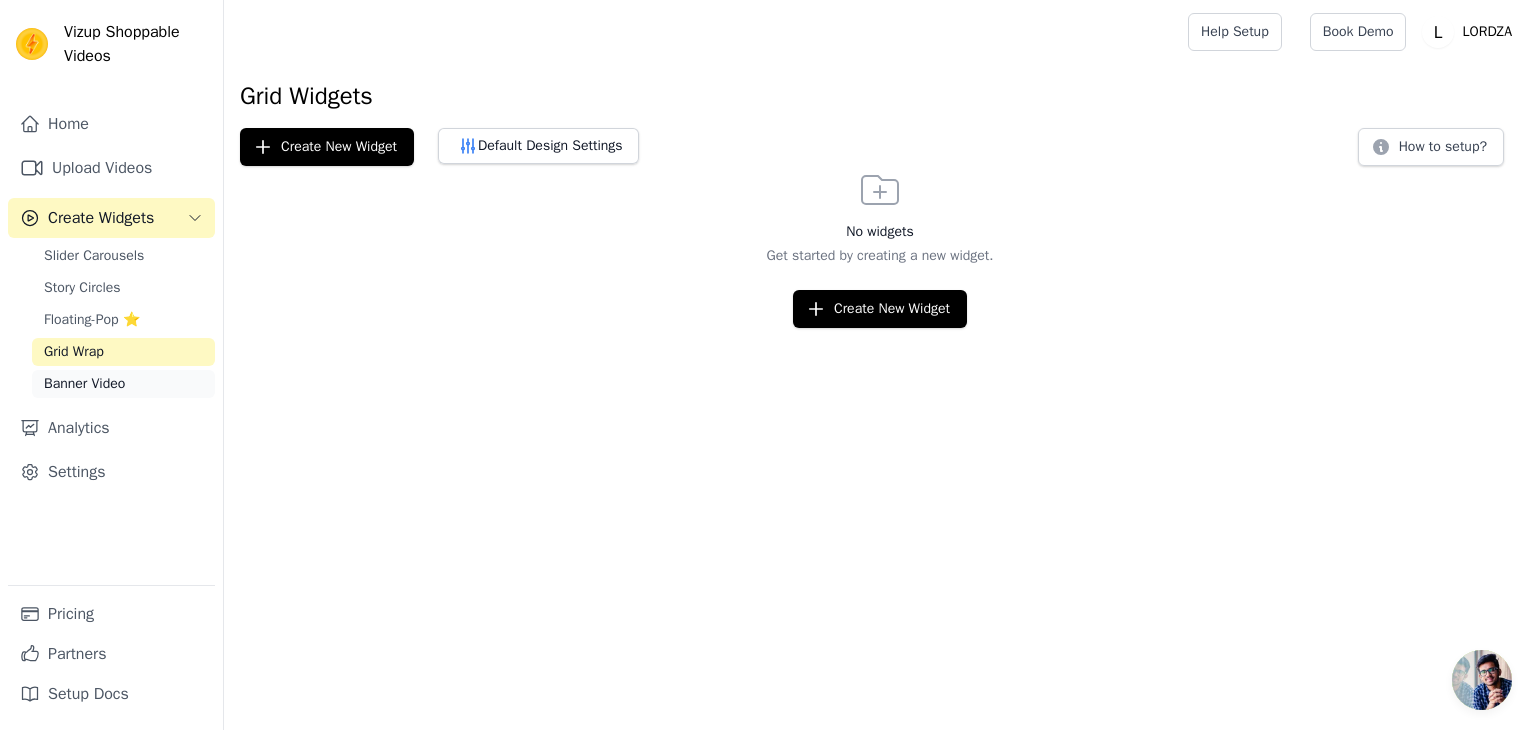 click on "Banner Video" at bounding box center (123, 384) 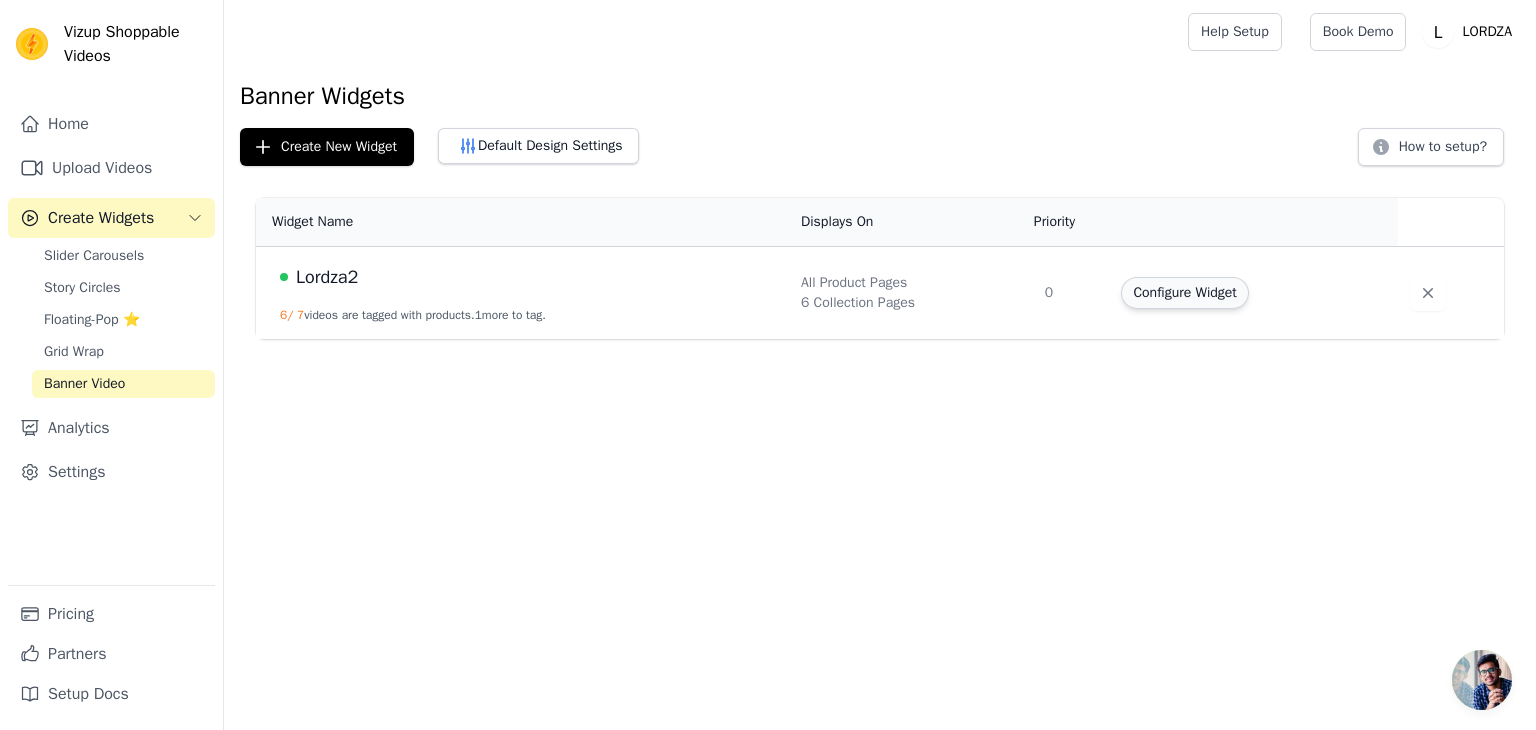 click on "Configure Widget" at bounding box center (1184, 293) 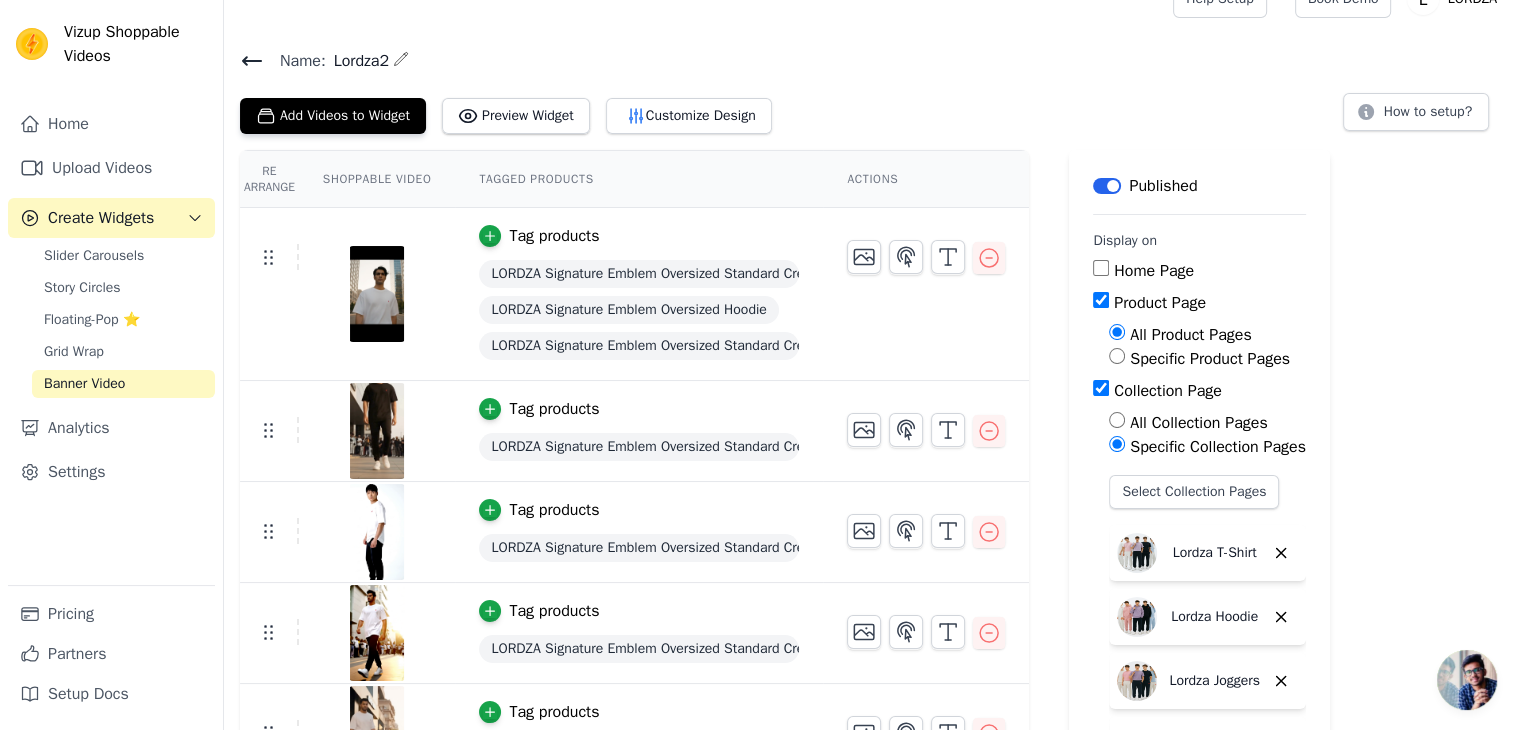 scroll, scrollTop: 0, scrollLeft: 0, axis: both 